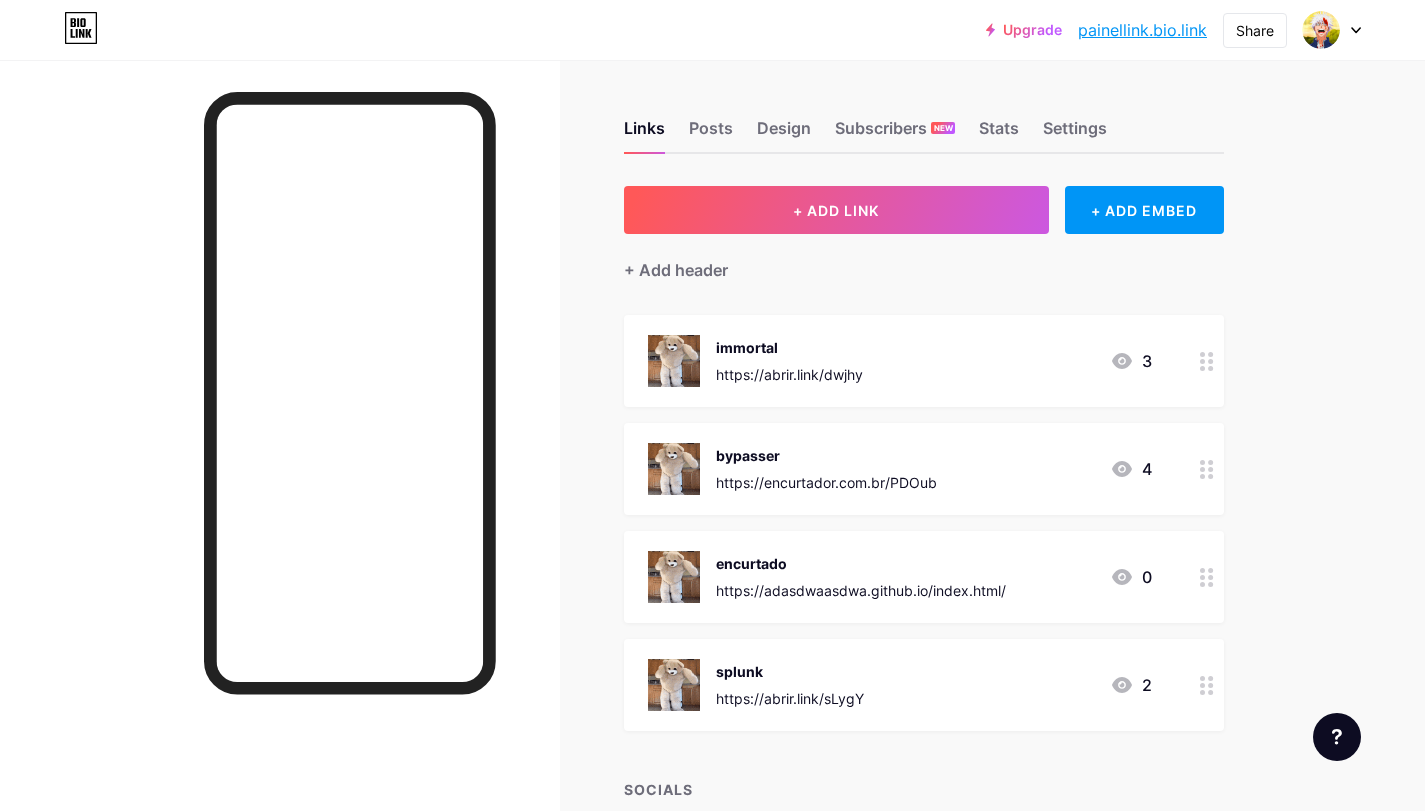 scroll, scrollTop: 0, scrollLeft: 0, axis: both 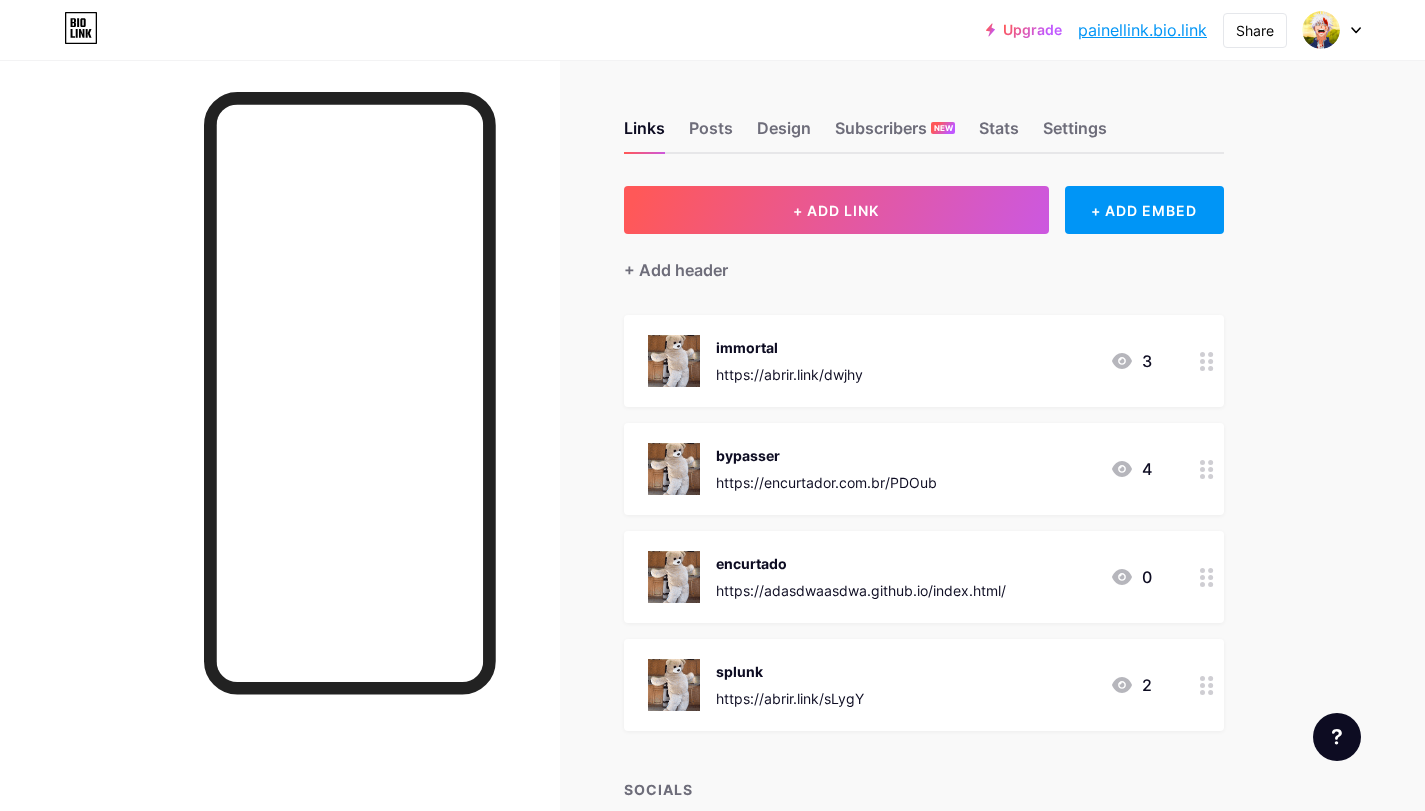 drag, startPoint x: 950, startPoint y: 682, endPoint x: 709, endPoint y: 719, distance: 243.8237 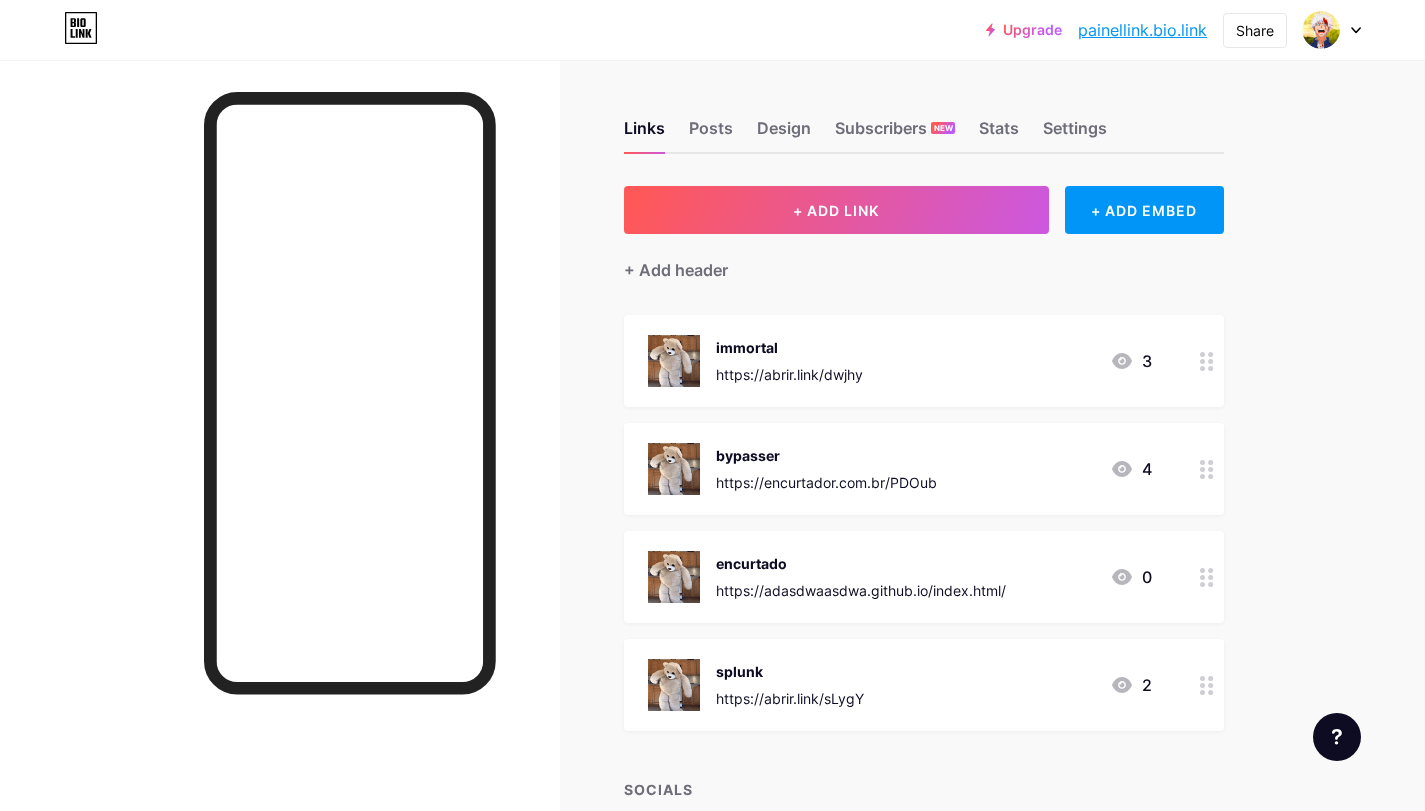 click on "splunk
https://abrir.link/sLygY
2" at bounding box center [924, 685] 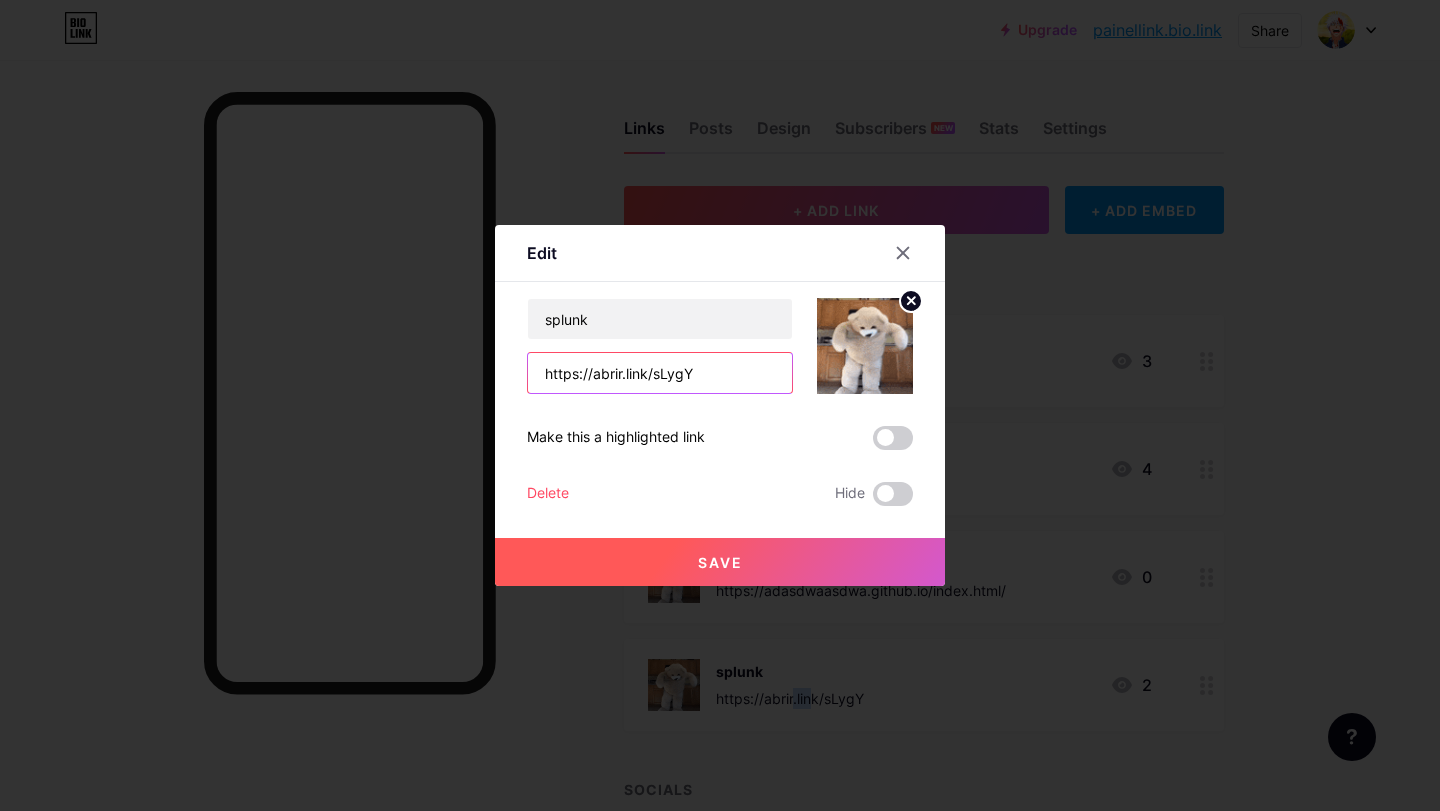 click on "https://abrir.link/sLygY" at bounding box center (660, 373) 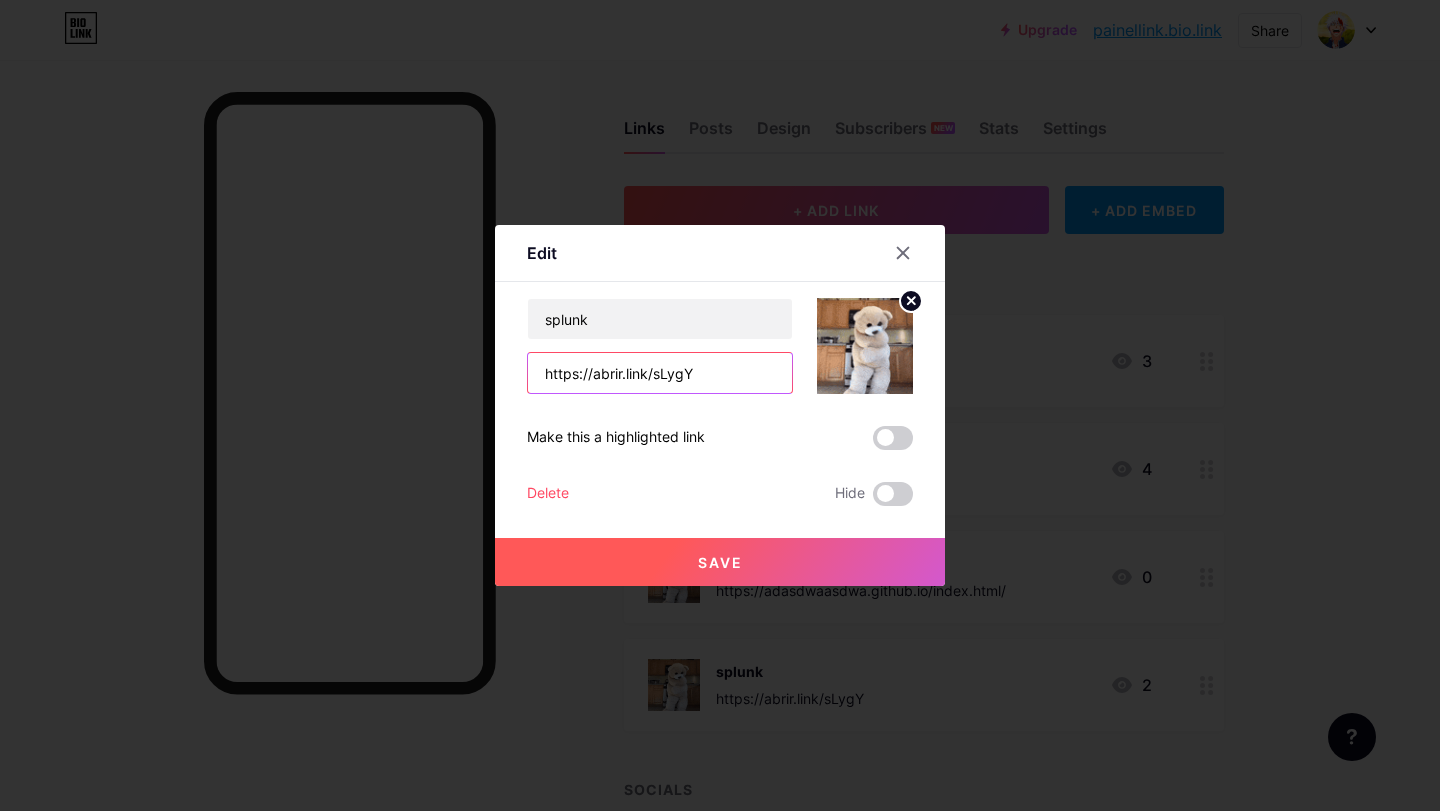paste on "pp.diddyblud.live/u/Deus" 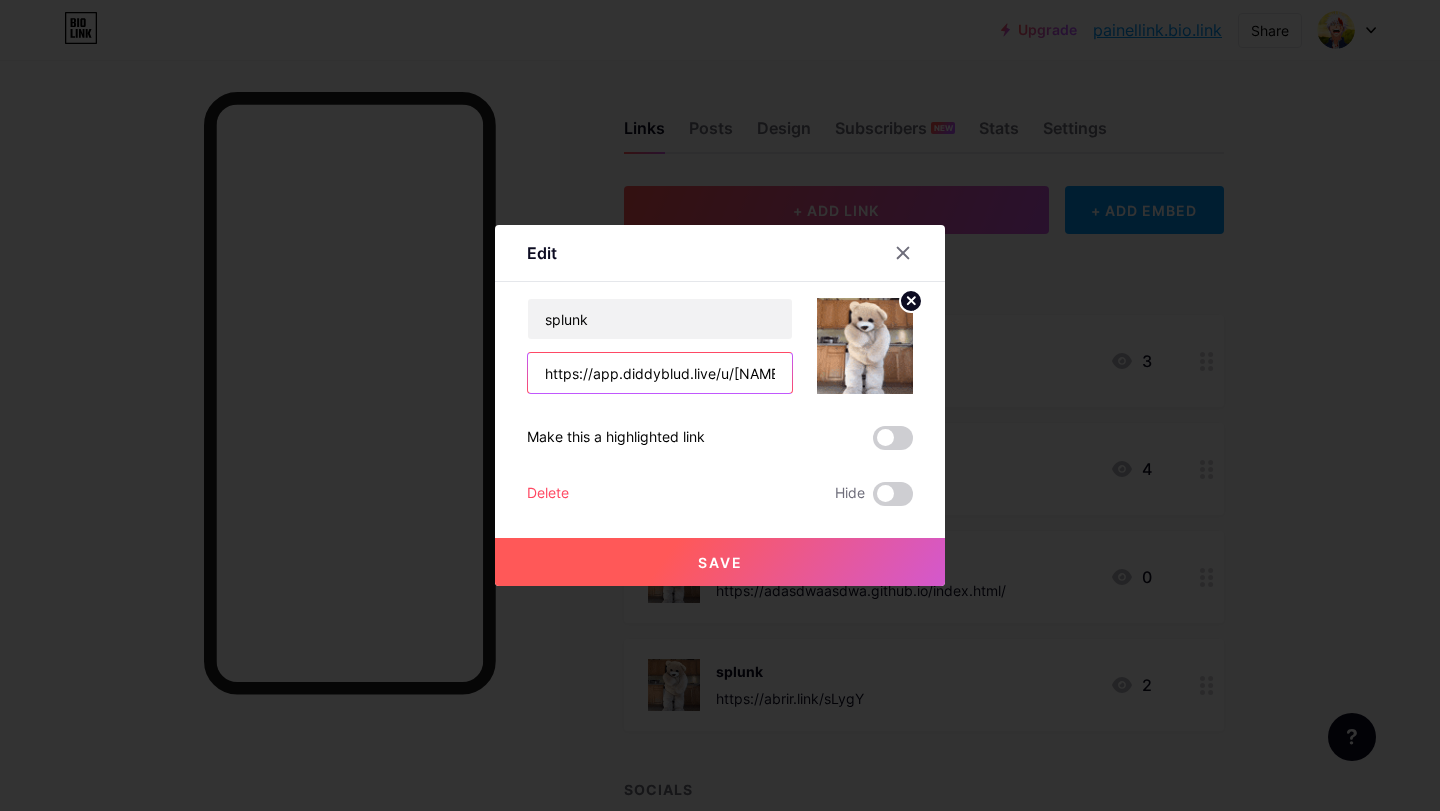 type on "https://app.diddyblud.live/u/[USER]" 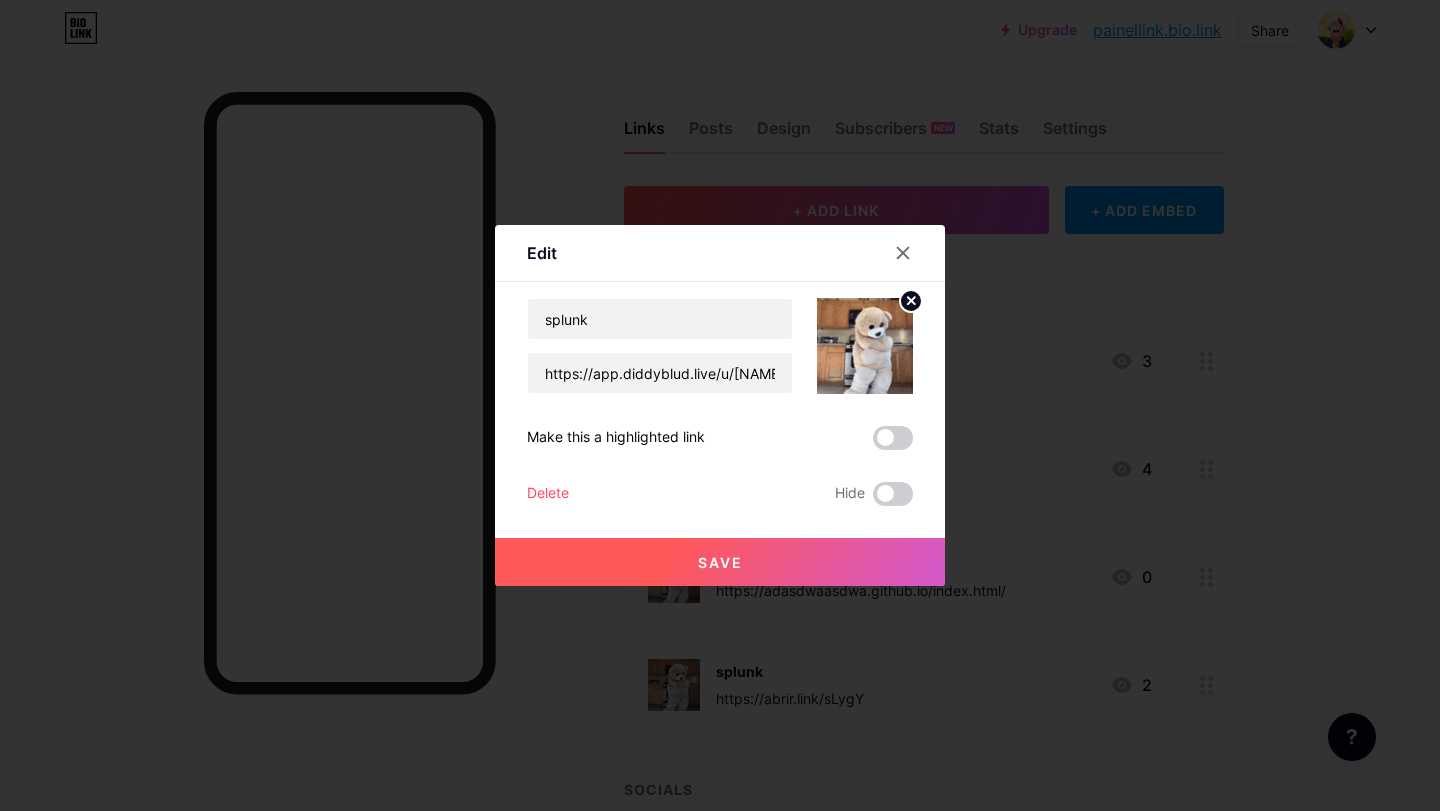 click on "Save" at bounding box center [720, 562] 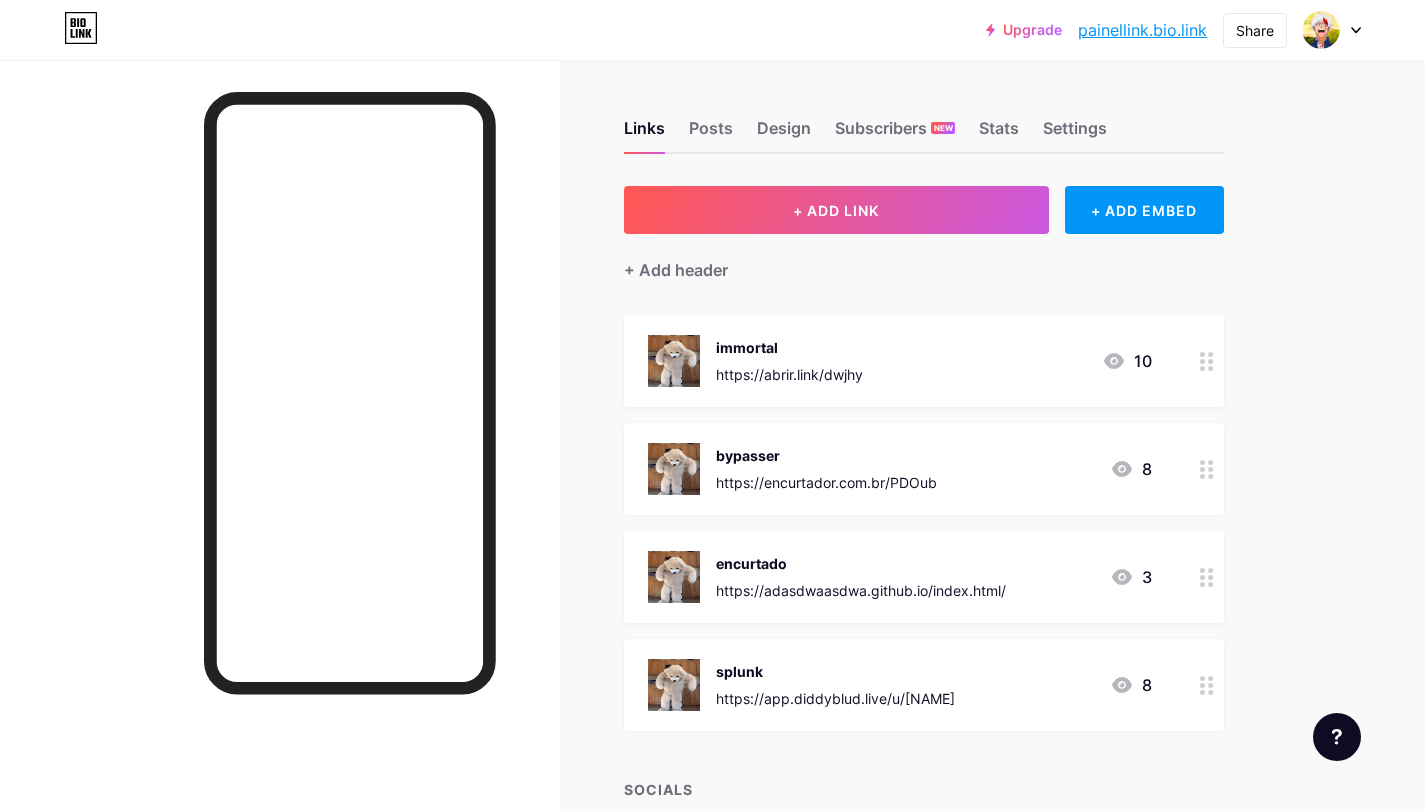 click on "painellink.bio.link" at bounding box center [1142, 30] 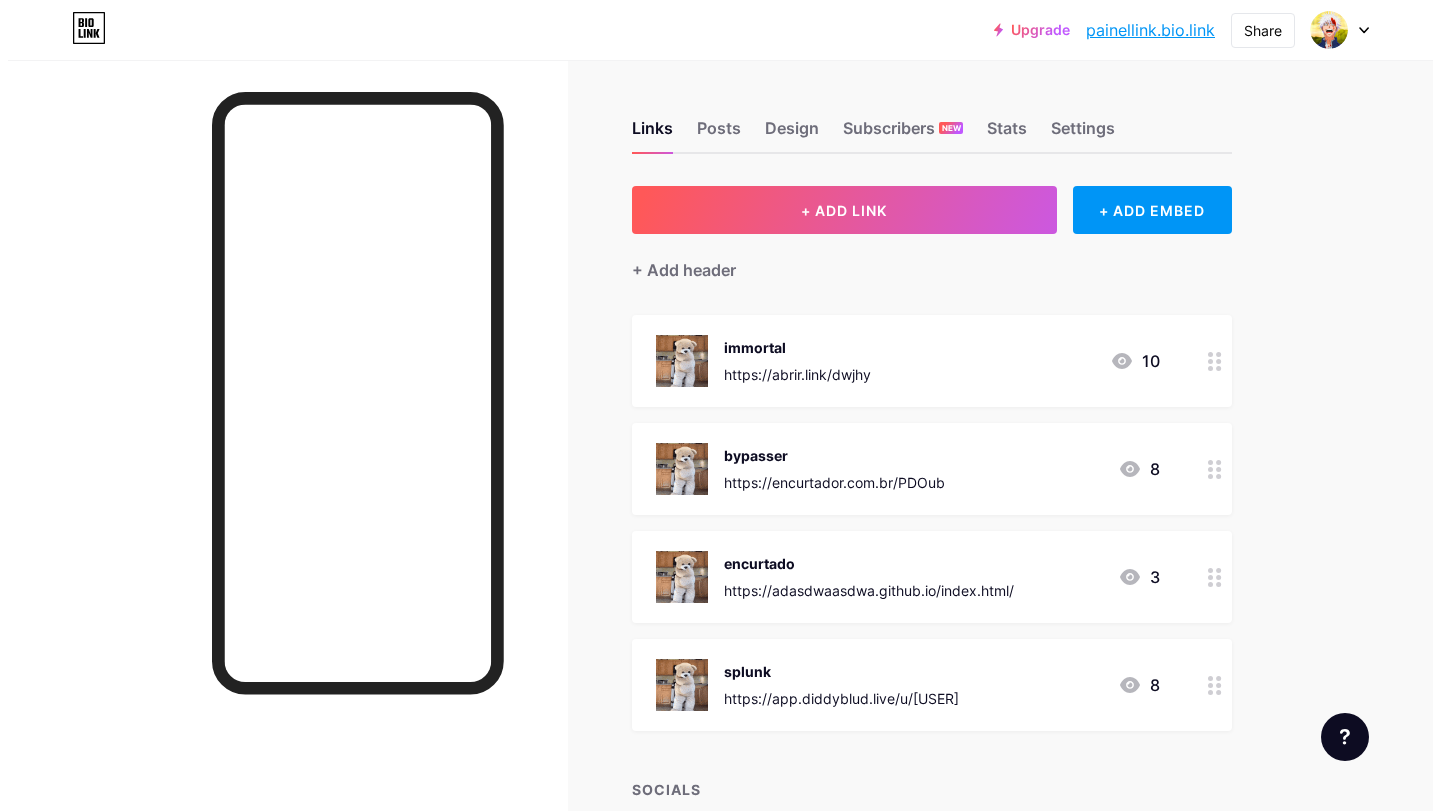 scroll, scrollTop: 0, scrollLeft: 0, axis: both 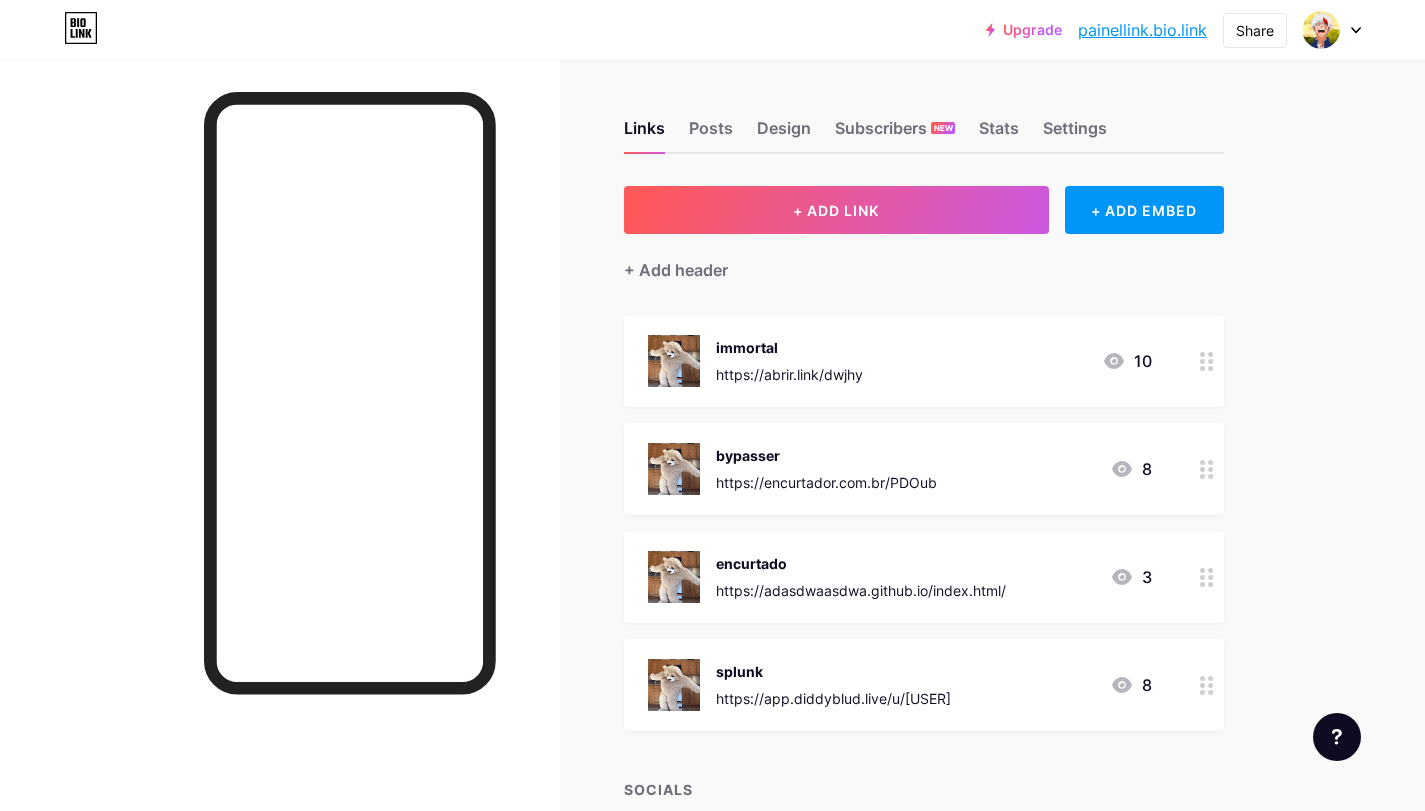 click on "https://adasdwaasdwa.github.io/index.html/" at bounding box center [861, 590] 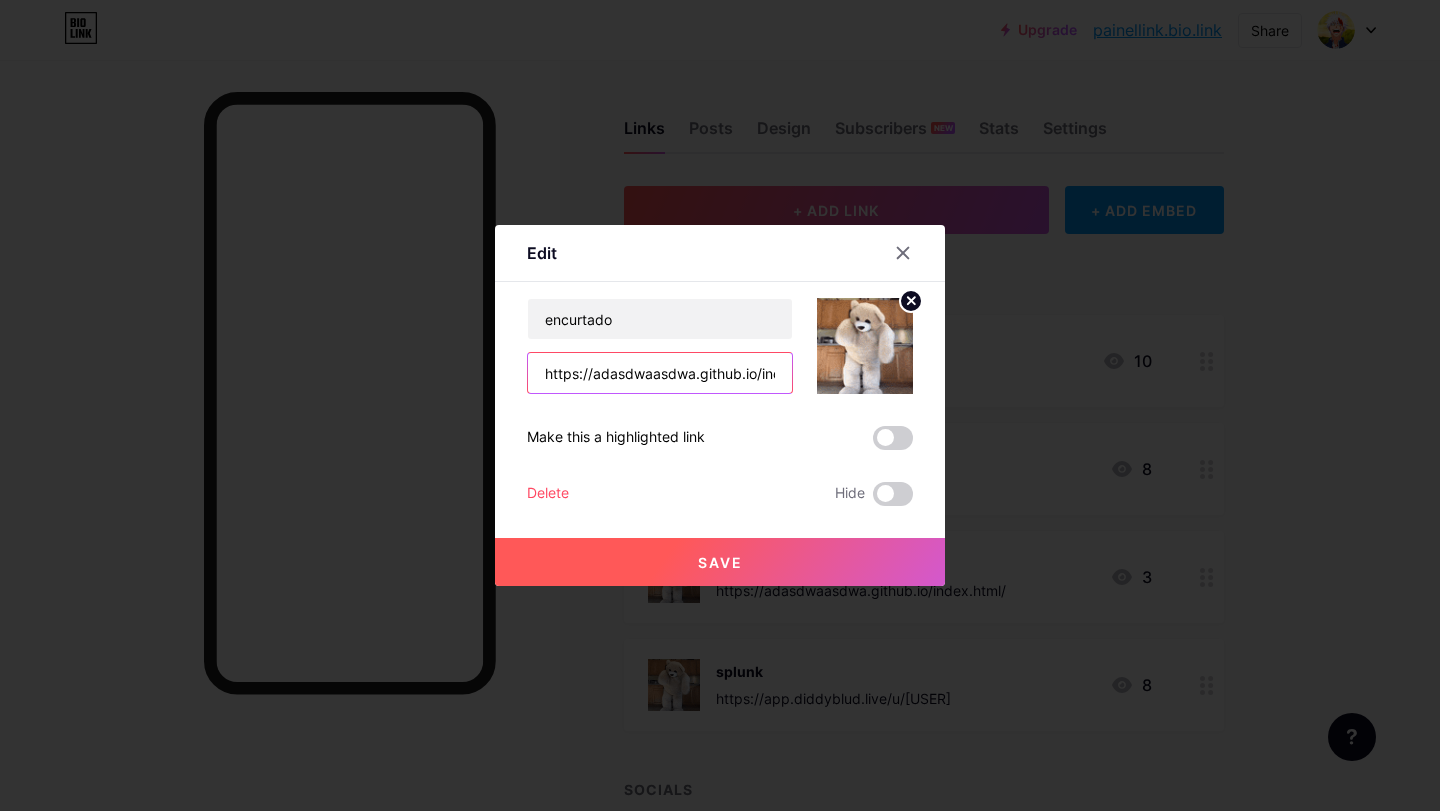 click on "https://adasdwaasdwa.github.io/index.html/" at bounding box center [660, 373] 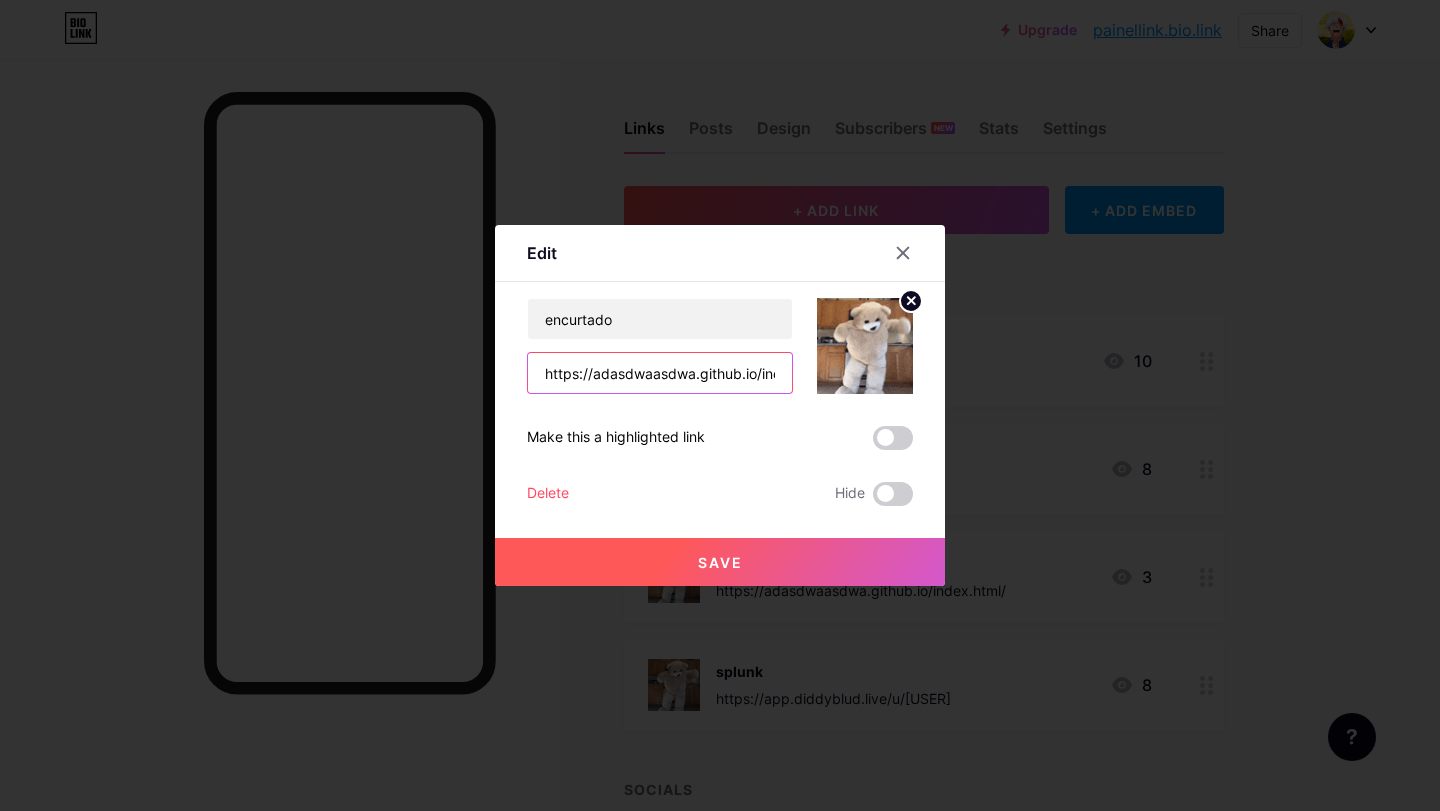 click on "https://adasdwaasdwa.github.io/index.html/" at bounding box center [660, 373] 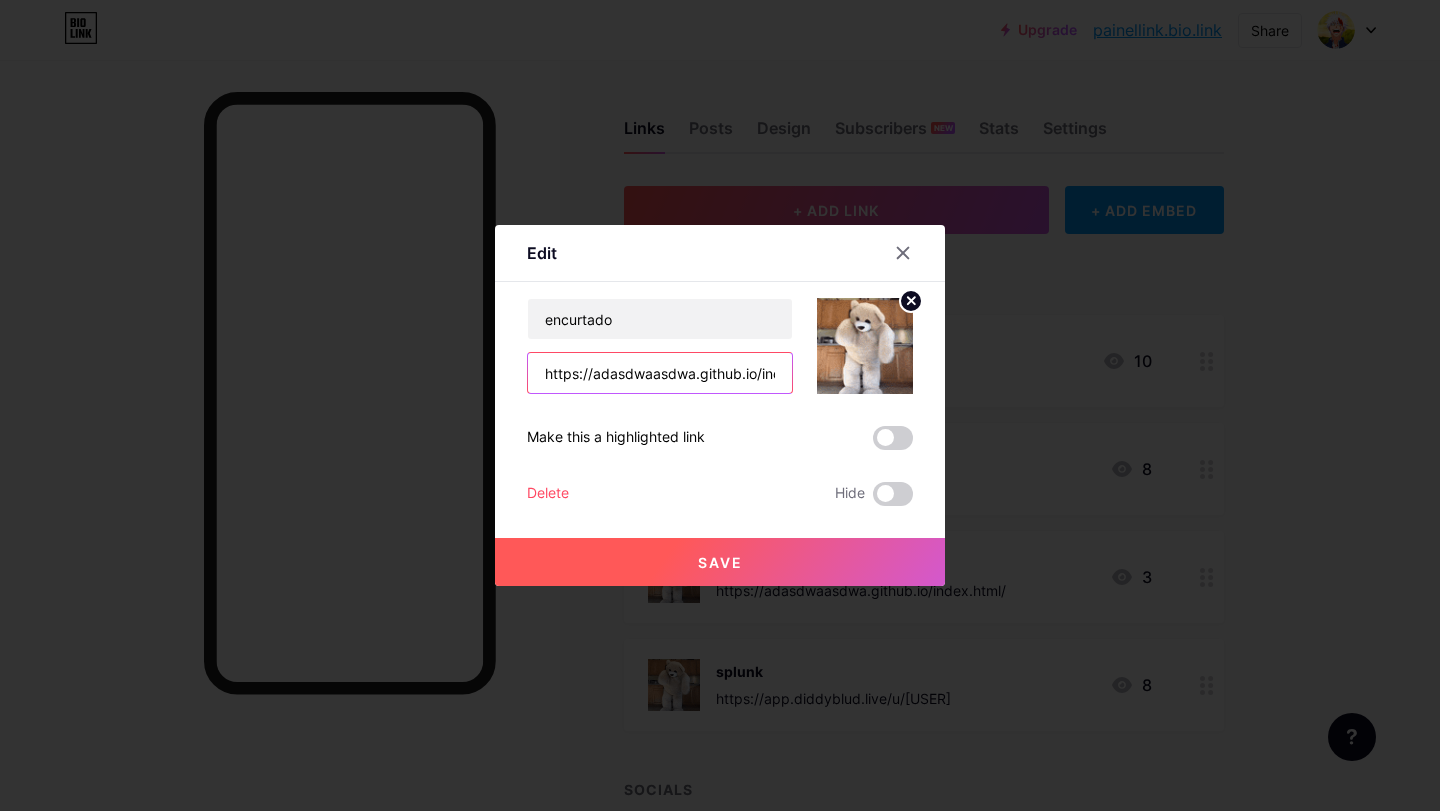scroll, scrollTop: 0, scrollLeft: 60, axis: horizontal 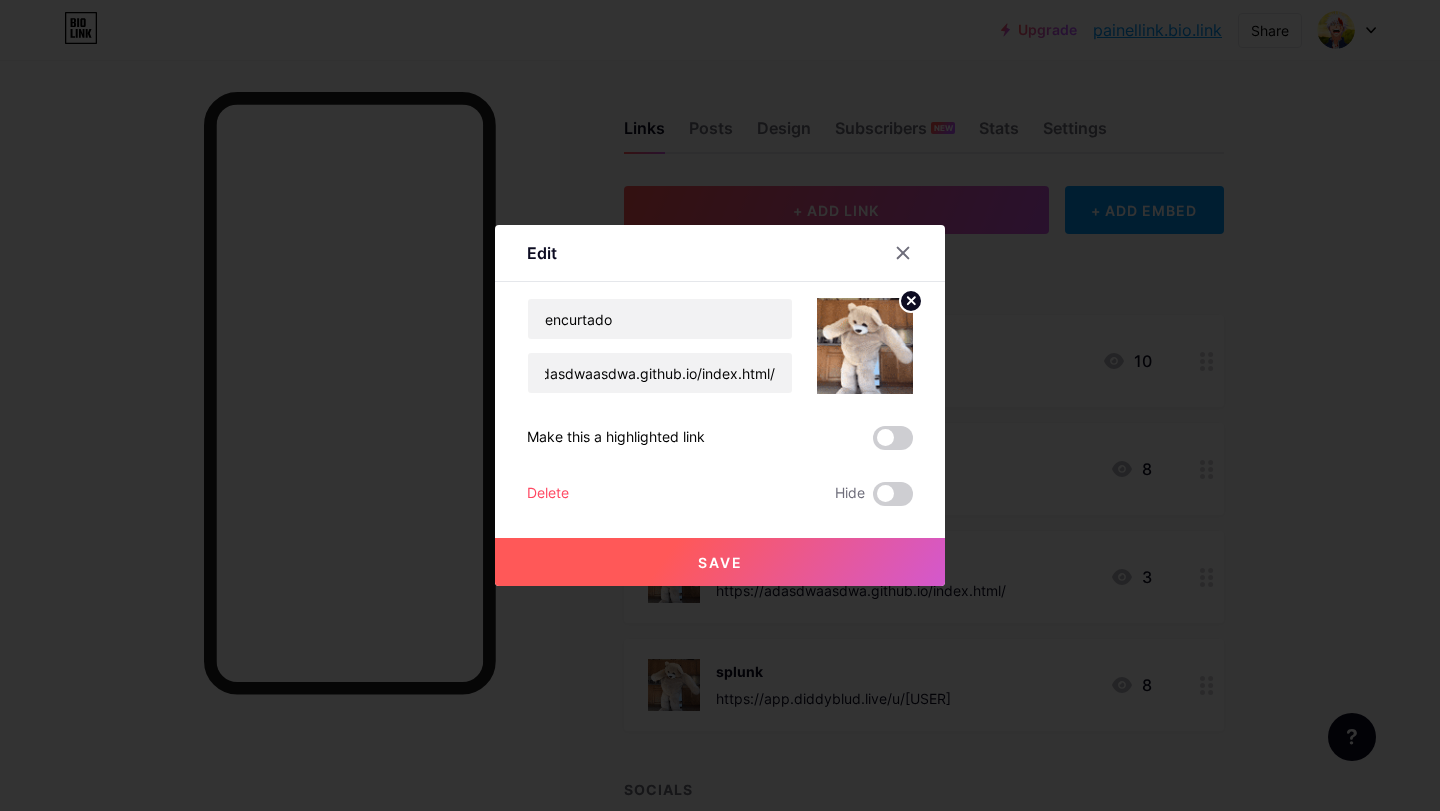 click on "Save" at bounding box center [720, 562] 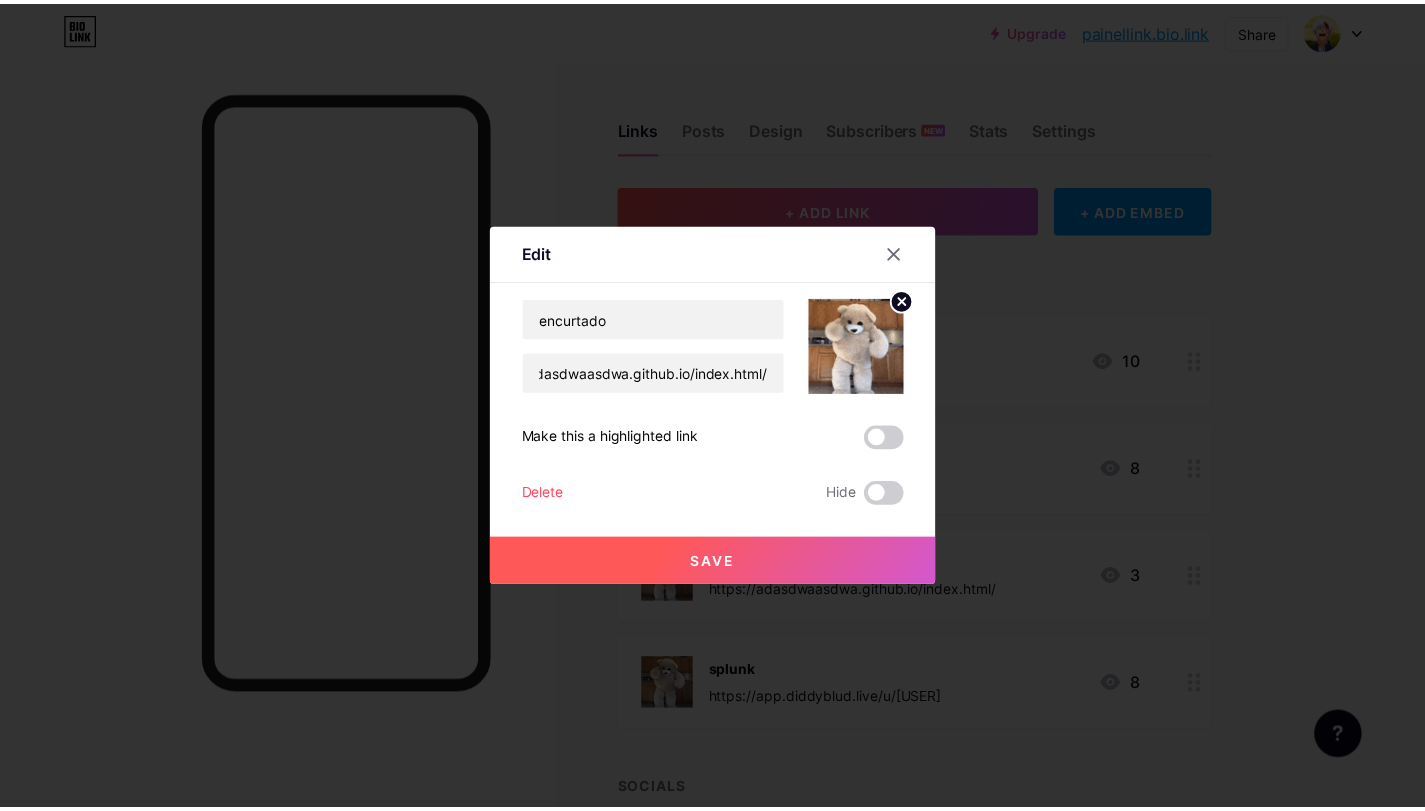 scroll, scrollTop: 0, scrollLeft: 0, axis: both 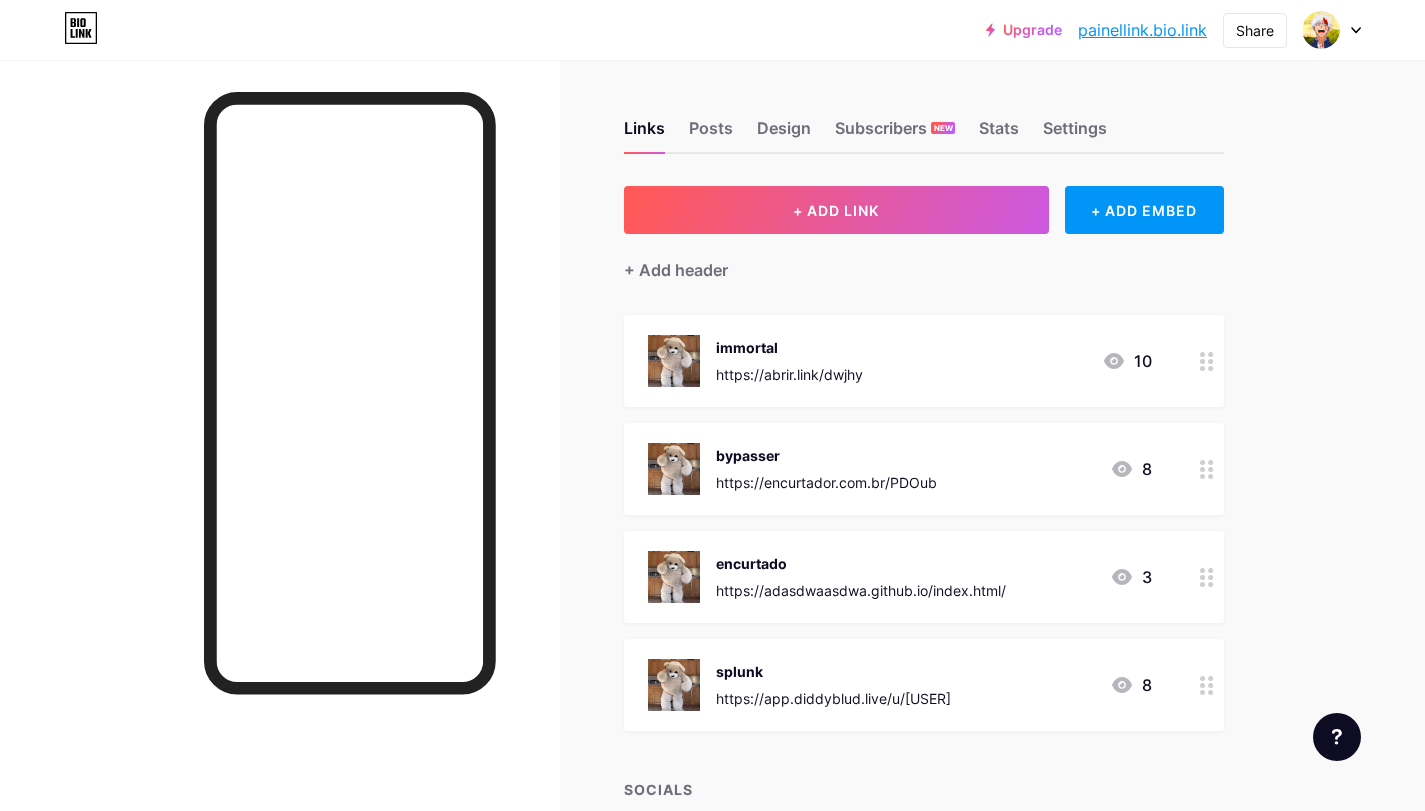 click on "painellink.bio.link" at bounding box center [1142, 30] 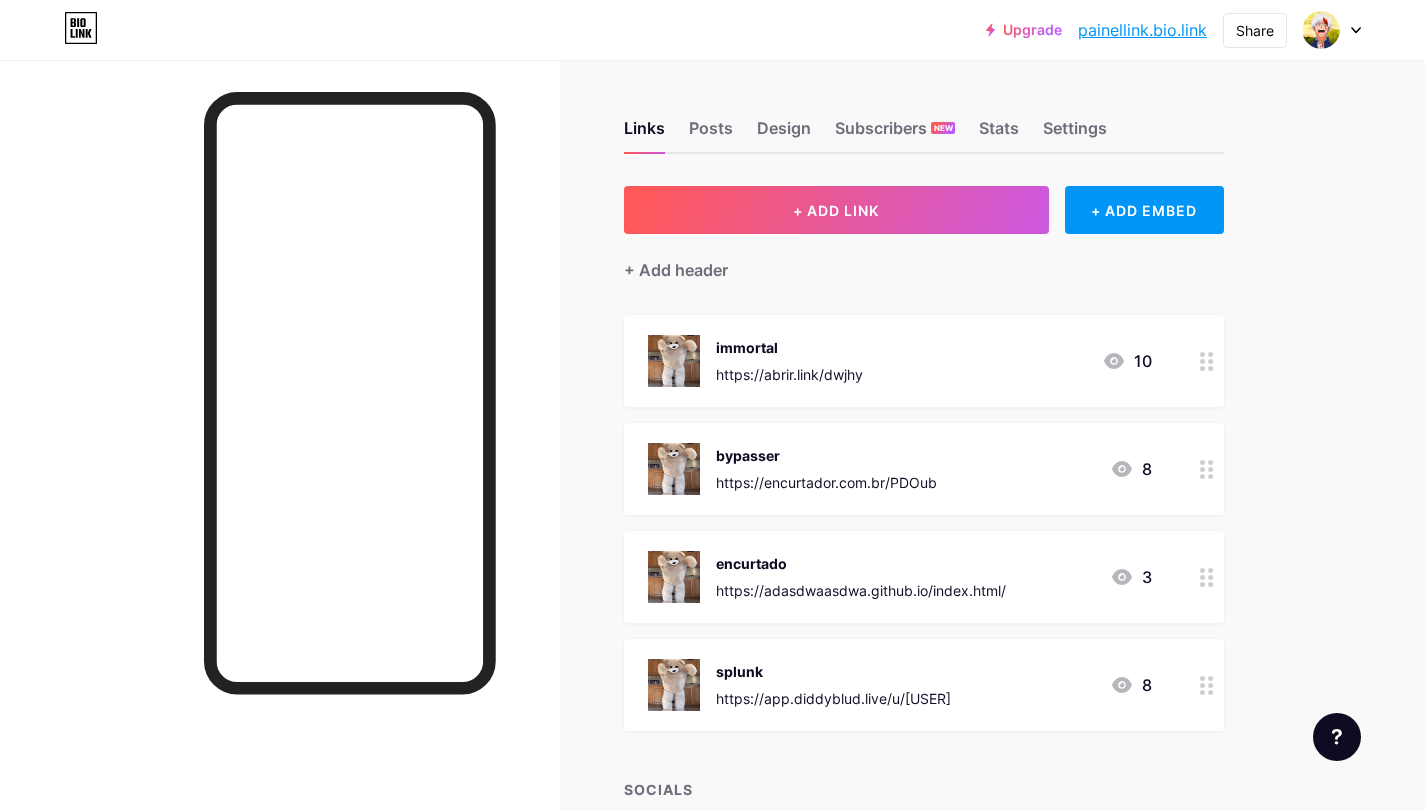 click on "Links
Posts
Design
Subscribers
NEW
Stats
Settings       + ADD LINK     + ADD EMBED
+ Add header
immortal
https://abrir.link/[URL]
10
bypasser
https://encurtador.com.br/[URL]
8
encurtado
https://adasdwaasdwa.github.io/index.html/
3
splunk
https://app.diddyblud.live/u/[USER]
8
SOCIALS     + Add socials                       Feature requests             Help center         Contact support" at bounding box center (654, 512) 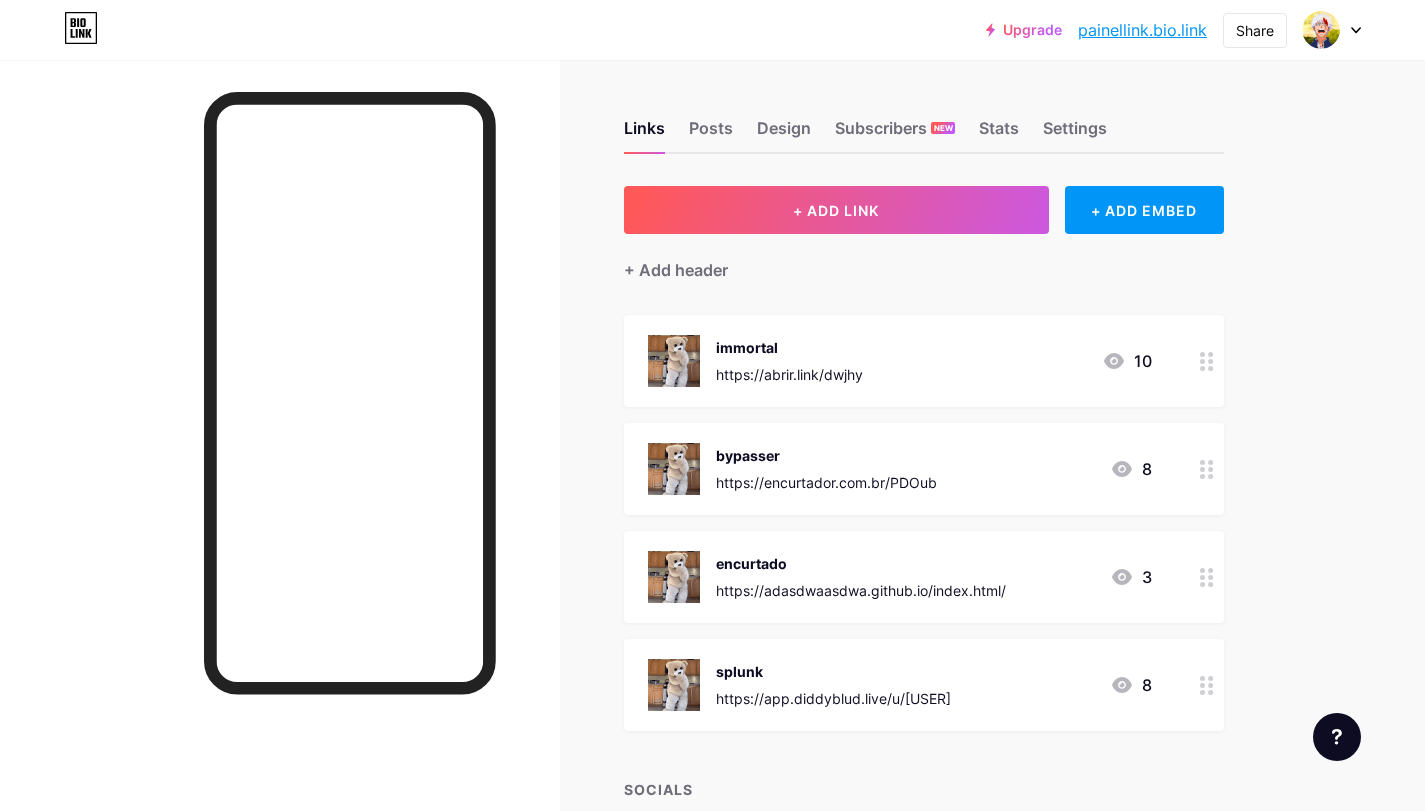 click on "Links
Posts
Design
Subscribers
NEW
Stats
Settings" at bounding box center [924, 119] 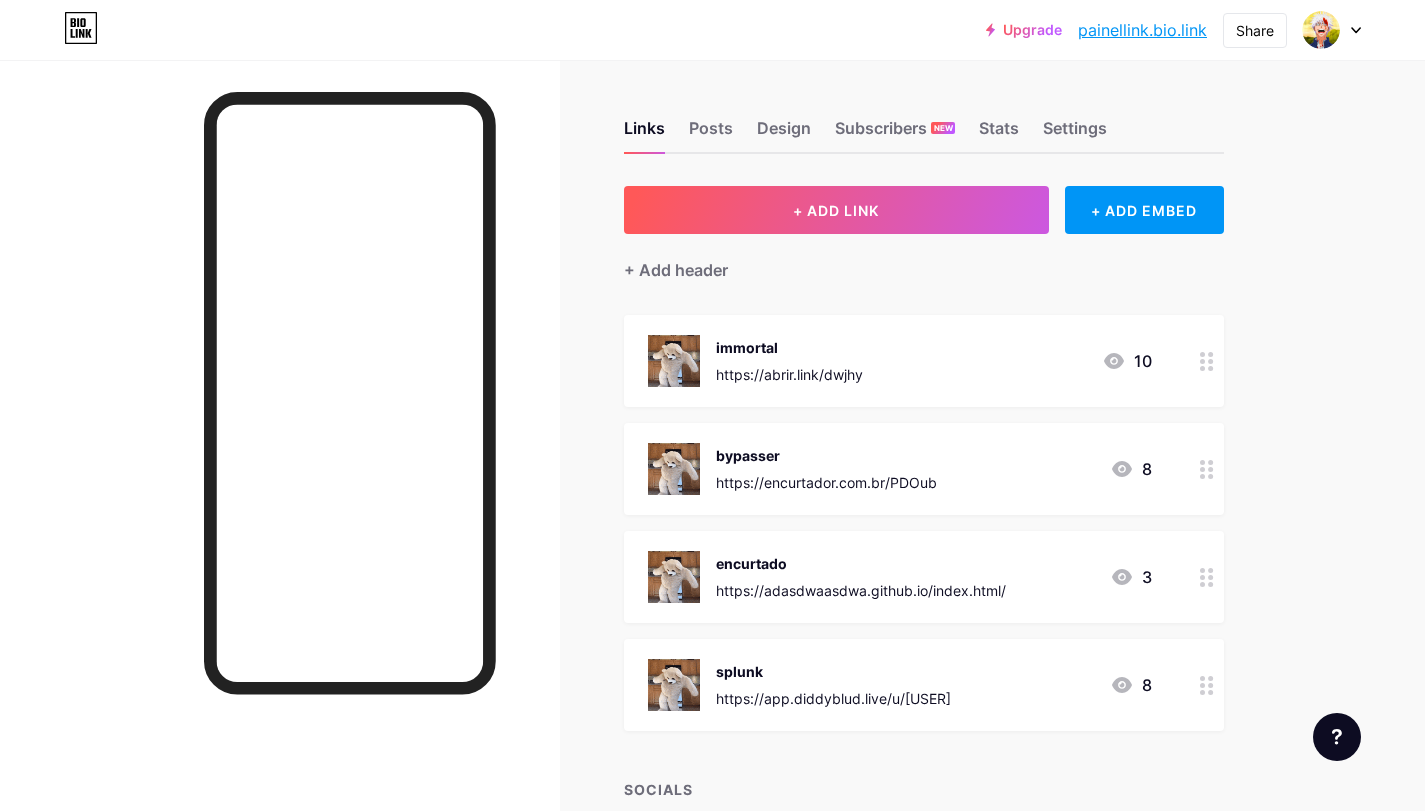 click on "Links
Posts
Design
Subscribers
NEW
Stats
Settings" at bounding box center (924, 119) 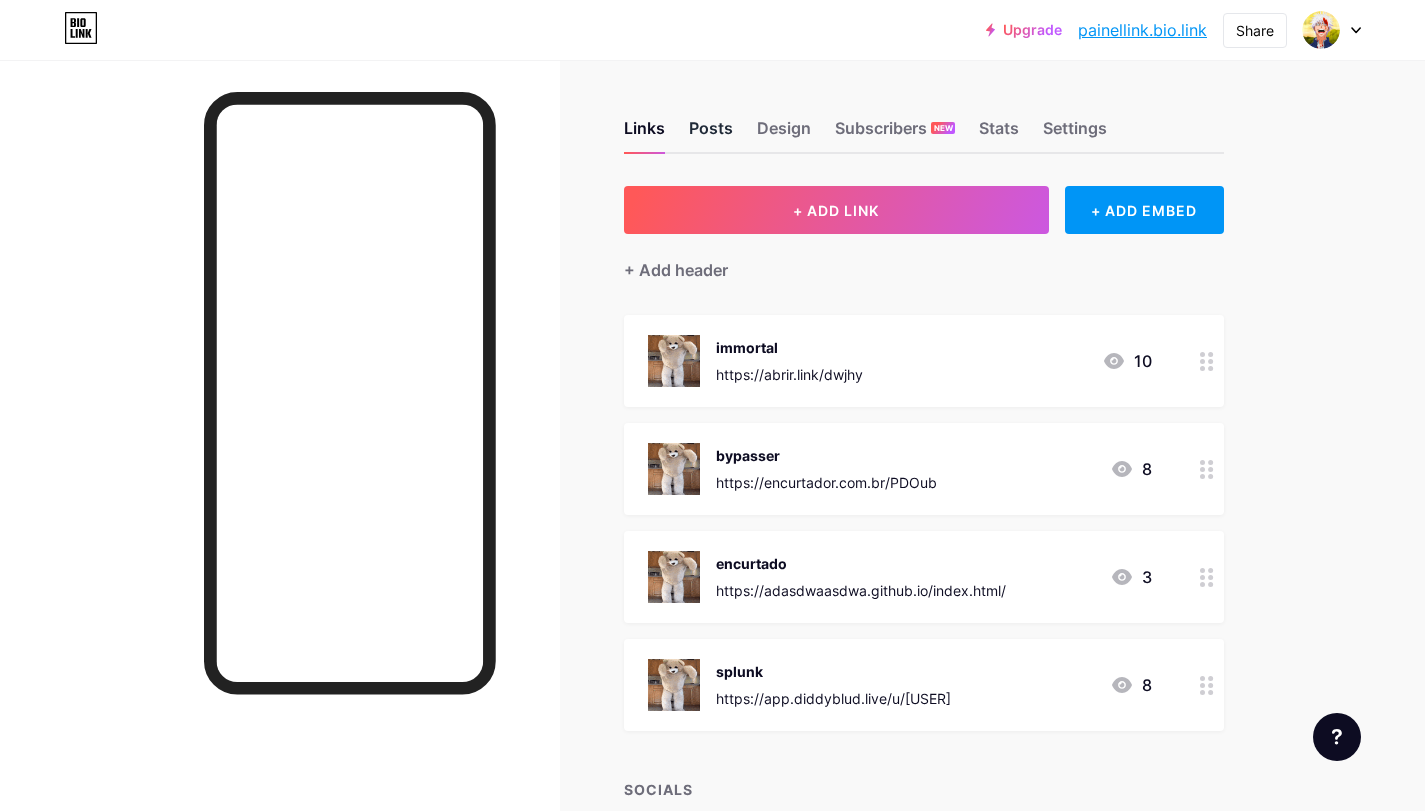 click on "Posts" at bounding box center (711, 134) 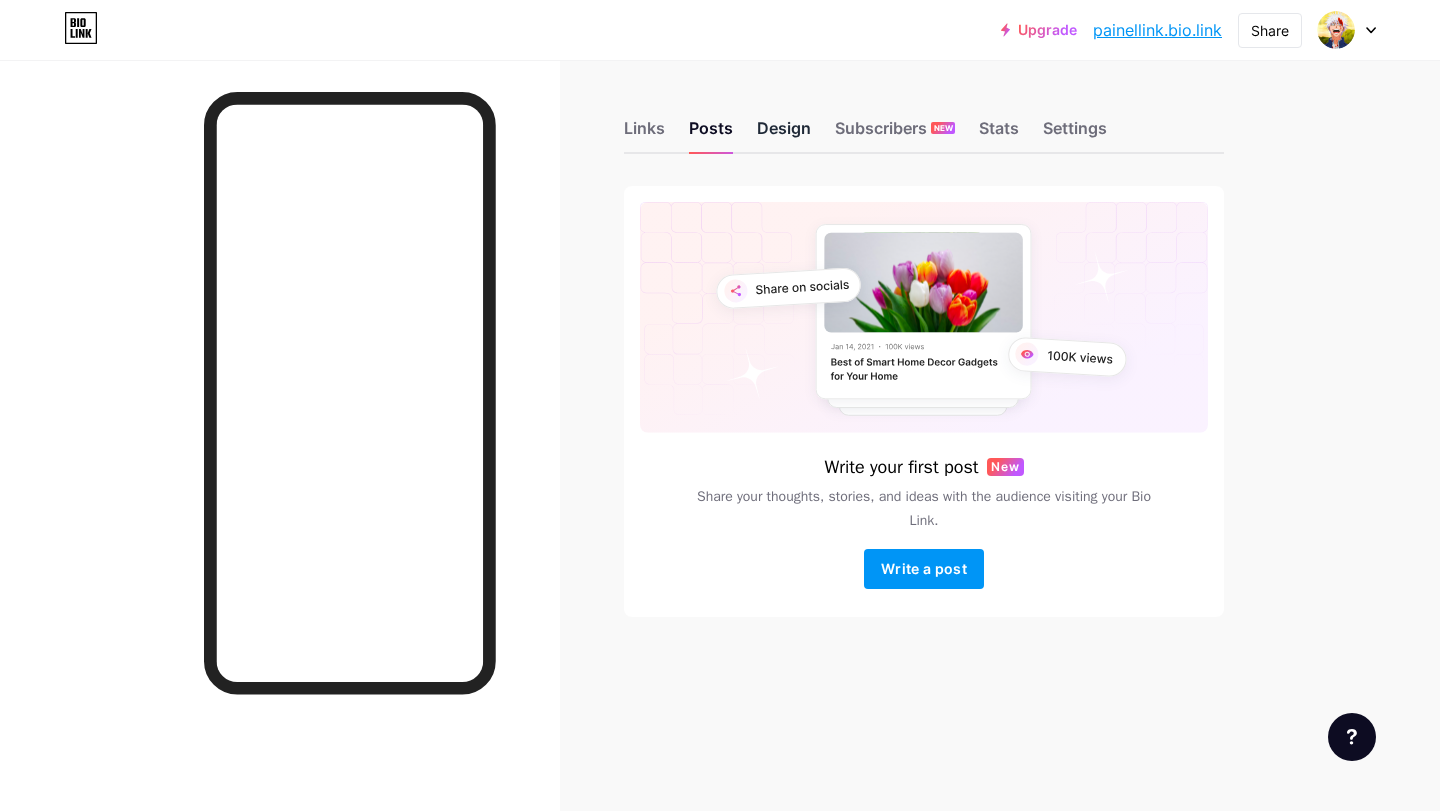 click on "Design" at bounding box center [784, 134] 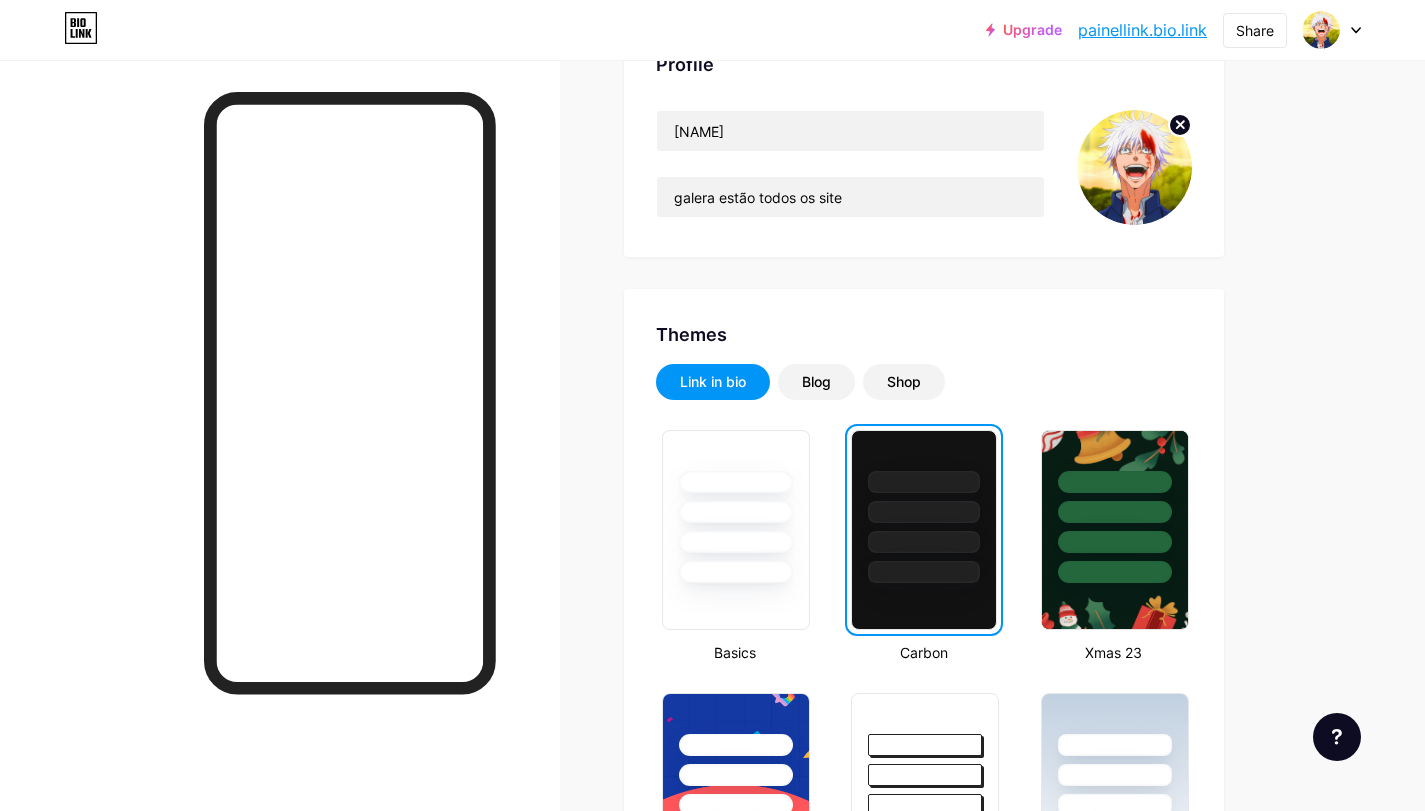 scroll, scrollTop: 200, scrollLeft: 0, axis: vertical 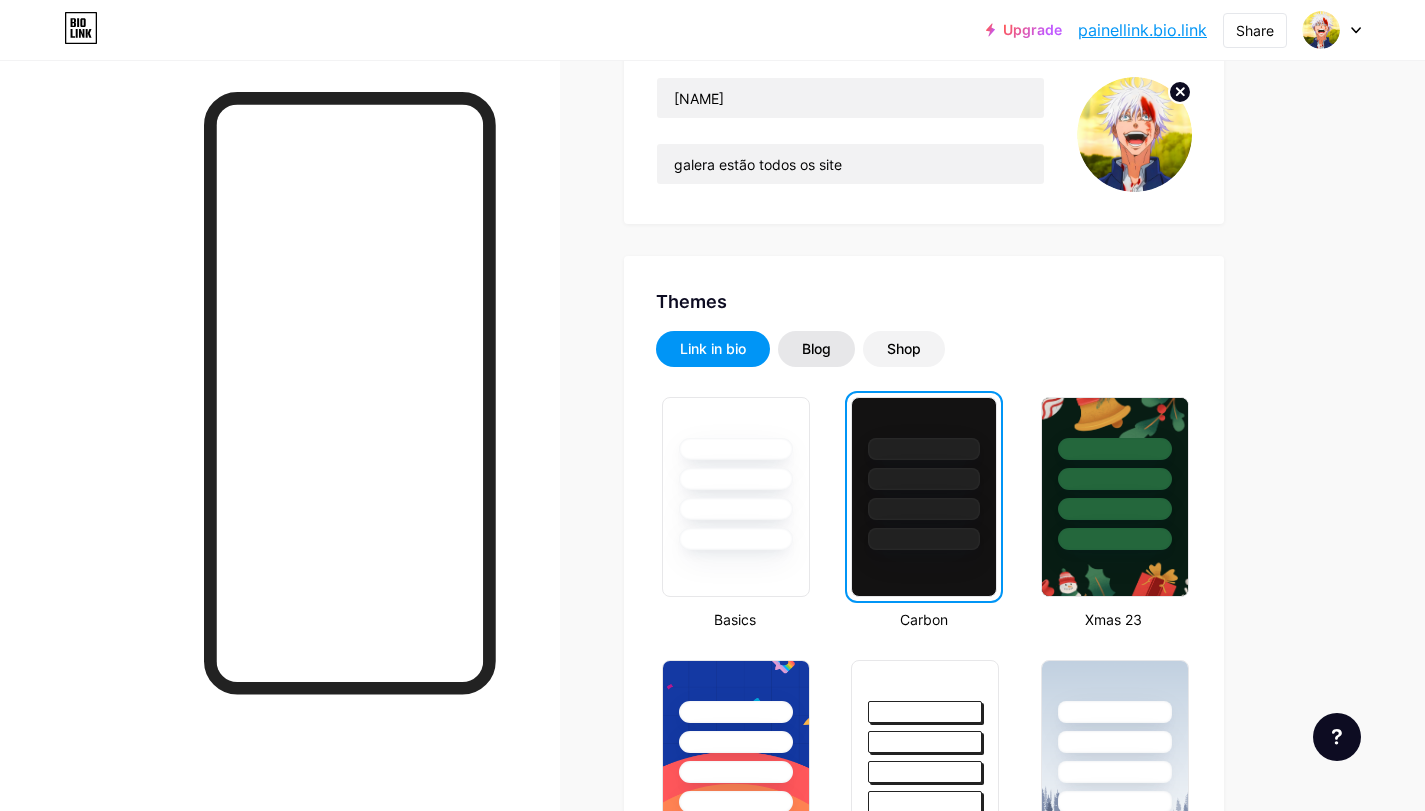 click on "Blog" at bounding box center (816, 349) 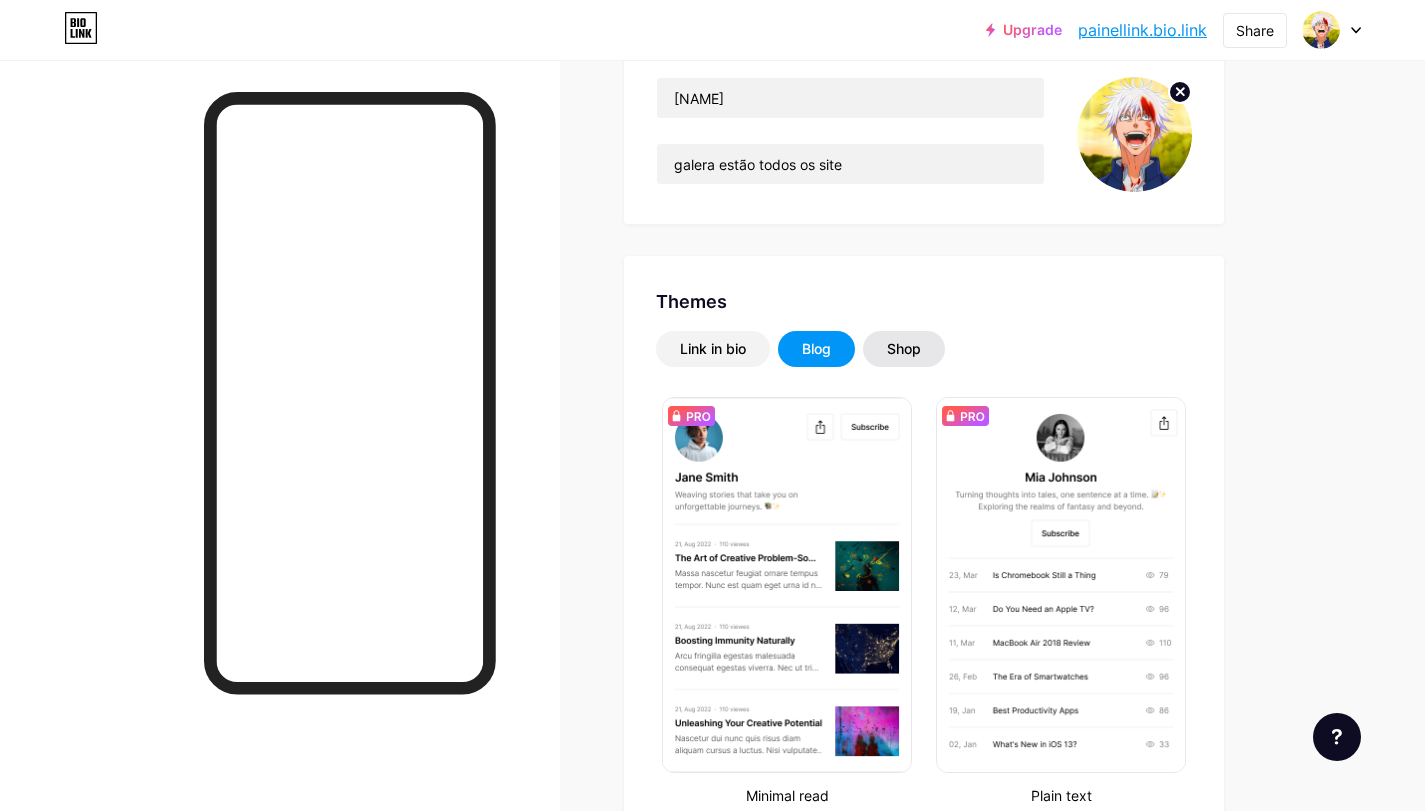 click on "Shop" at bounding box center [904, 349] 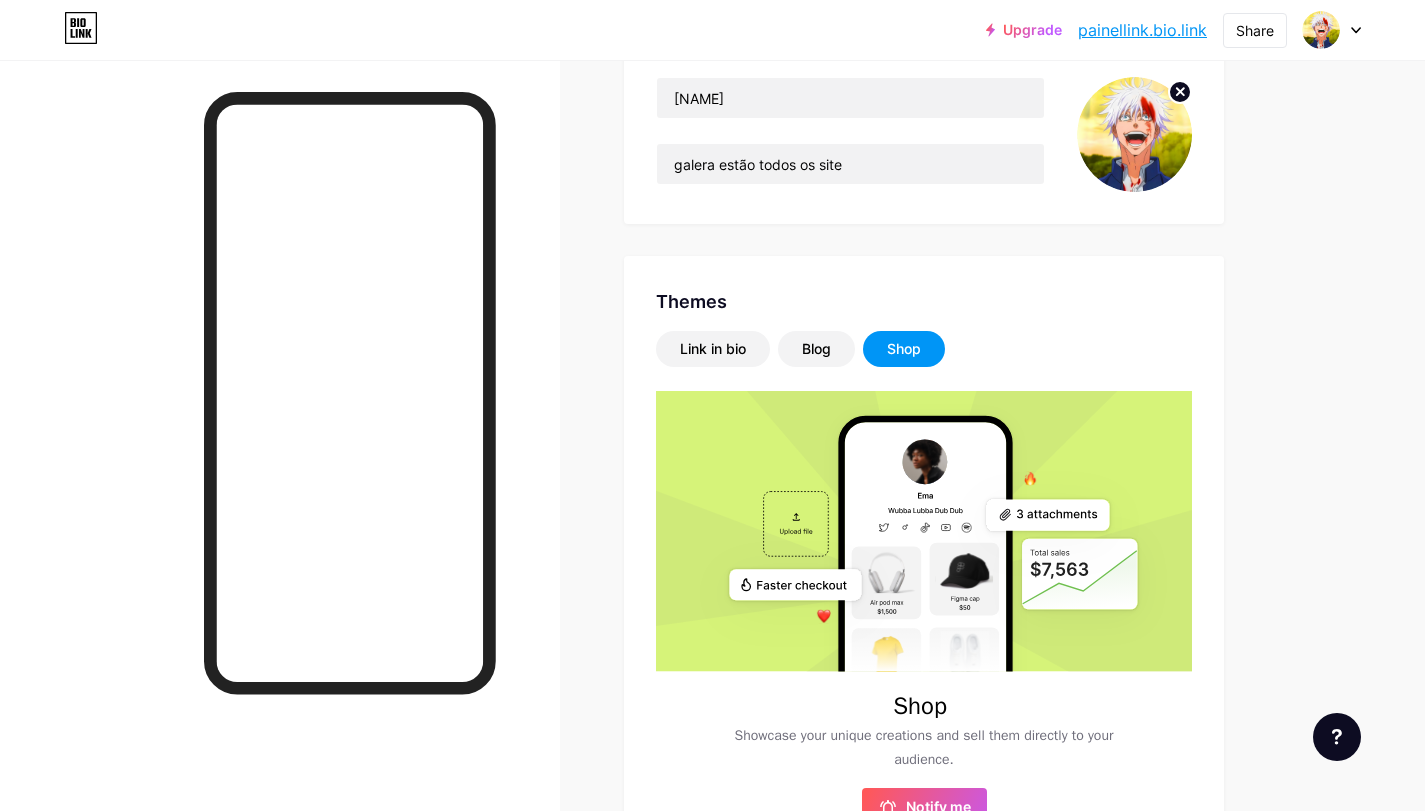 click on "Shop" at bounding box center [904, 349] 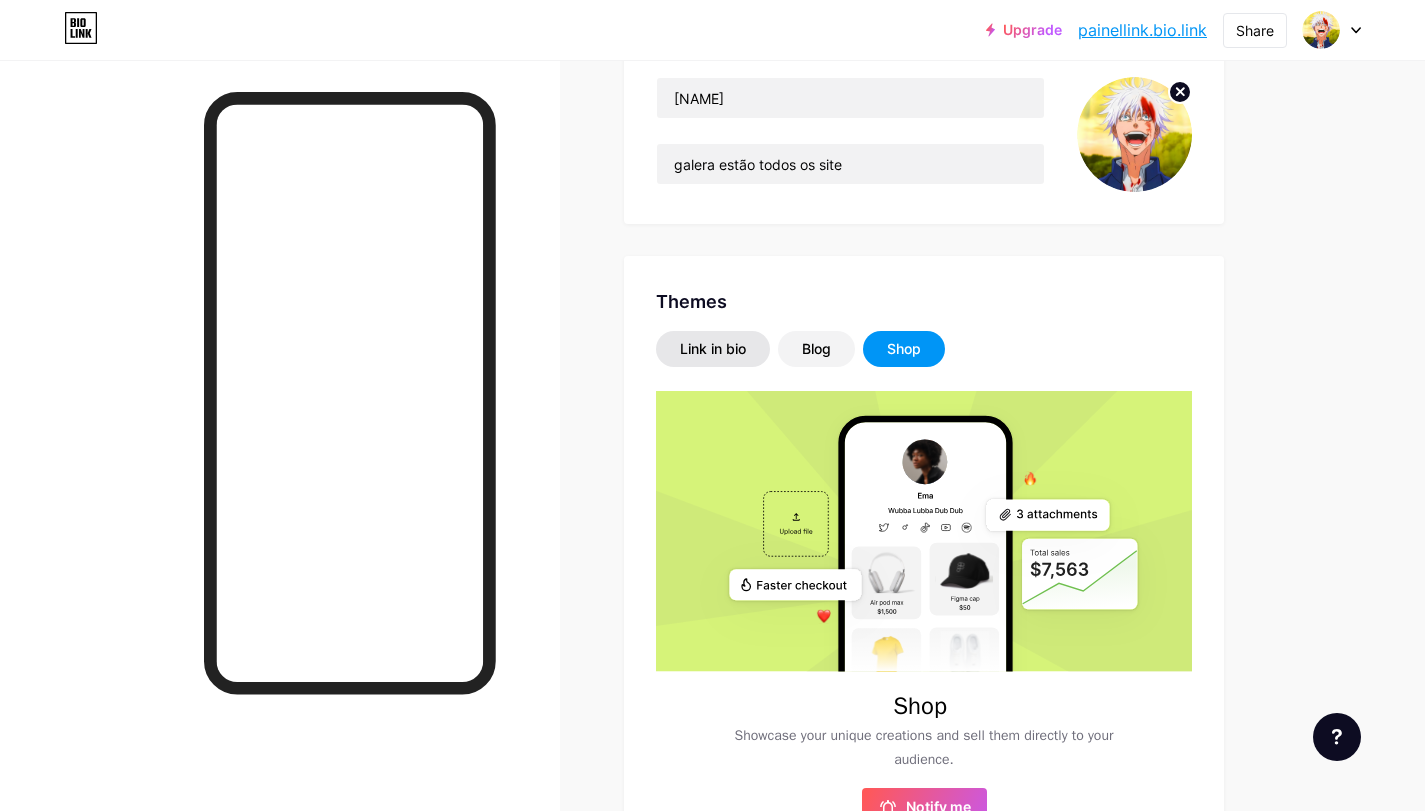 click on "Link in bio" at bounding box center (713, 349) 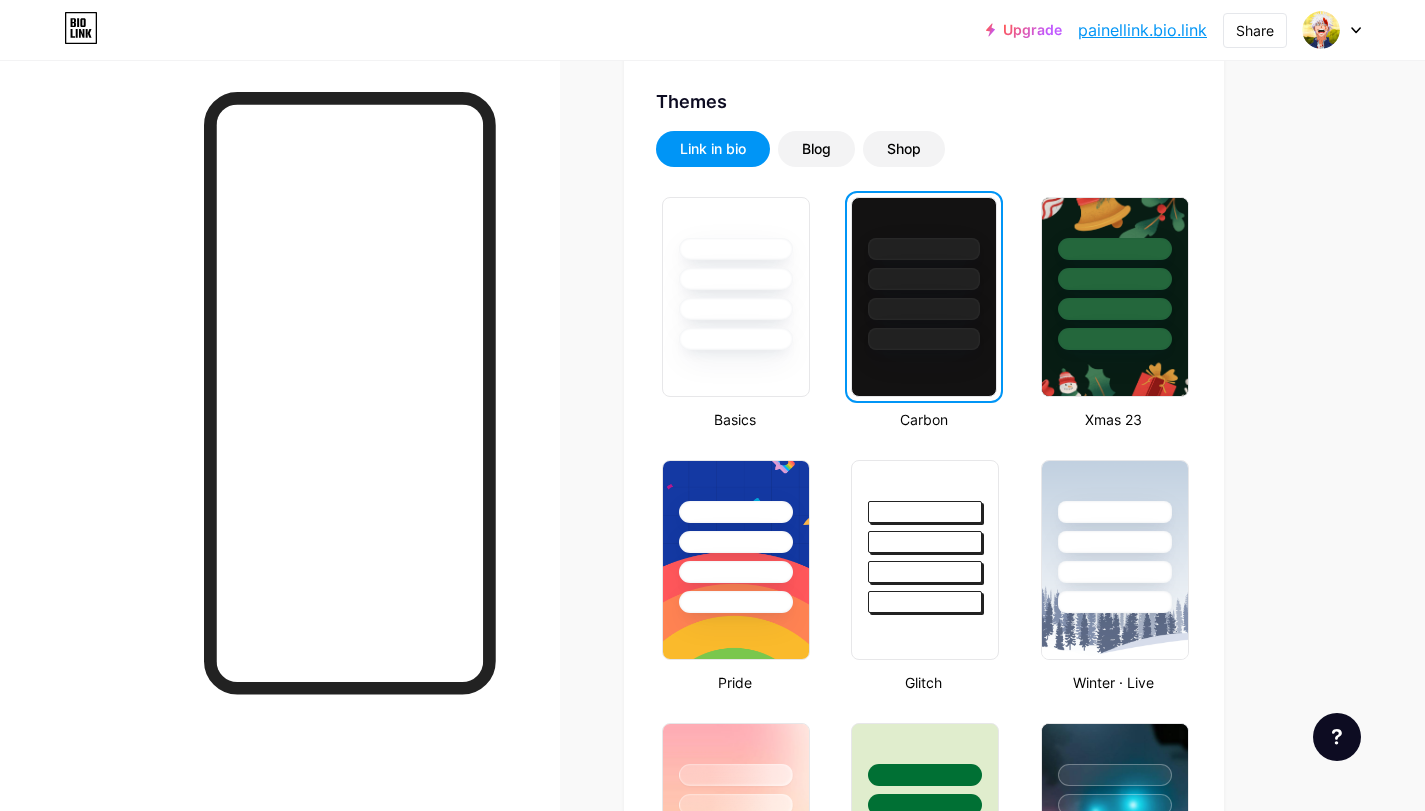 scroll, scrollTop: 433, scrollLeft: 0, axis: vertical 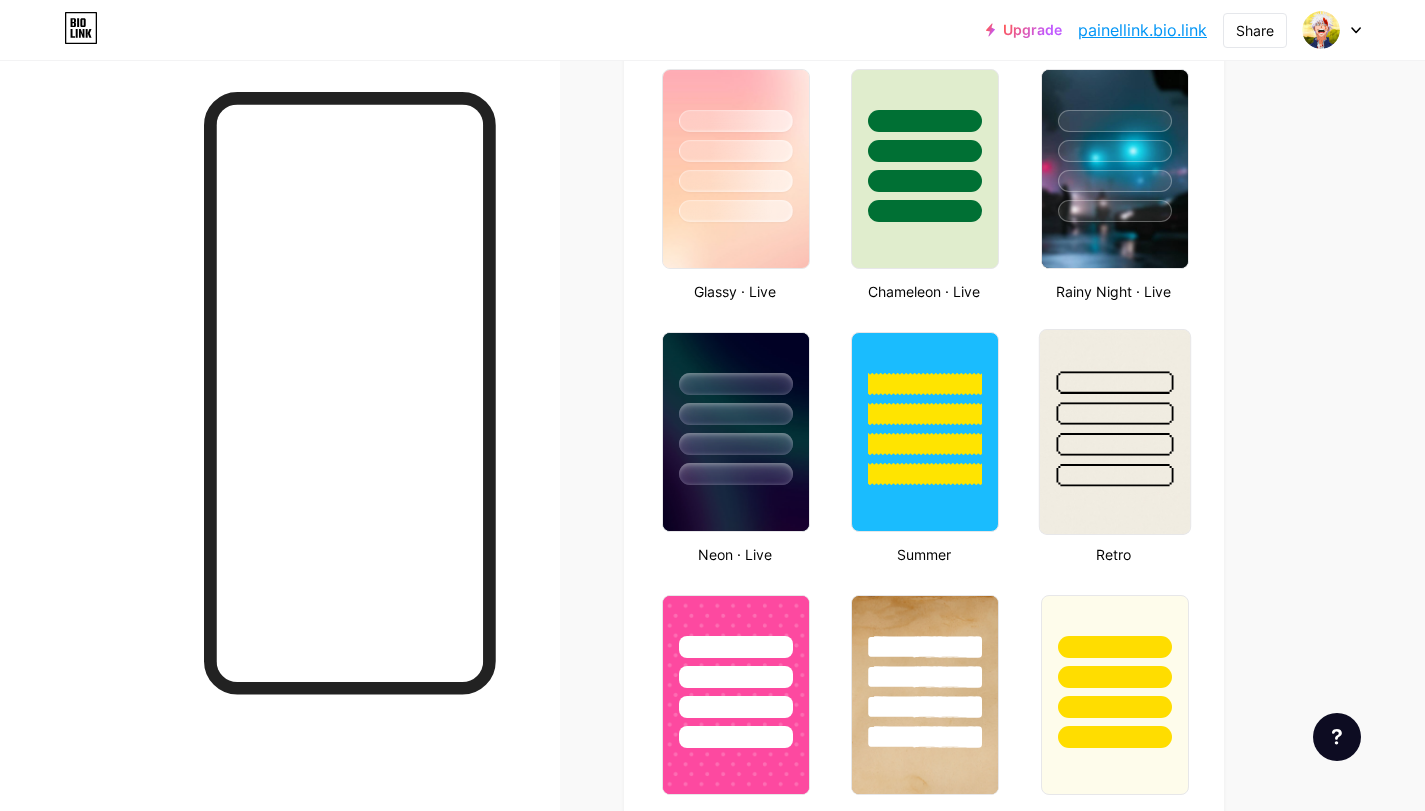 click at bounding box center [1114, 444] 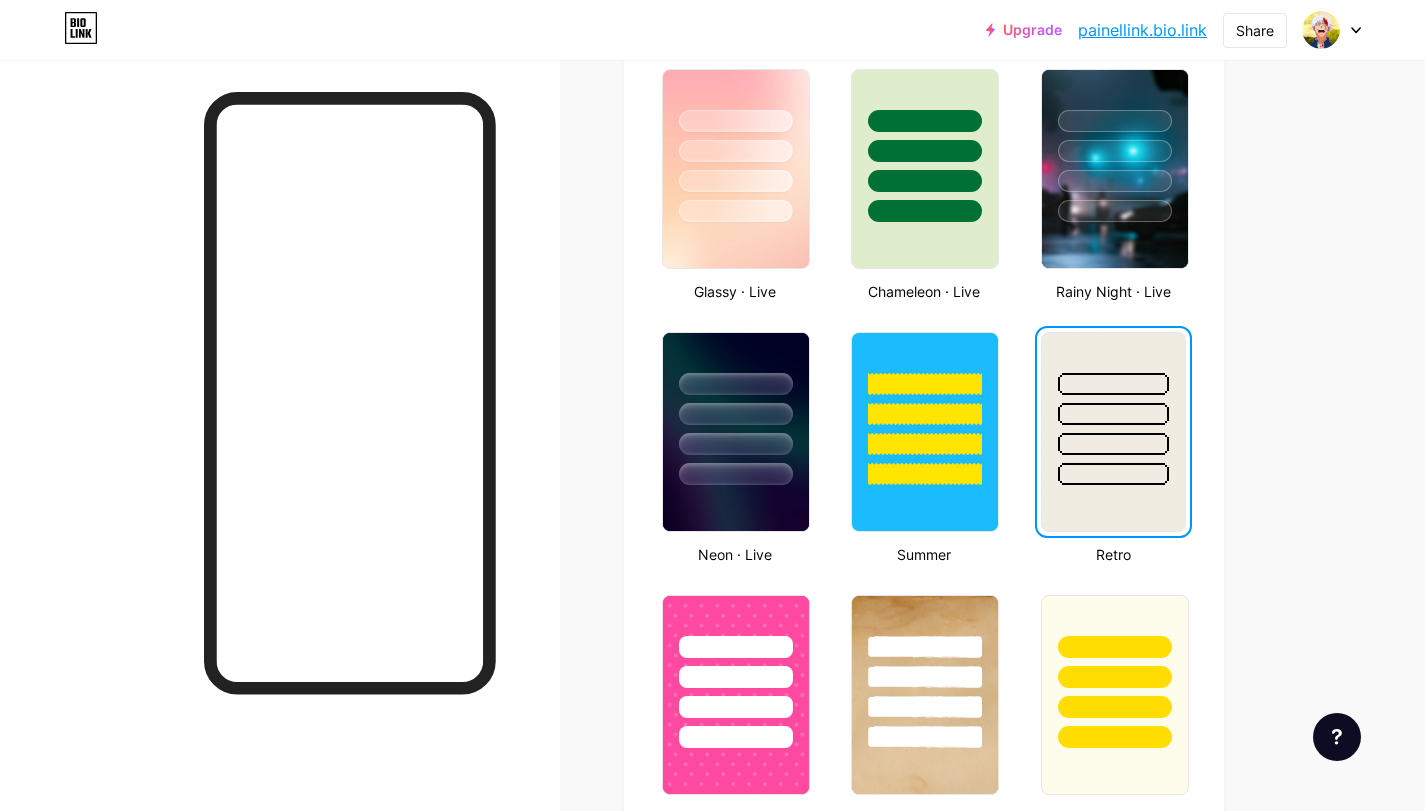 click at bounding box center [1113, 409] 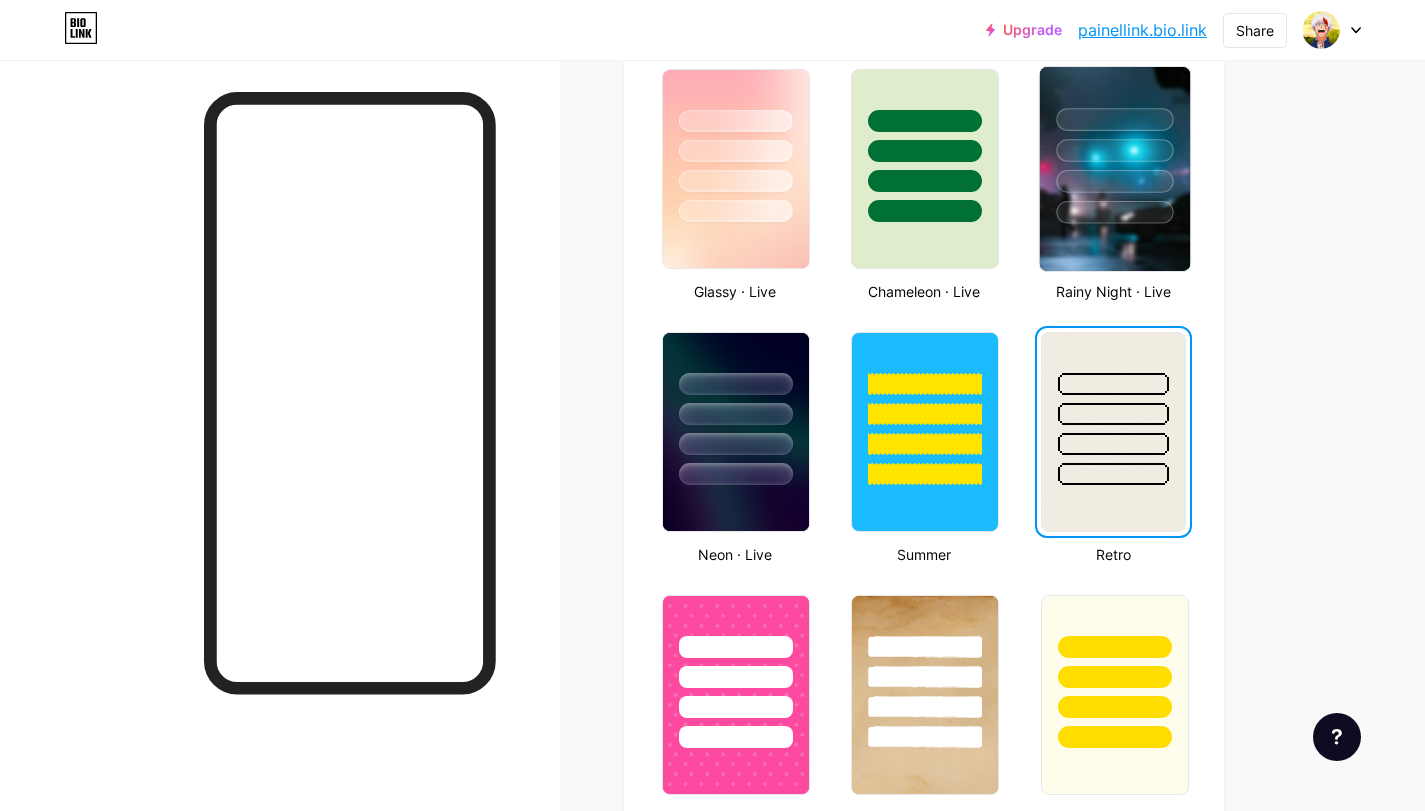 click at bounding box center (1114, 169) 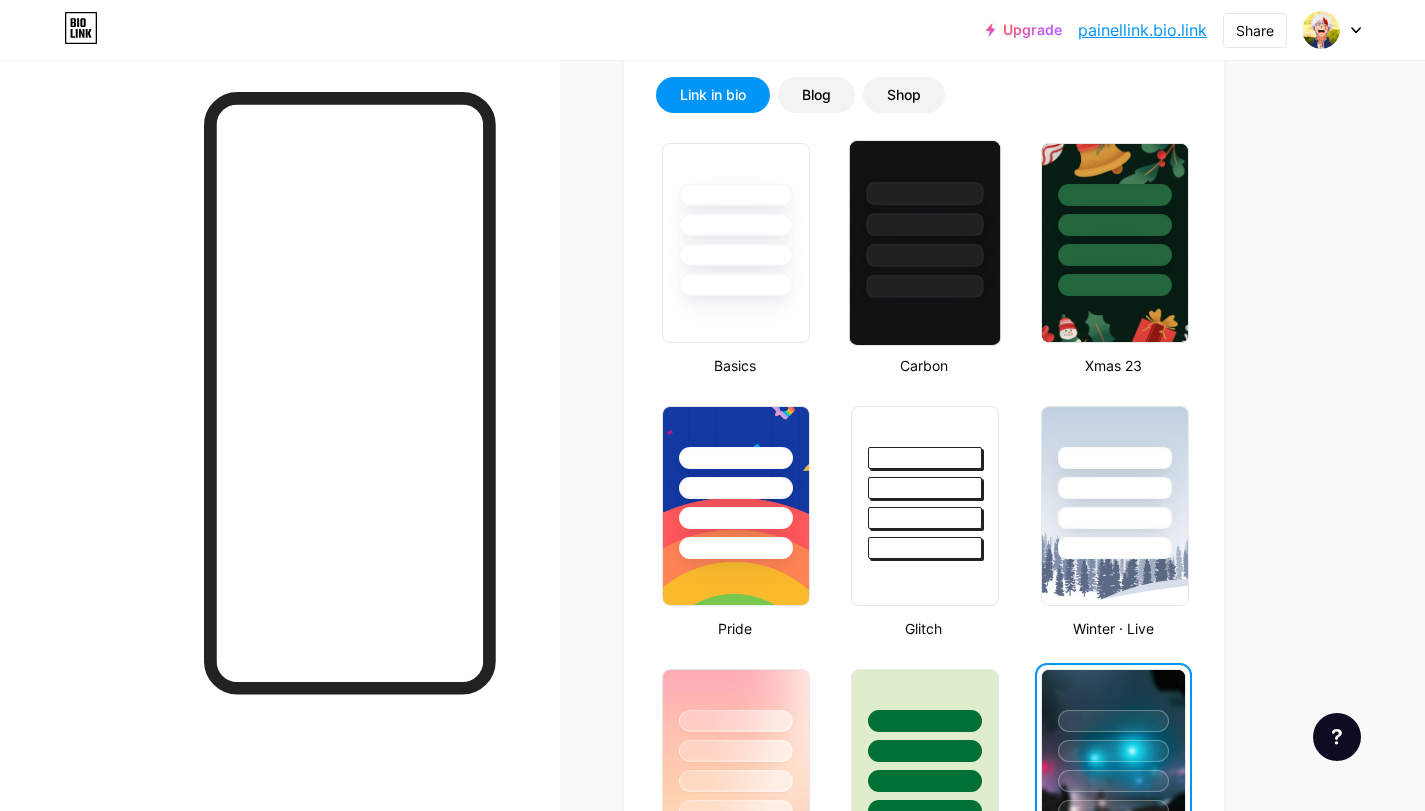 scroll, scrollTop: 354, scrollLeft: 0, axis: vertical 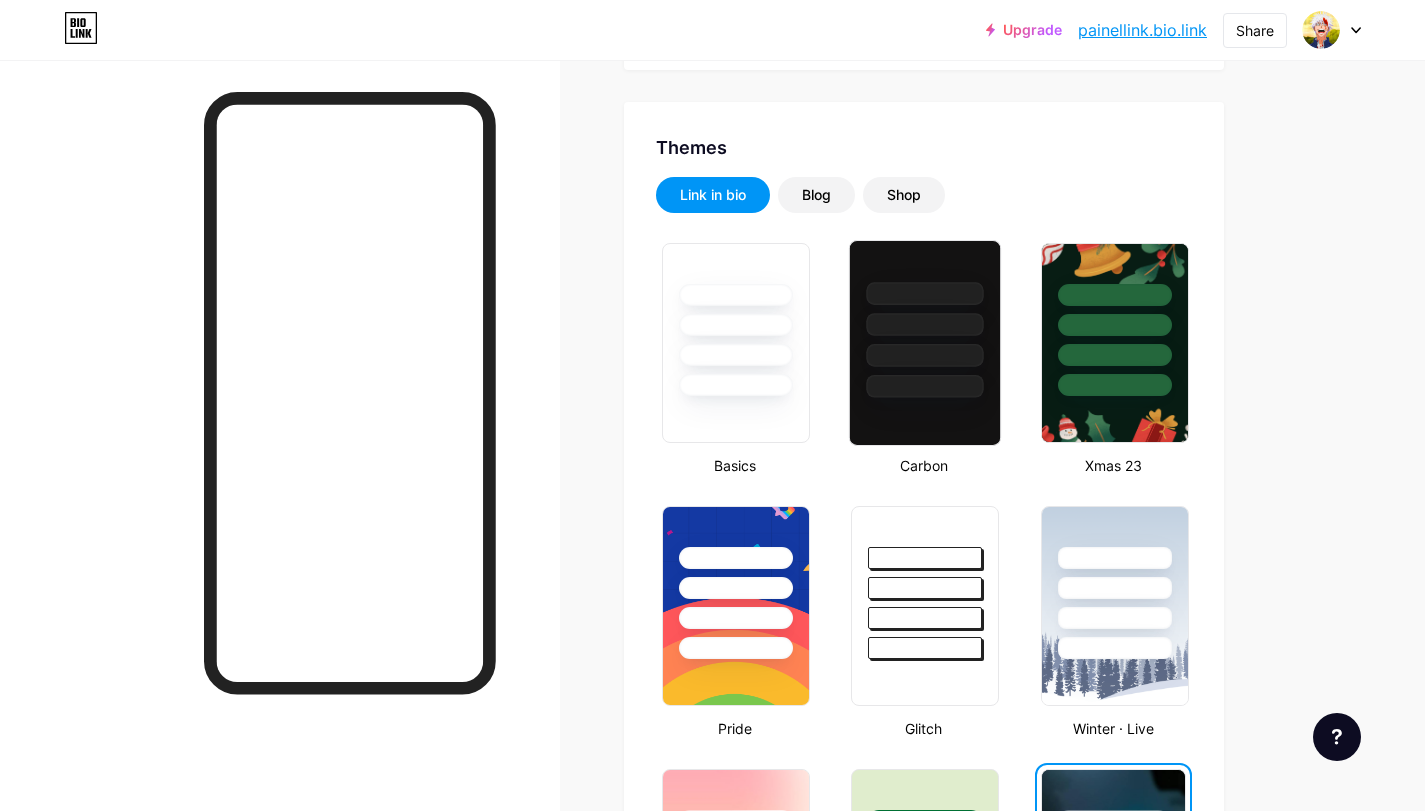 click at bounding box center (925, 324) 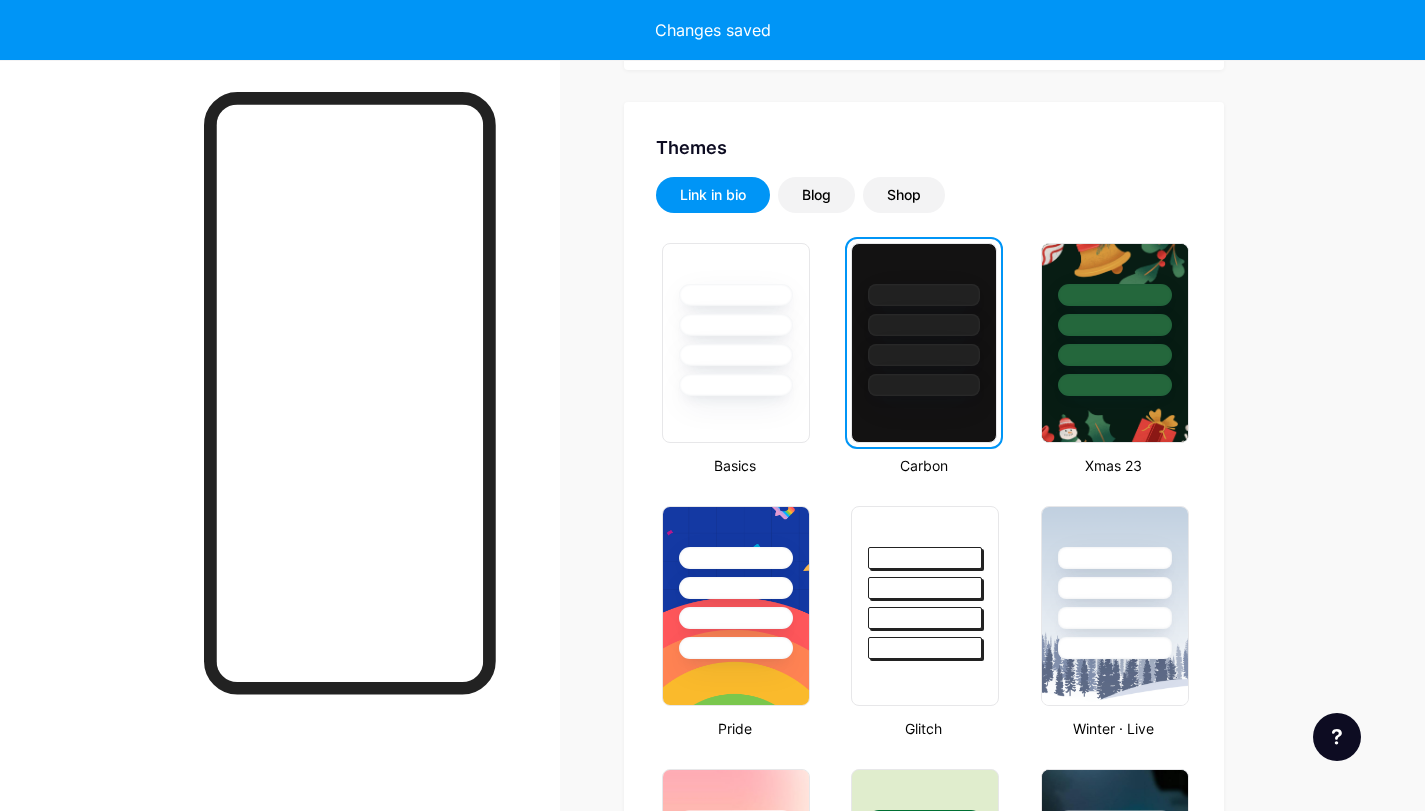 click at bounding box center (923, 355) 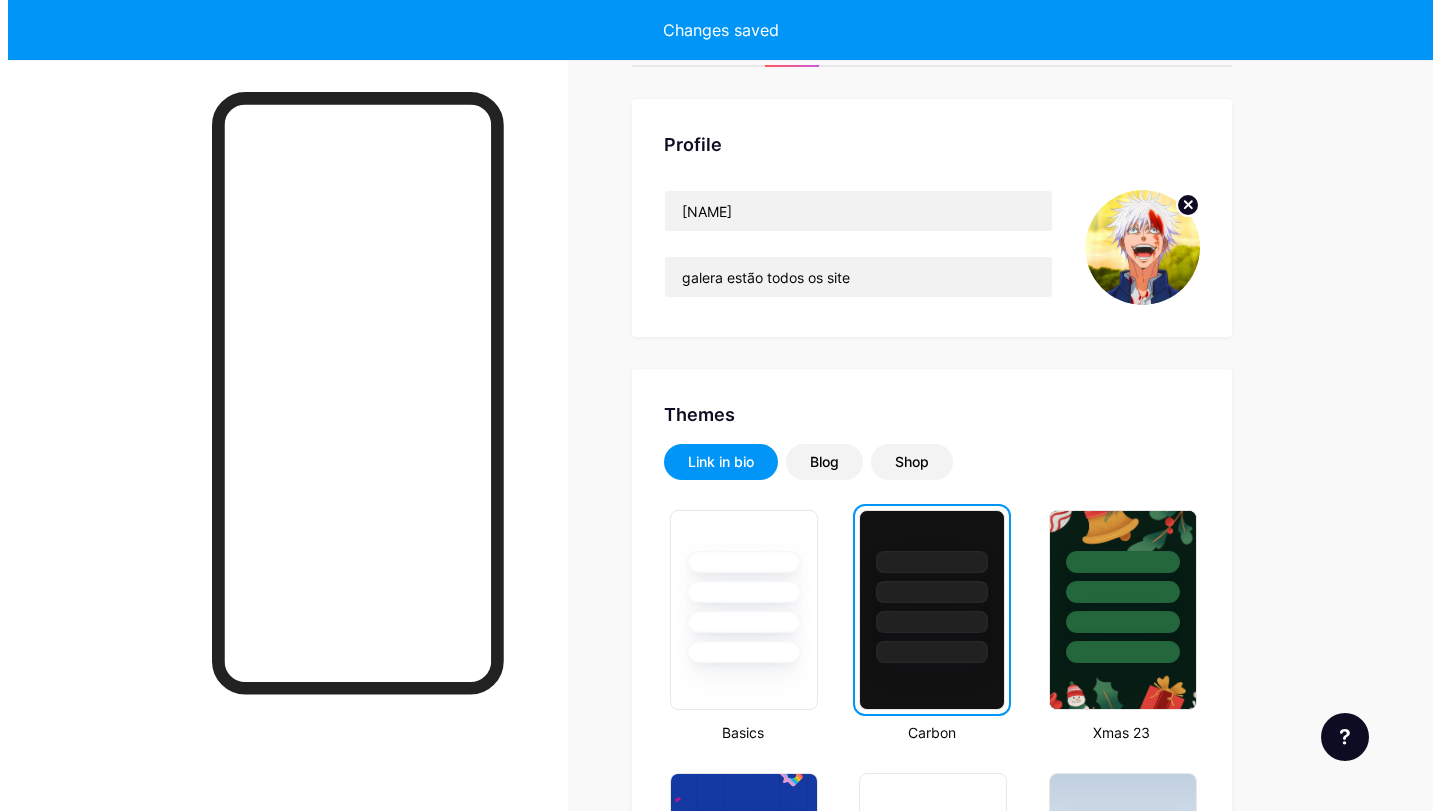 scroll, scrollTop: 0, scrollLeft: 0, axis: both 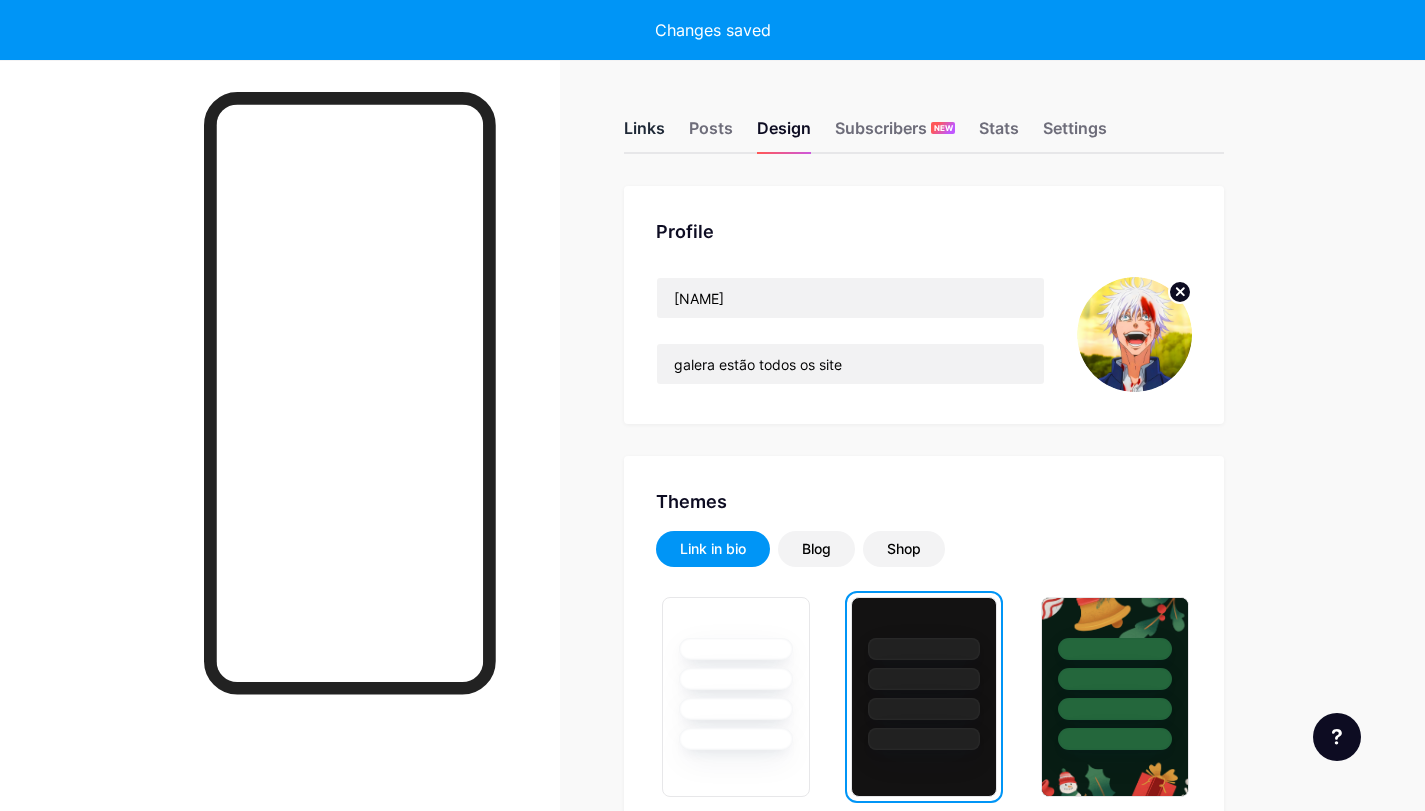 click on "Links" at bounding box center (644, 134) 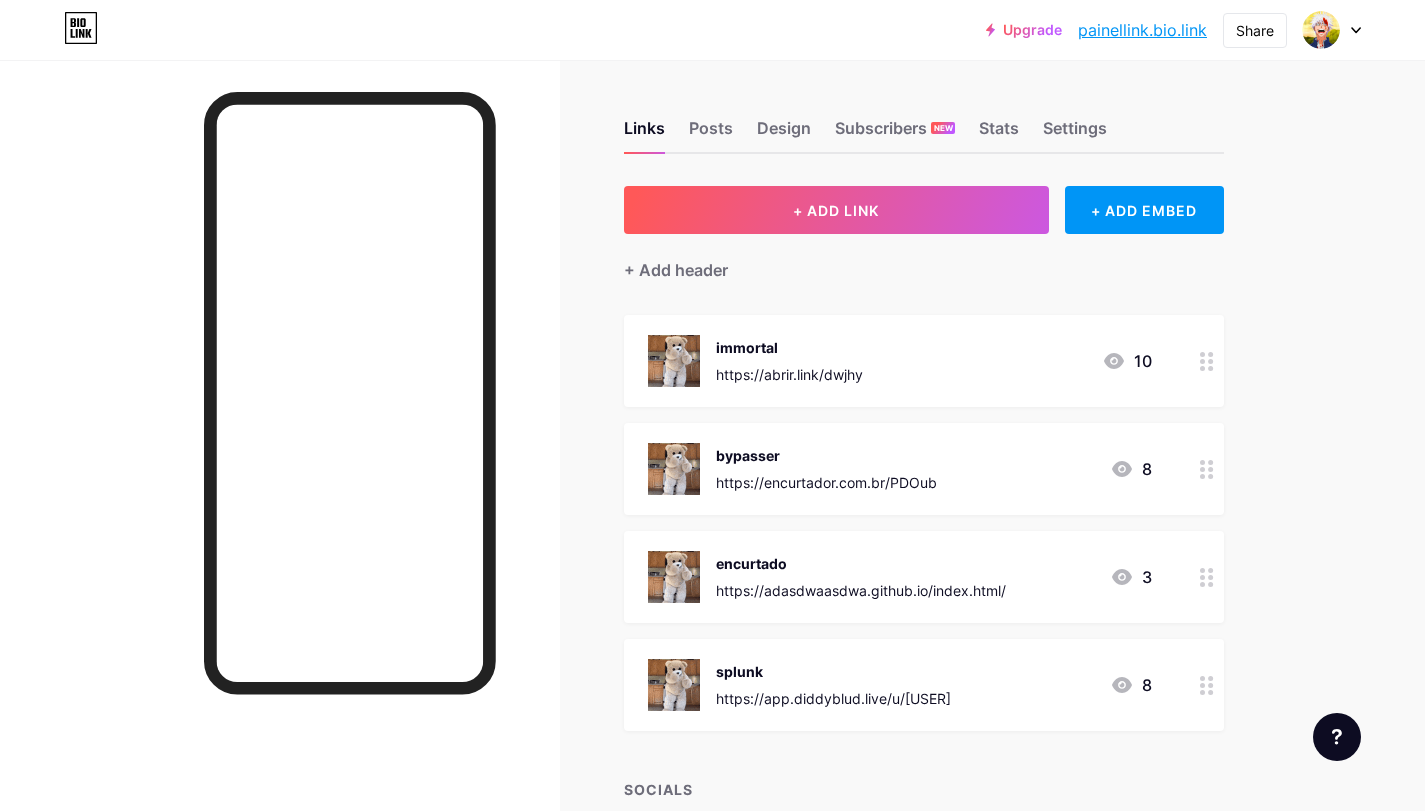 click at bounding box center (674, 361) 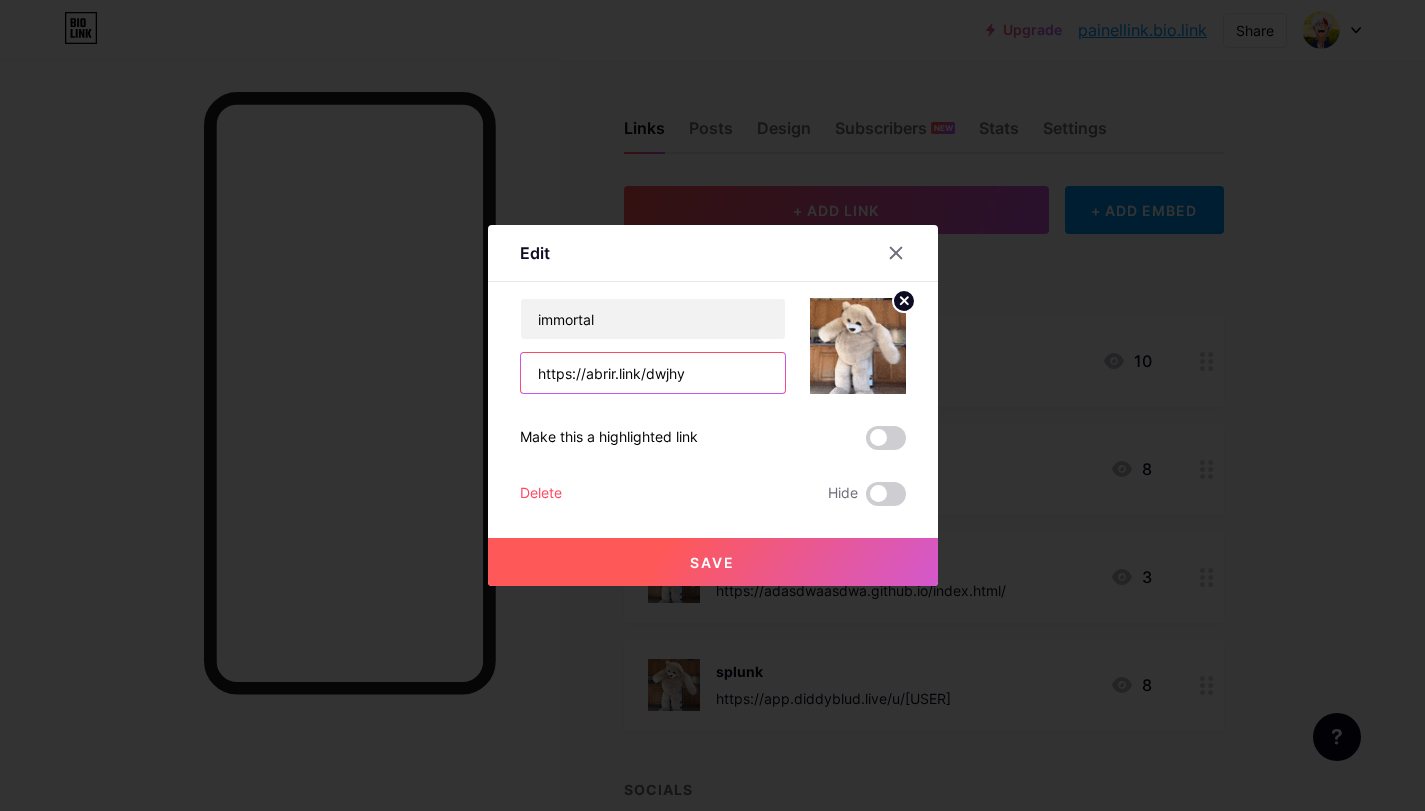 click on "https://abrir.link/dwjhy" at bounding box center (653, 373) 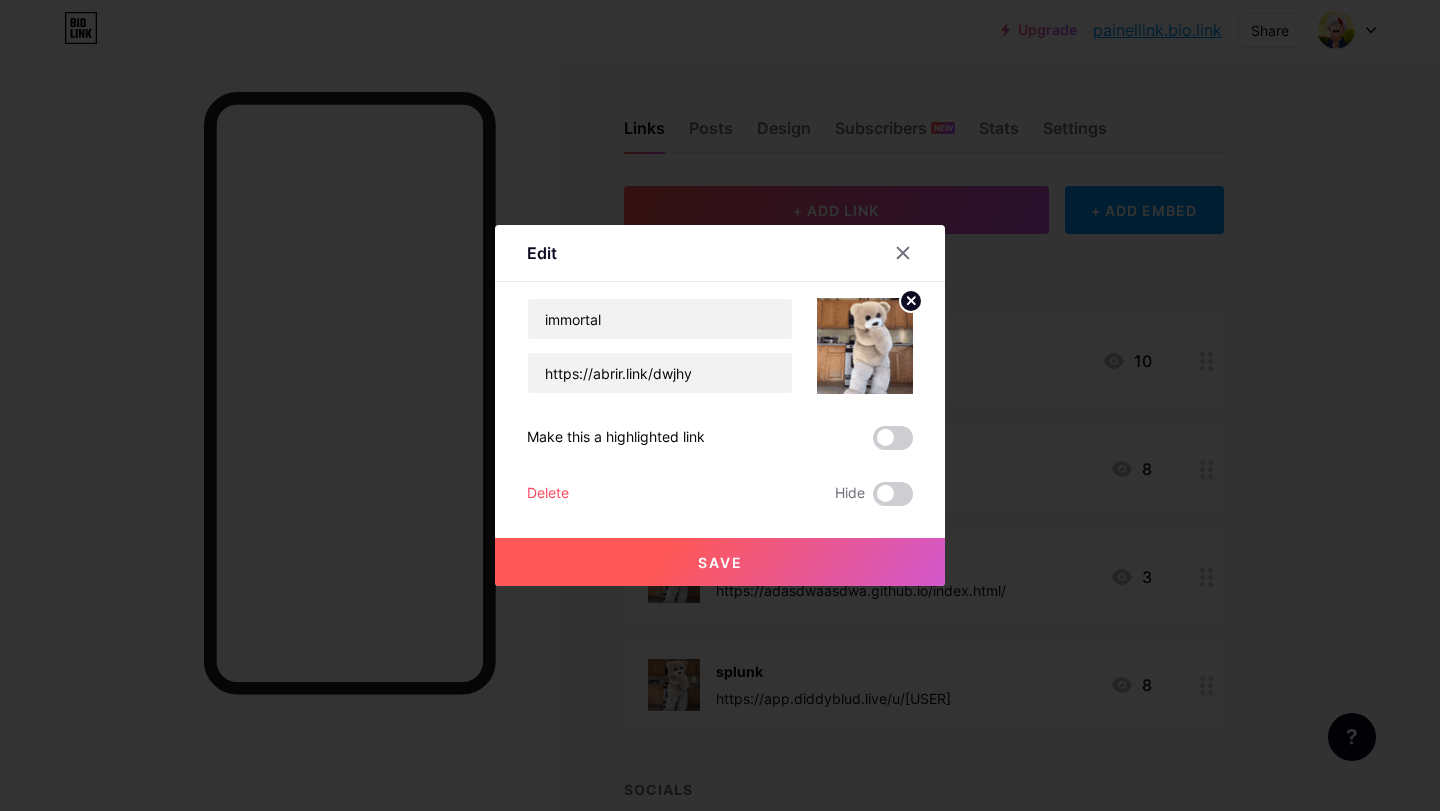 click at bounding box center (865, 346) 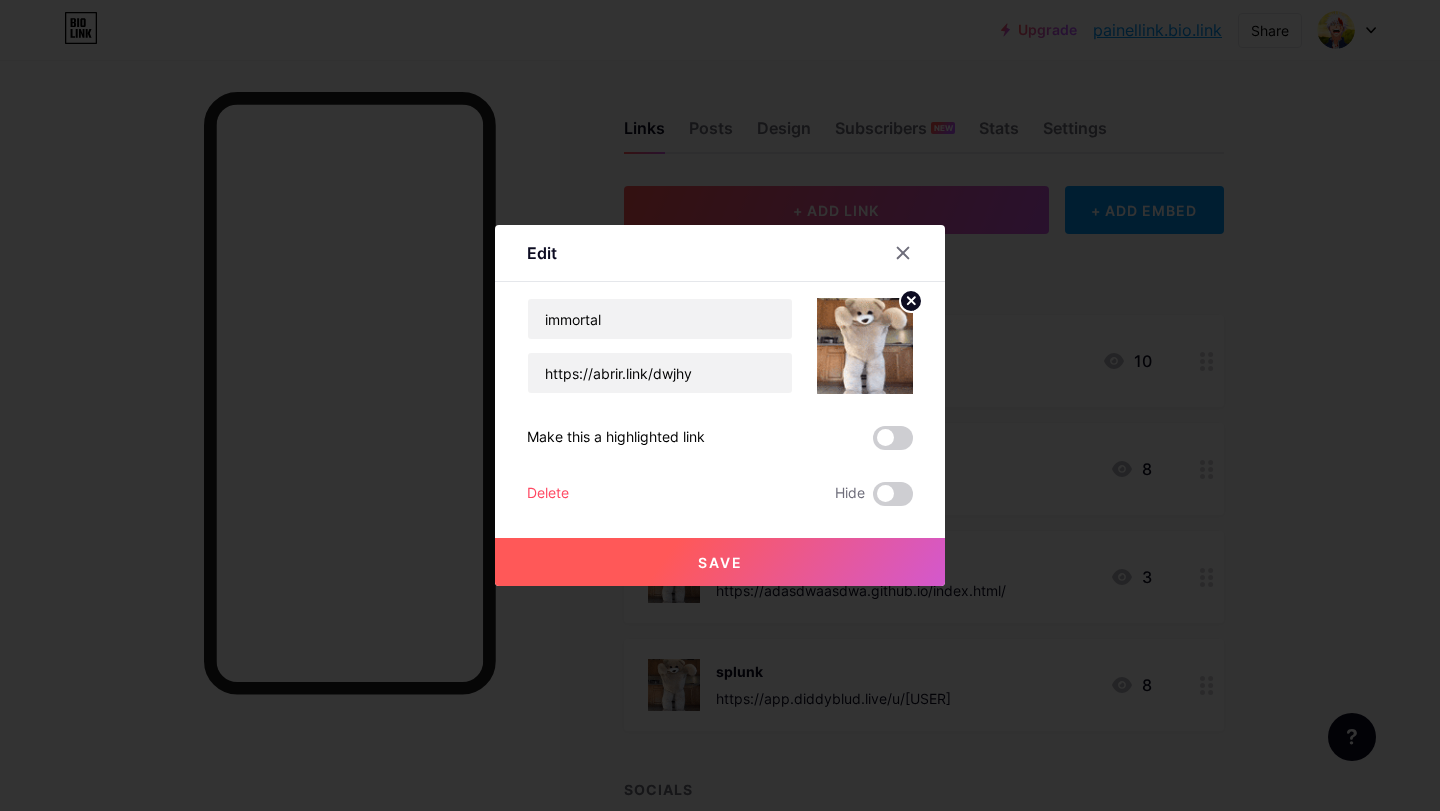 click 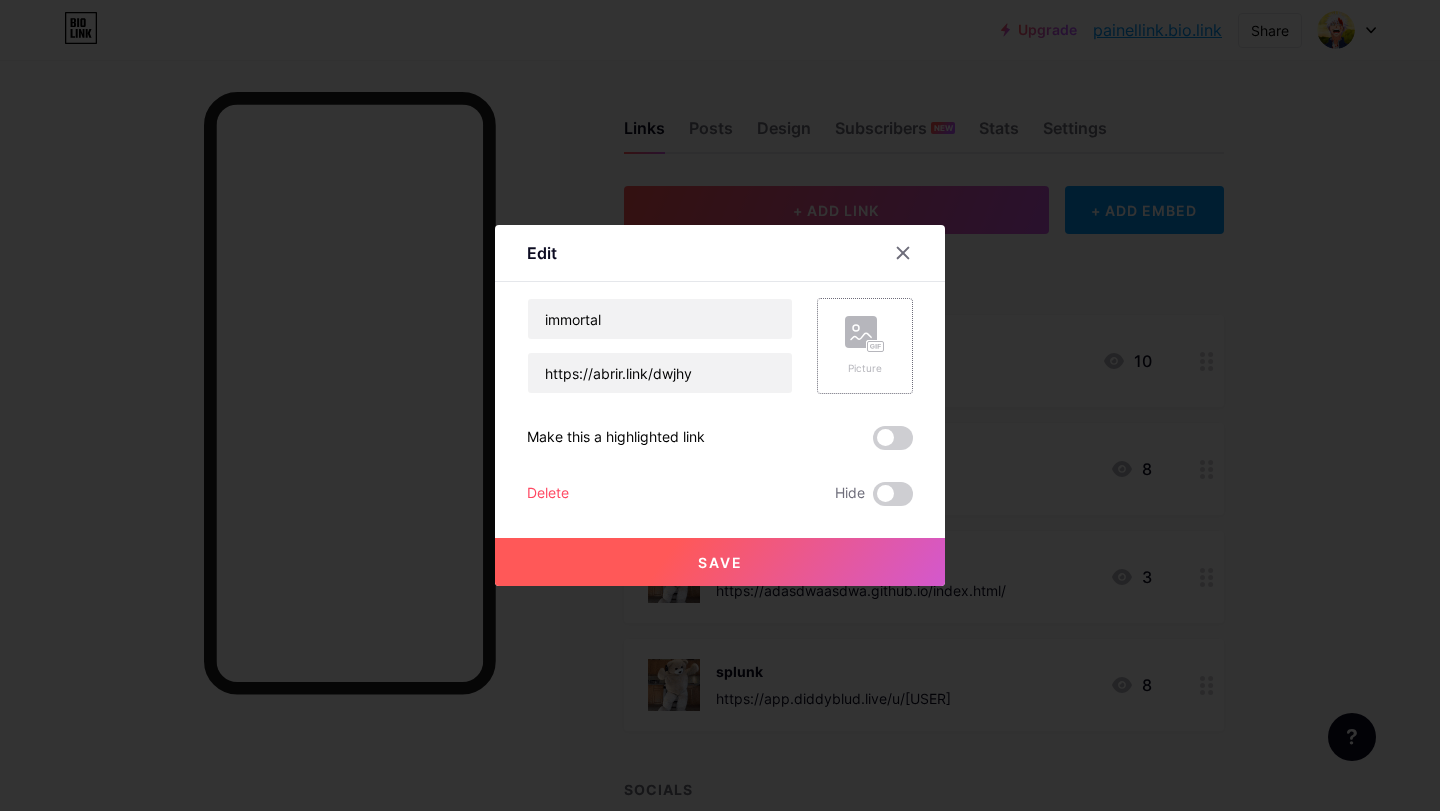 click 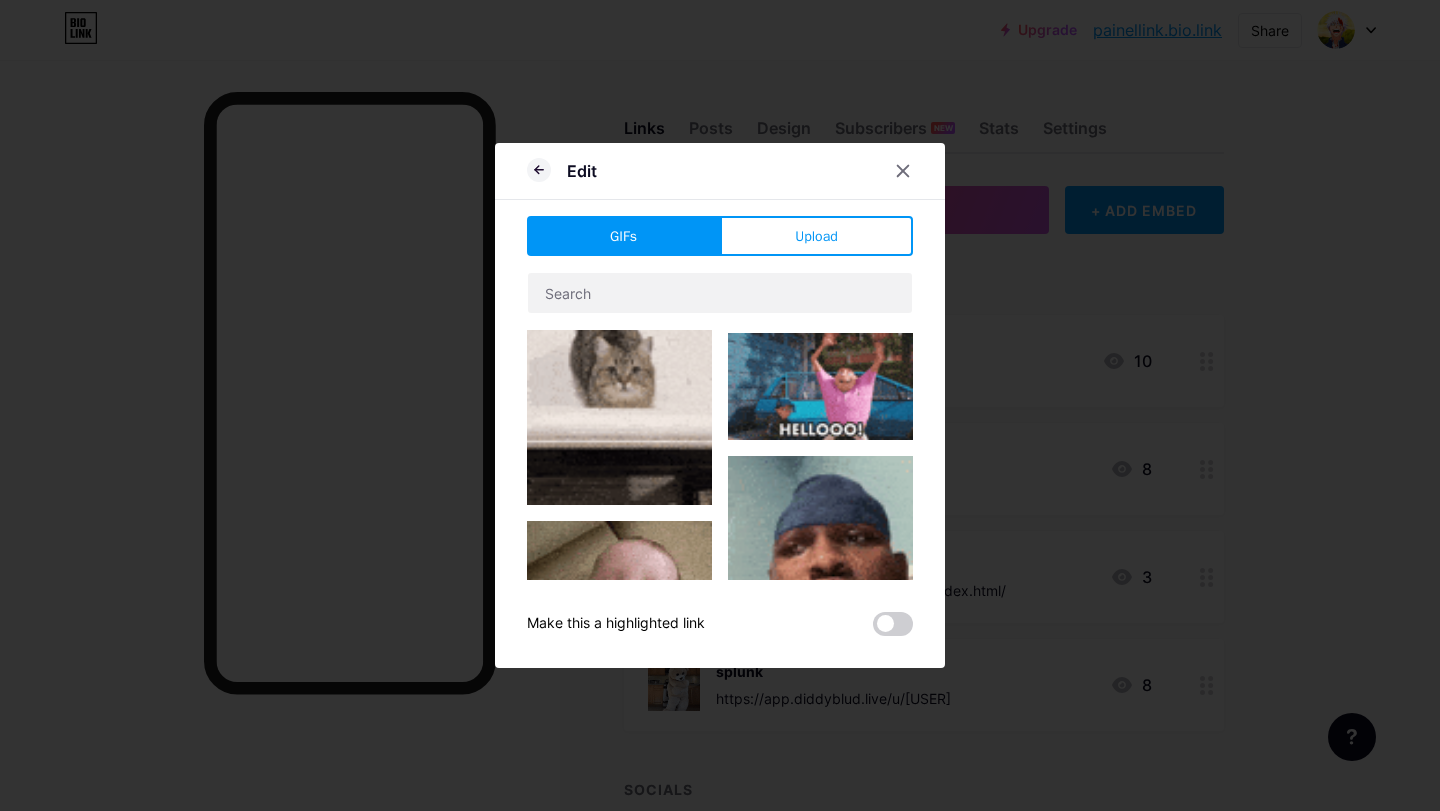 scroll, scrollTop: 633, scrollLeft: 0, axis: vertical 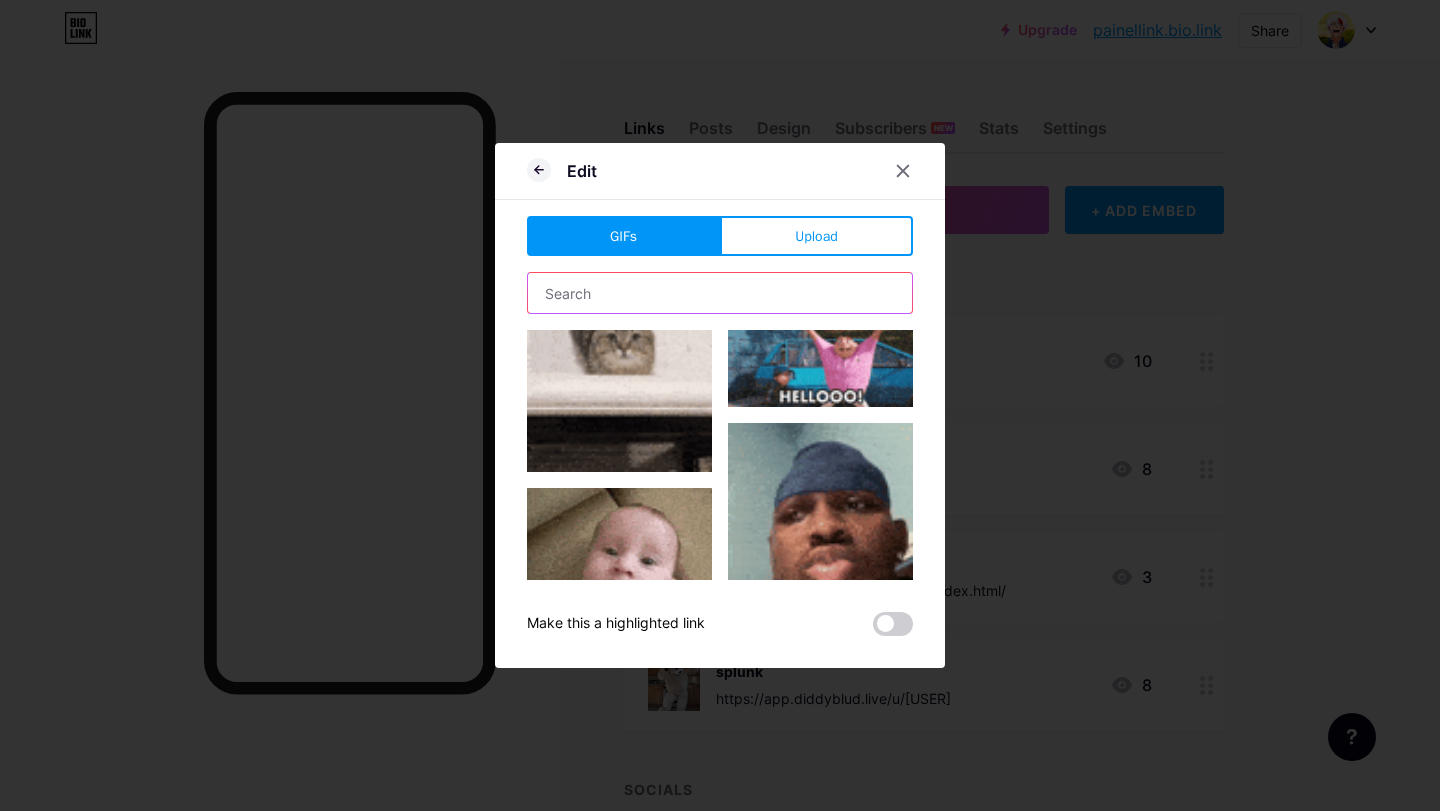 click at bounding box center (720, 293) 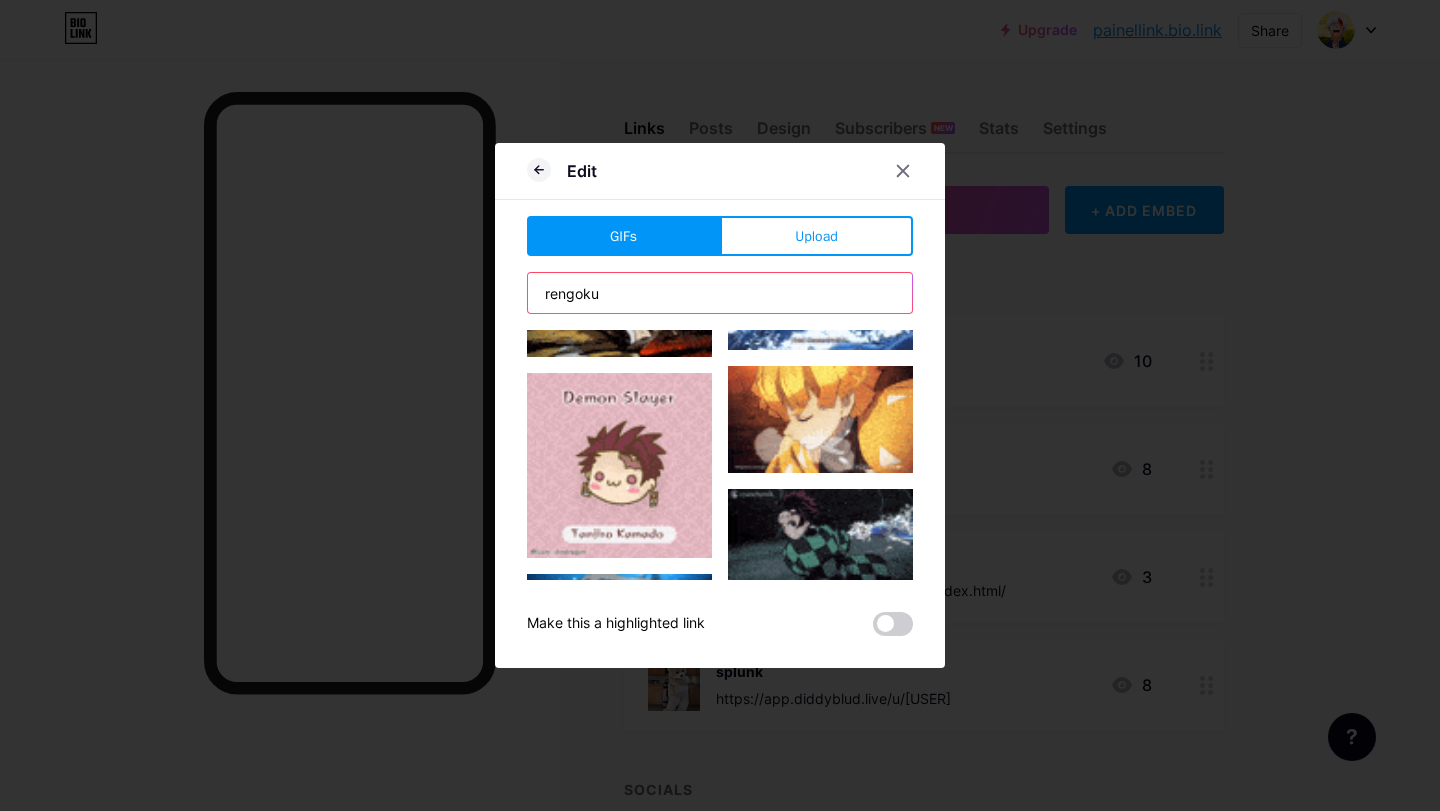 scroll, scrollTop: 3100, scrollLeft: 0, axis: vertical 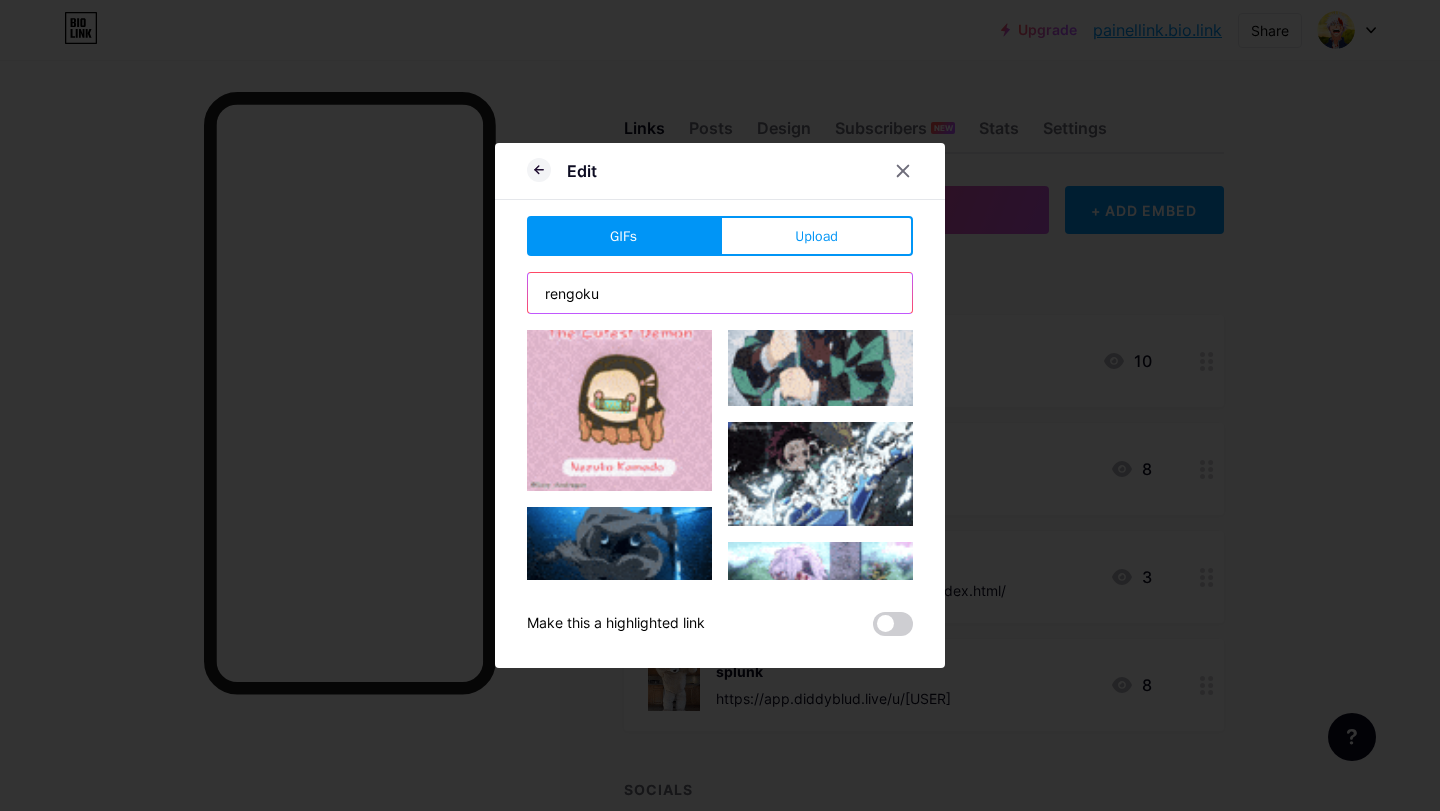 type on "rengoku" 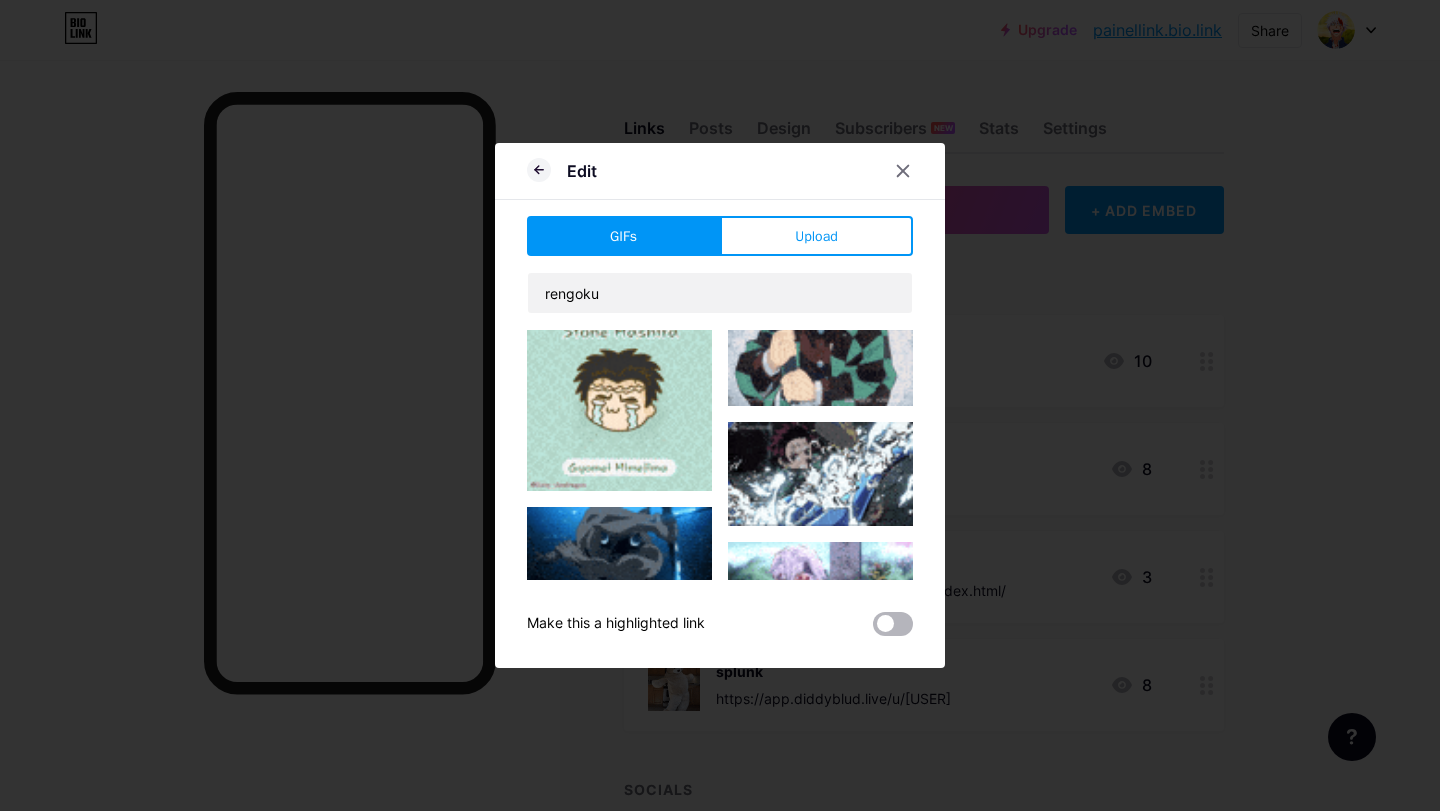 click at bounding box center (893, 624) 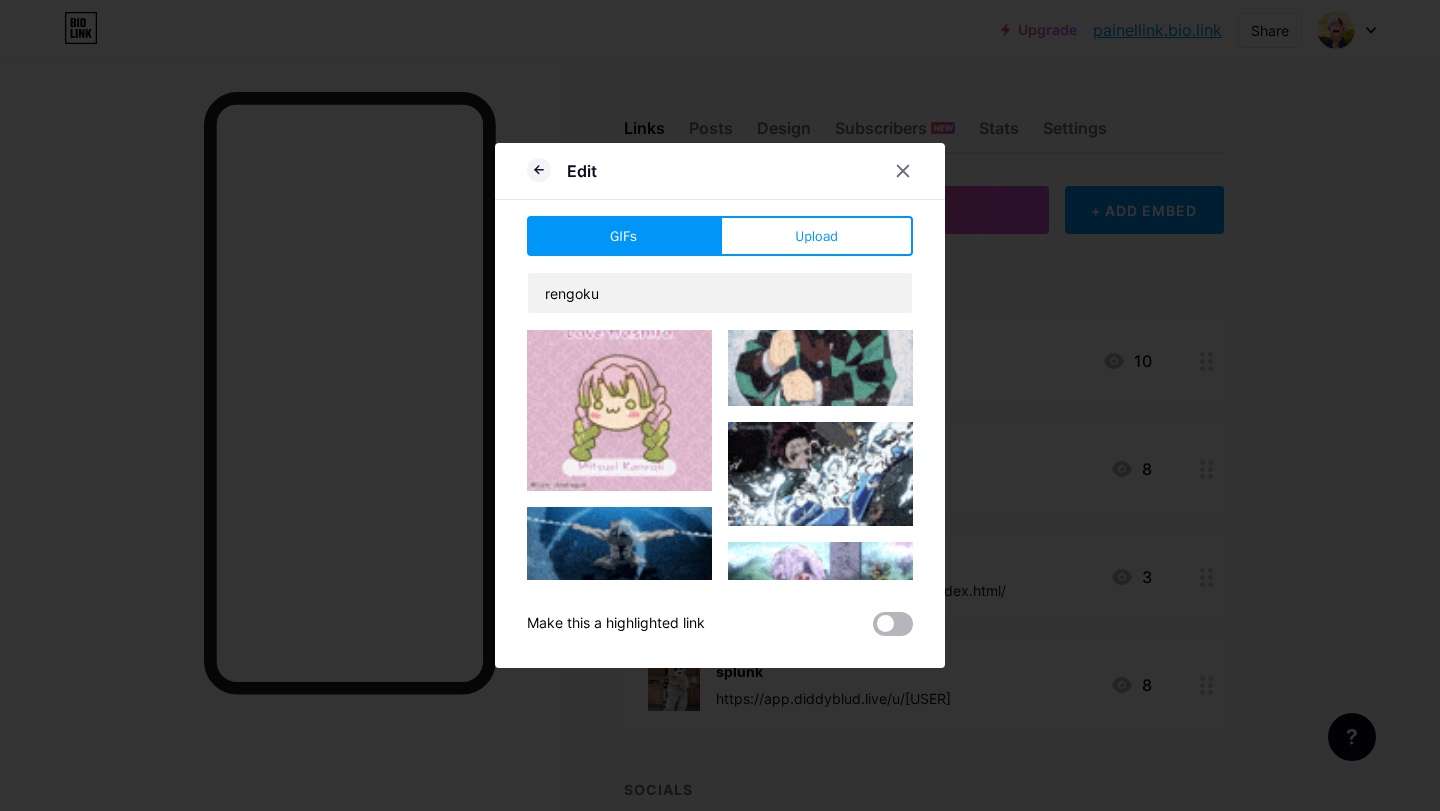 click at bounding box center (873, 629) 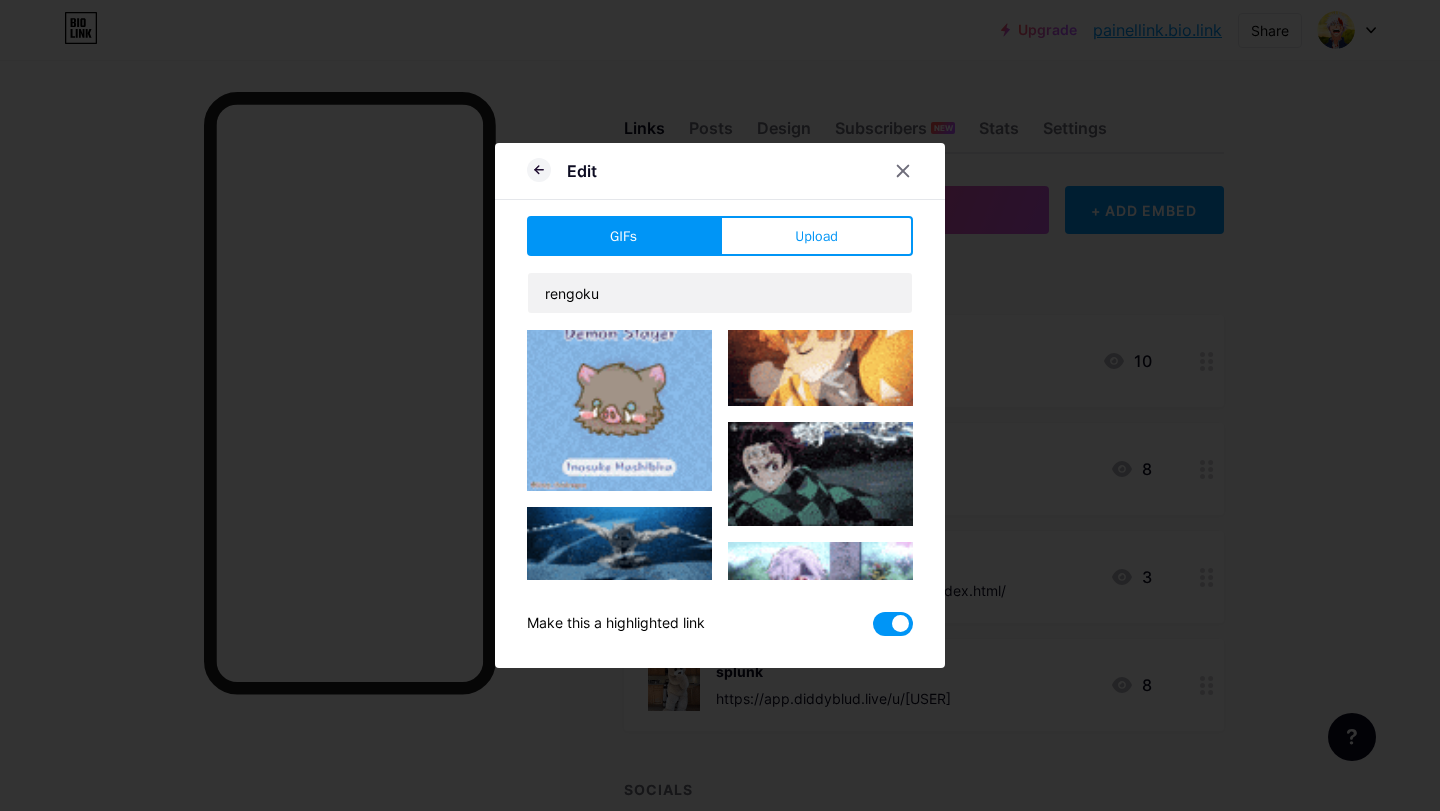 click at bounding box center (893, 624) 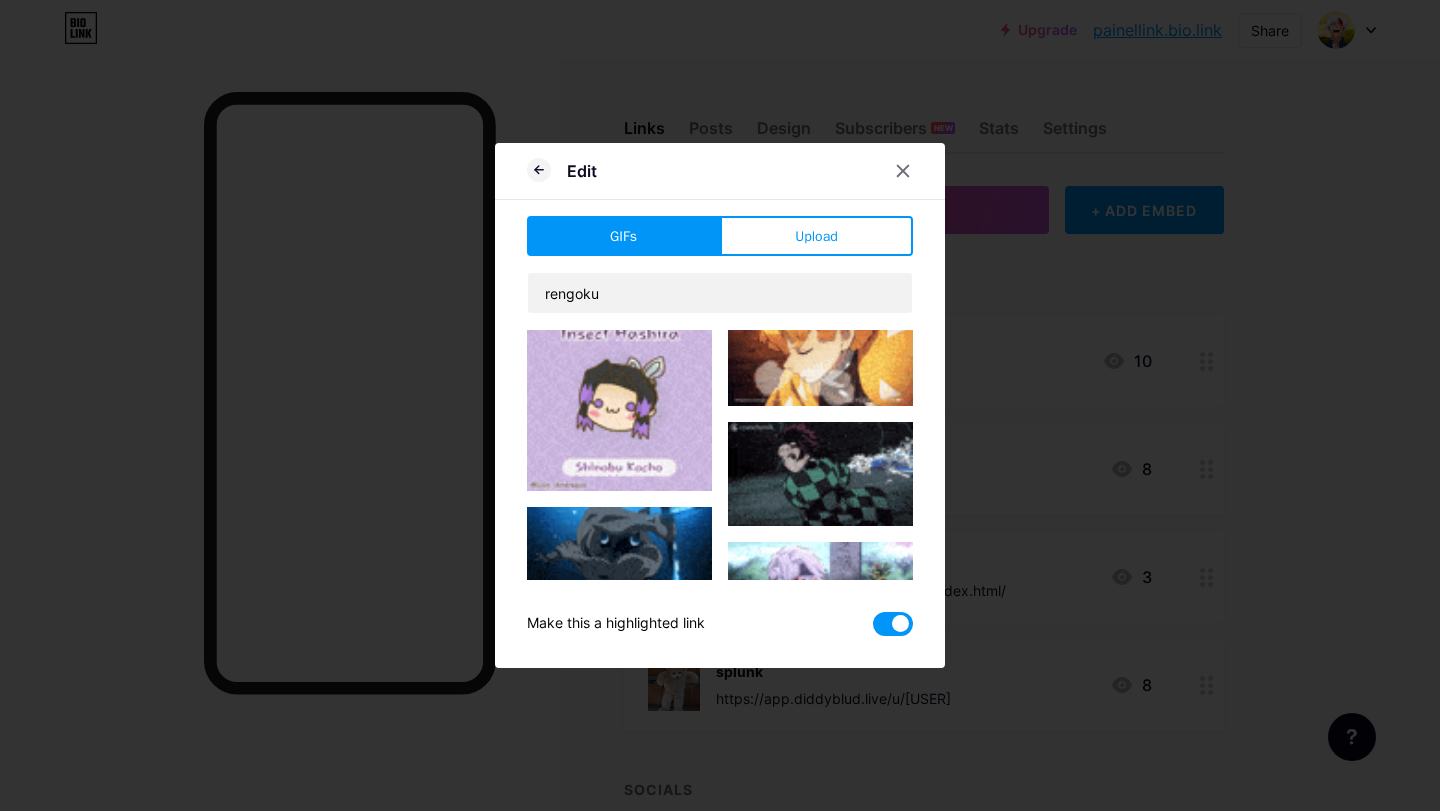 click at bounding box center (873, 629) 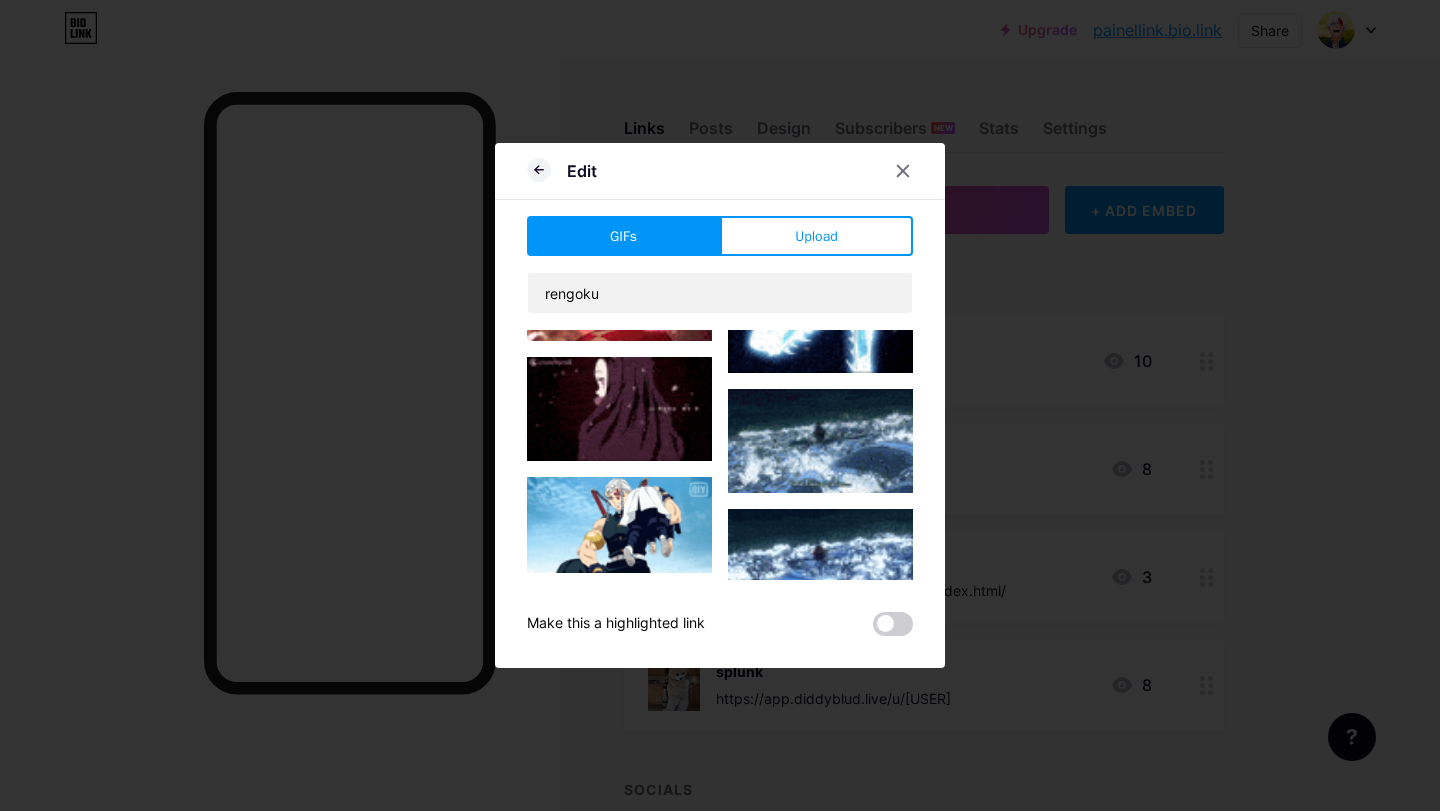 scroll, scrollTop: 3867, scrollLeft: 0, axis: vertical 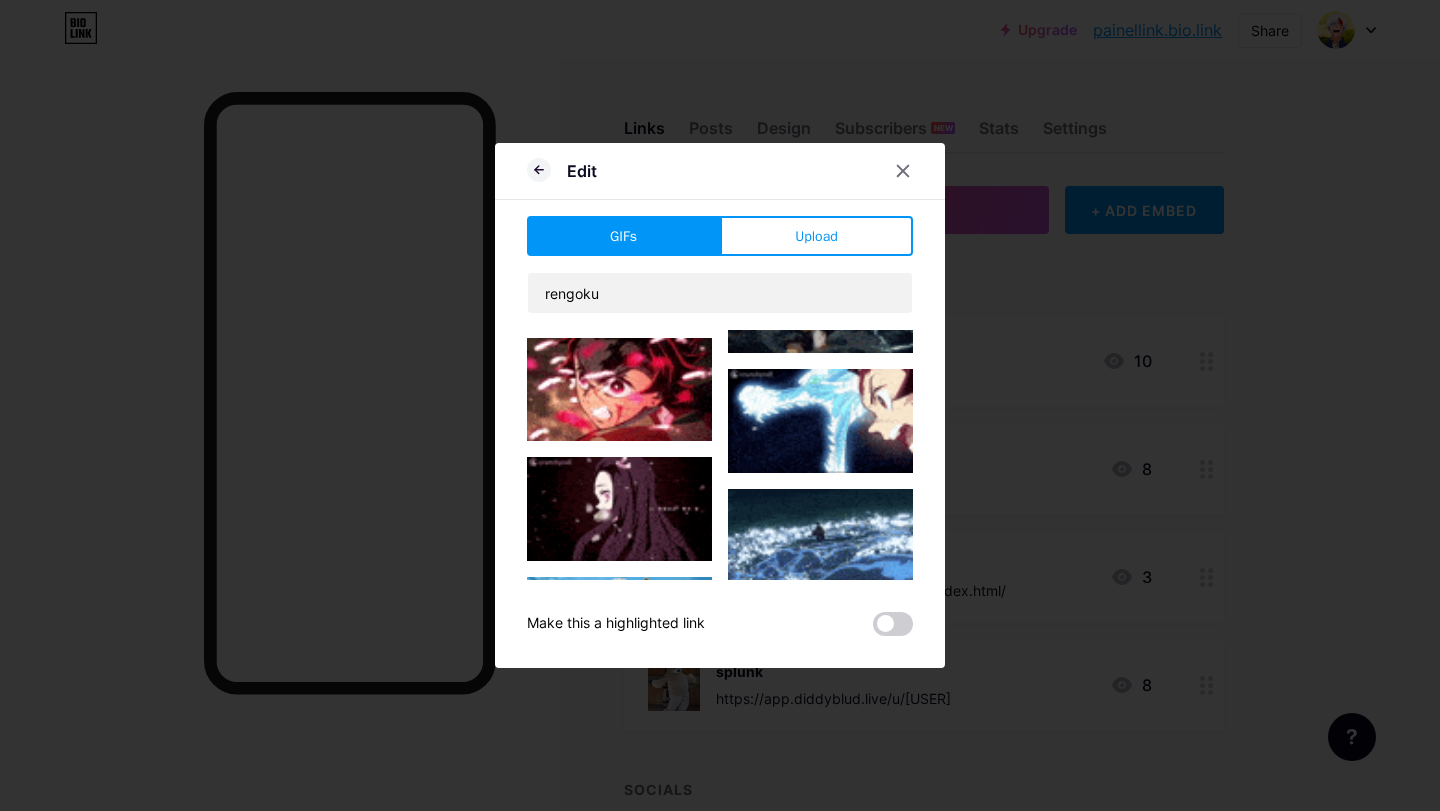 click at bounding box center (820, 661) 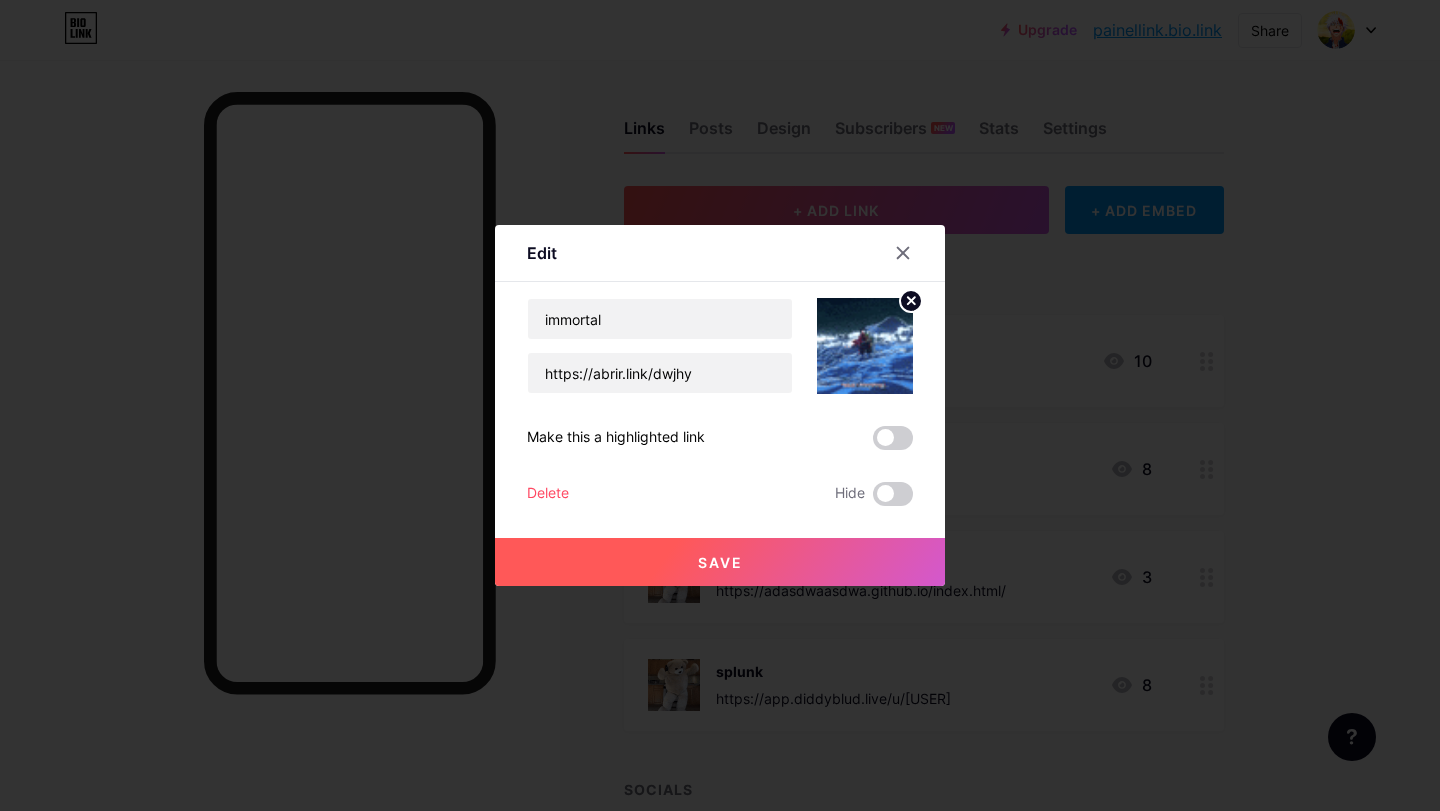 click on "Save" at bounding box center (720, 562) 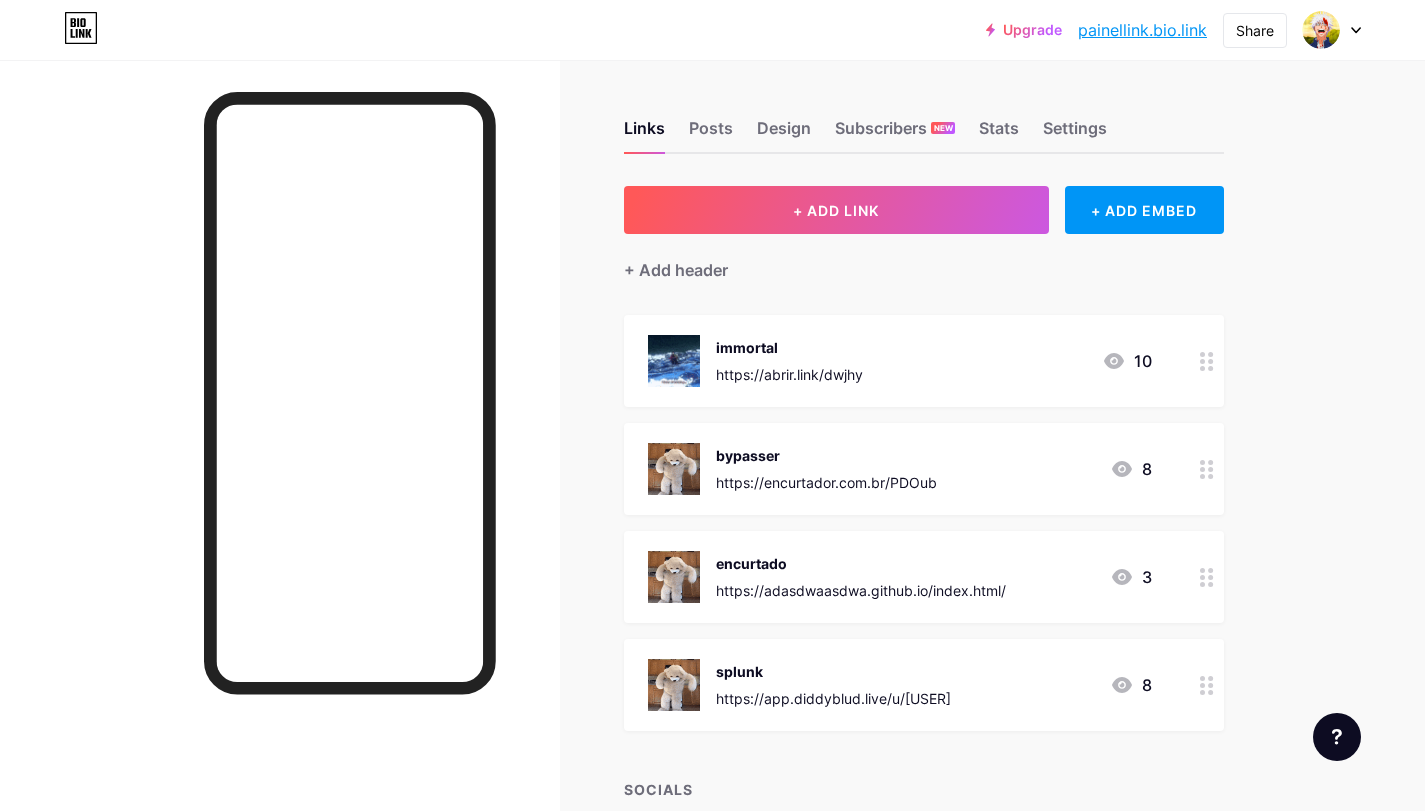 drag, startPoint x: 971, startPoint y: 453, endPoint x: 976, endPoint y: 472, distance: 19.646883 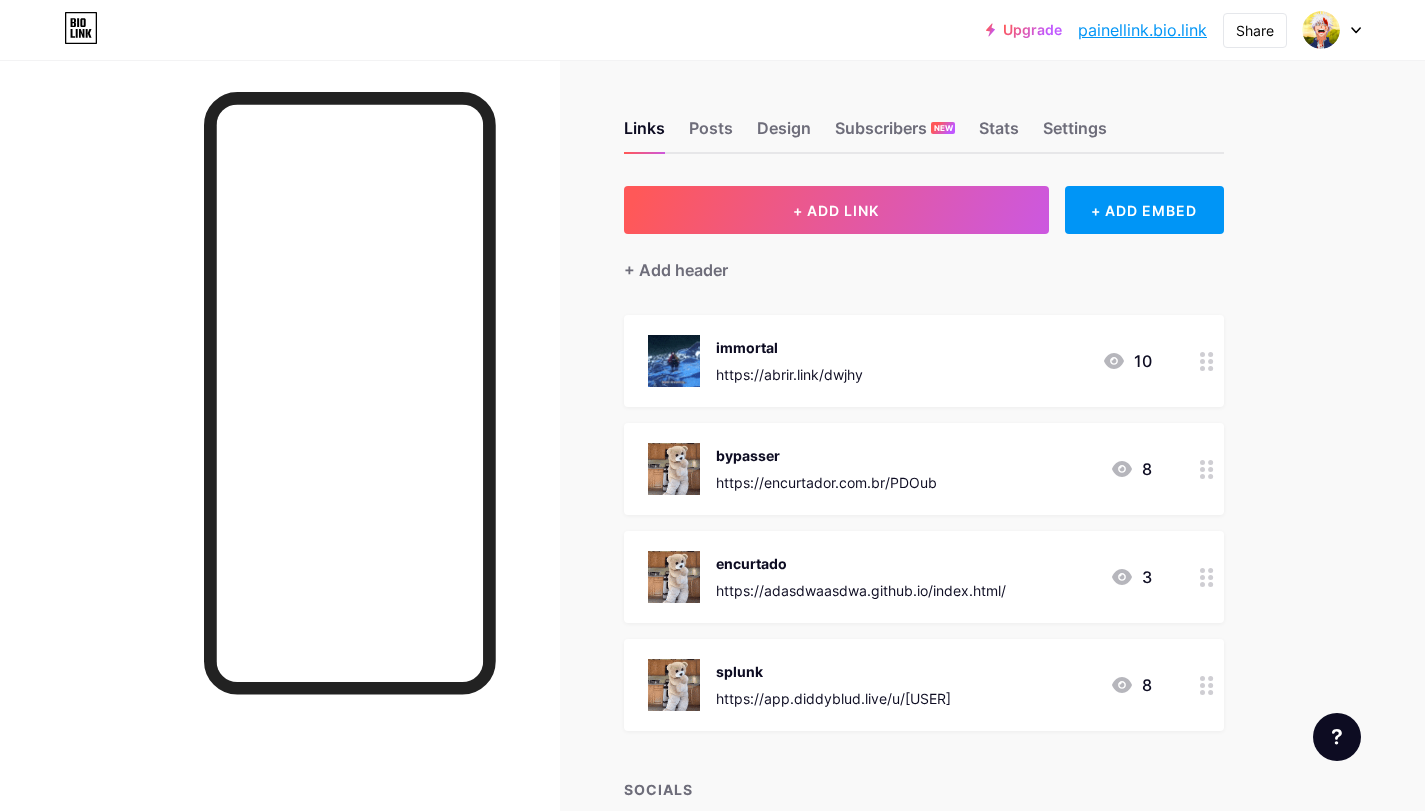 click on "bypasser
https://encurtador.com.br/[URL]
8" at bounding box center [900, 469] 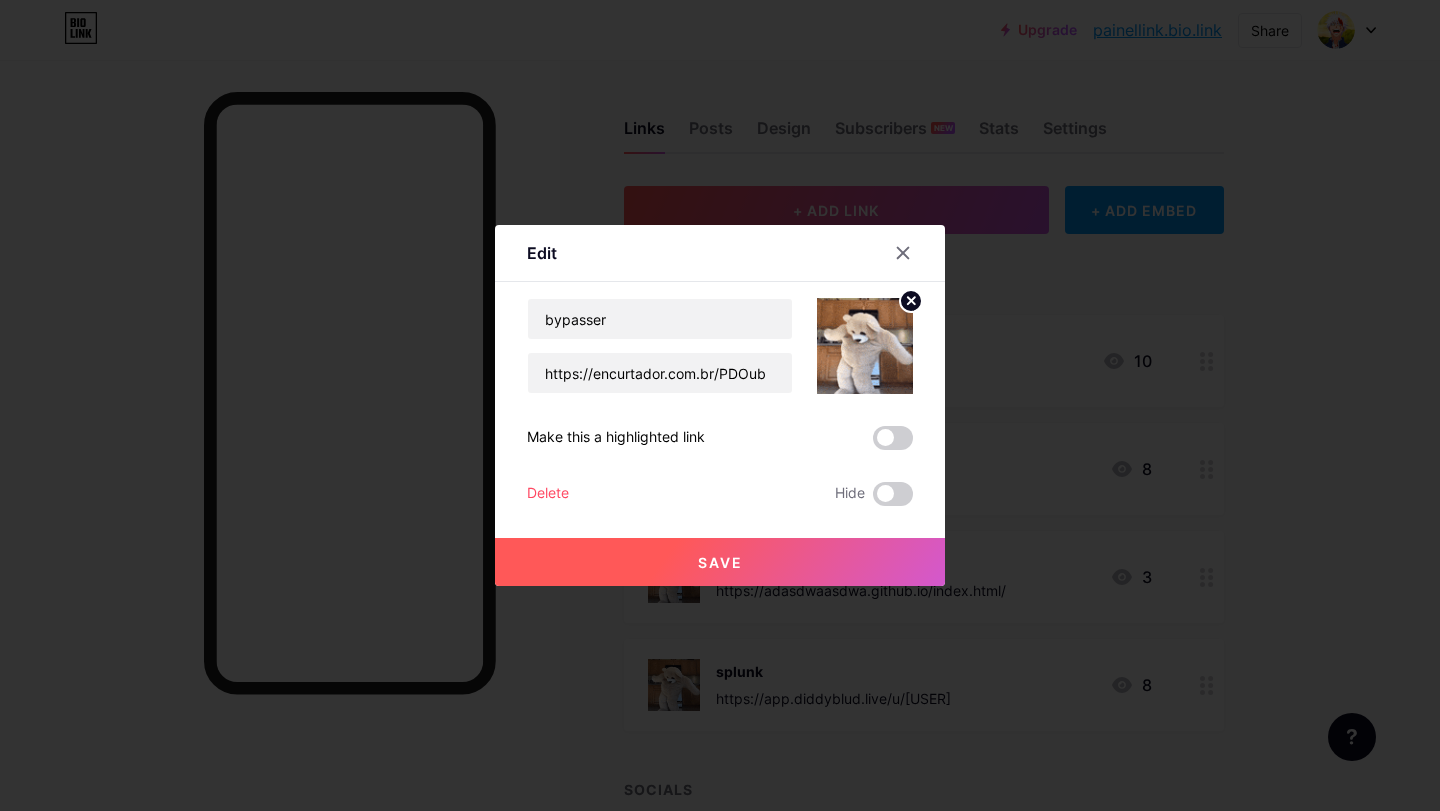 click on "Edit           Content
YouTube
Play YouTube video without leaving your page.
ADD
Vimeo
Play Vimeo video without leaving your page.
ADD
Tiktok
Grow your TikTok following
ADD
Tweet
Embed a tweet.
ADD
Reddit
Showcase your Reddit profile
ADD
Spotify
Embed Spotify to play the preview of a track.
ADD
Twitch
Play Twitch video without leaving your page.
ADD
SoundCloud" at bounding box center [720, 405] 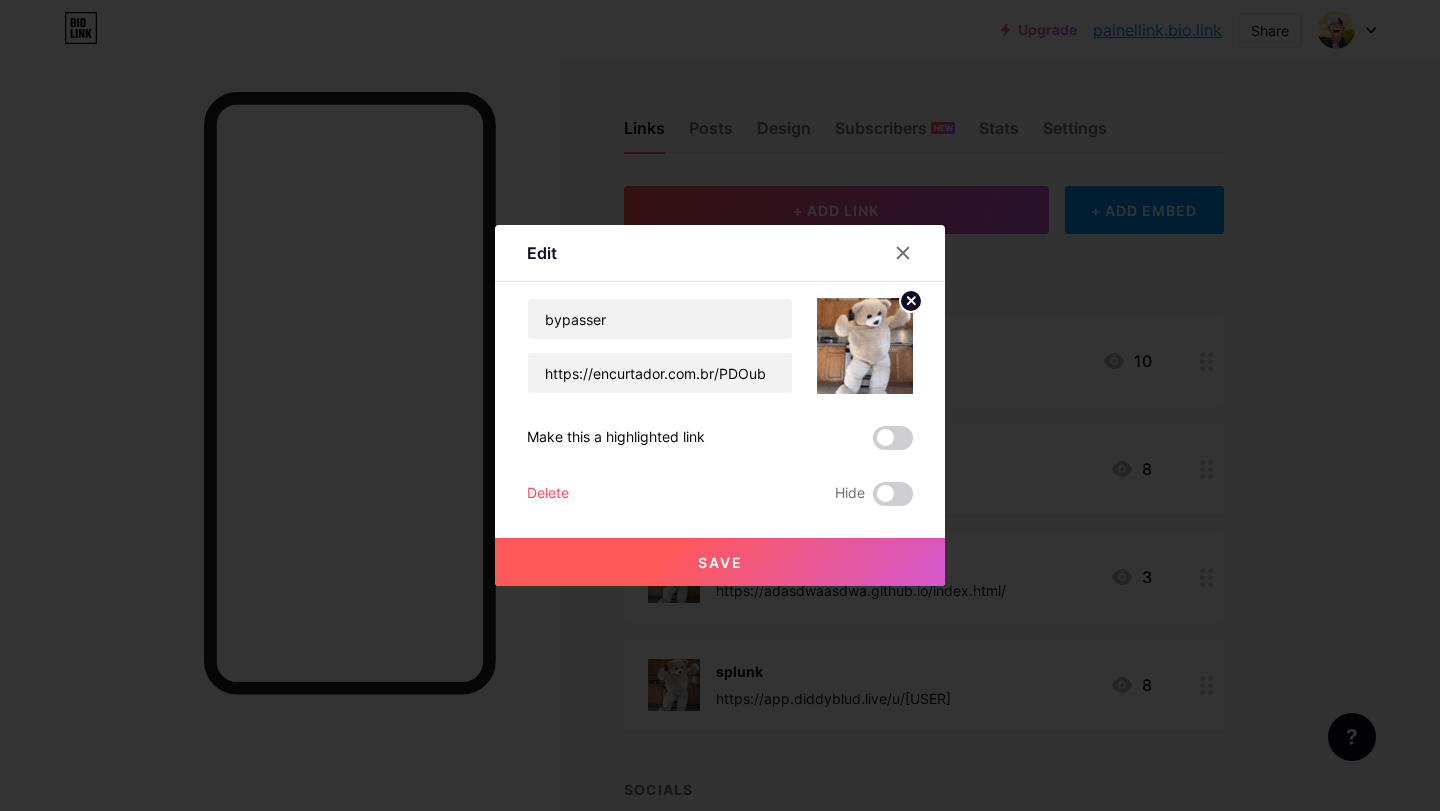click 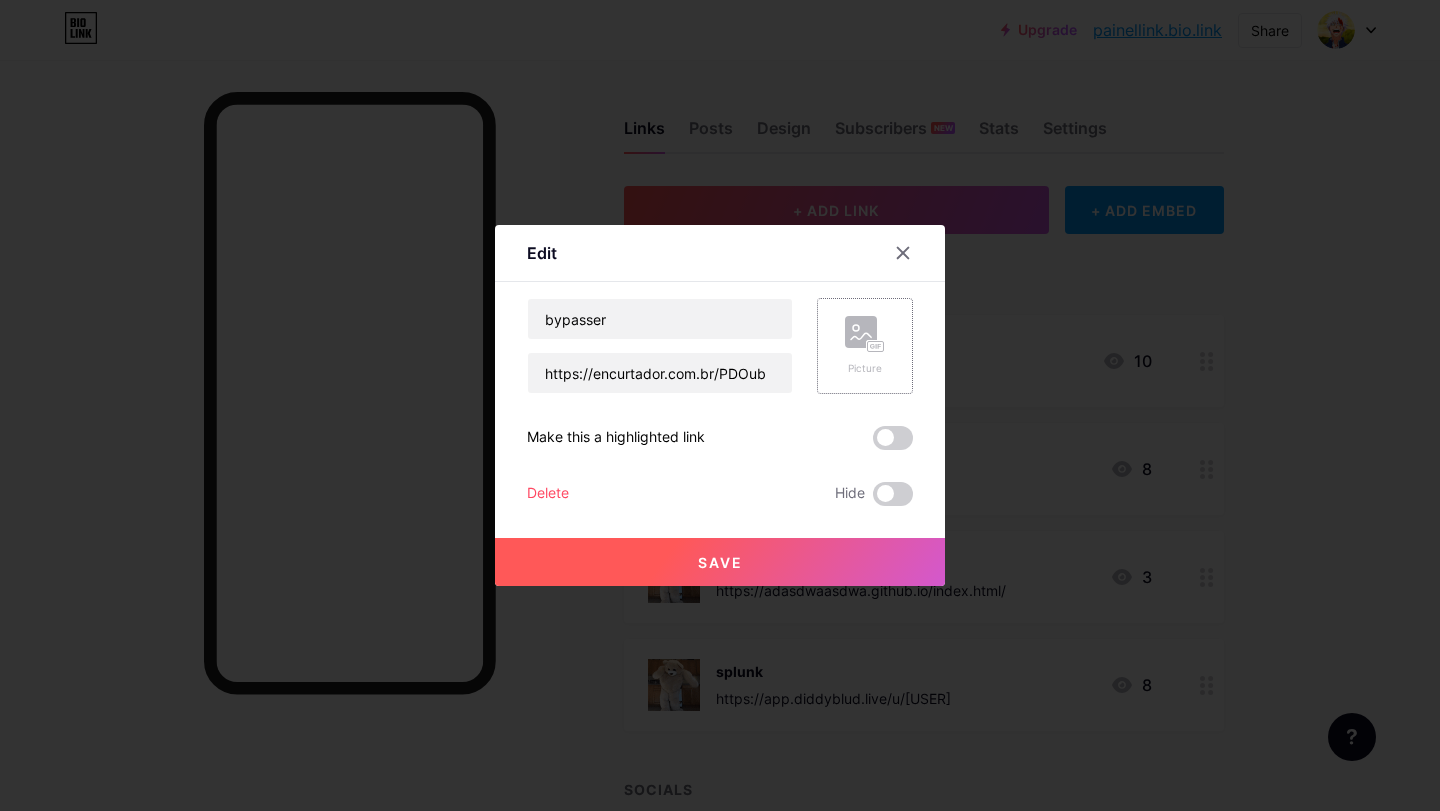 click on "Picture" at bounding box center [865, 346] 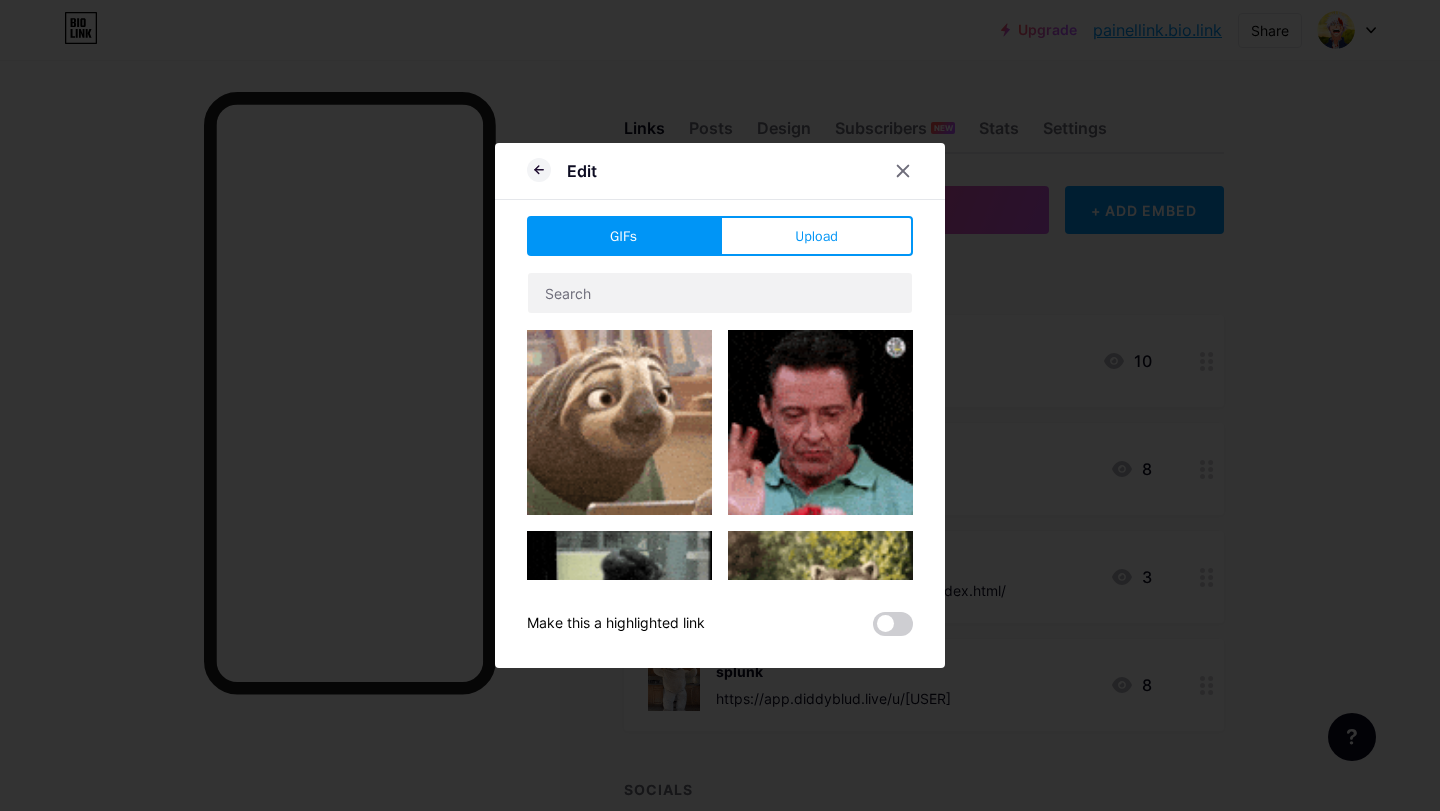 scroll, scrollTop: 167, scrollLeft: 0, axis: vertical 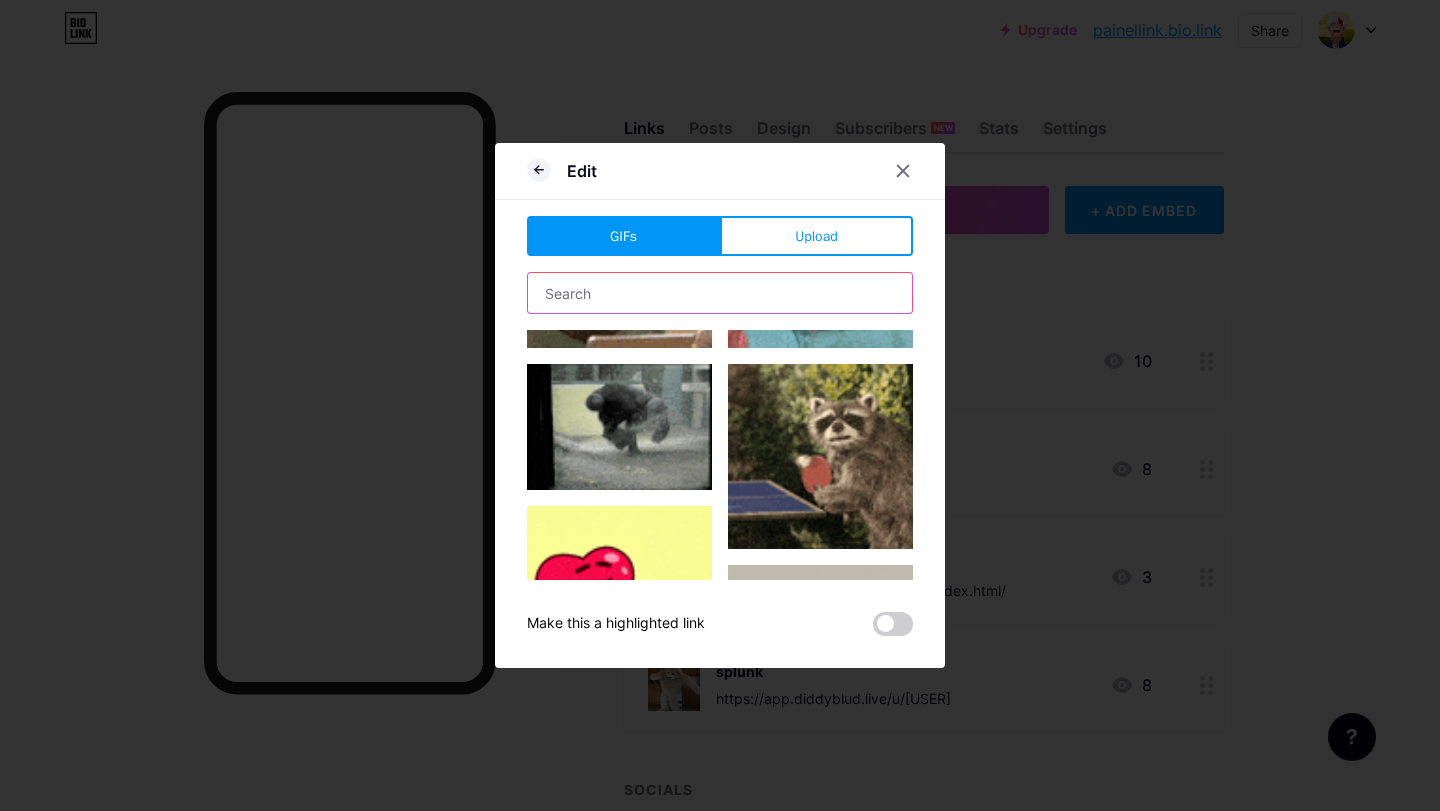 click at bounding box center [720, 293] 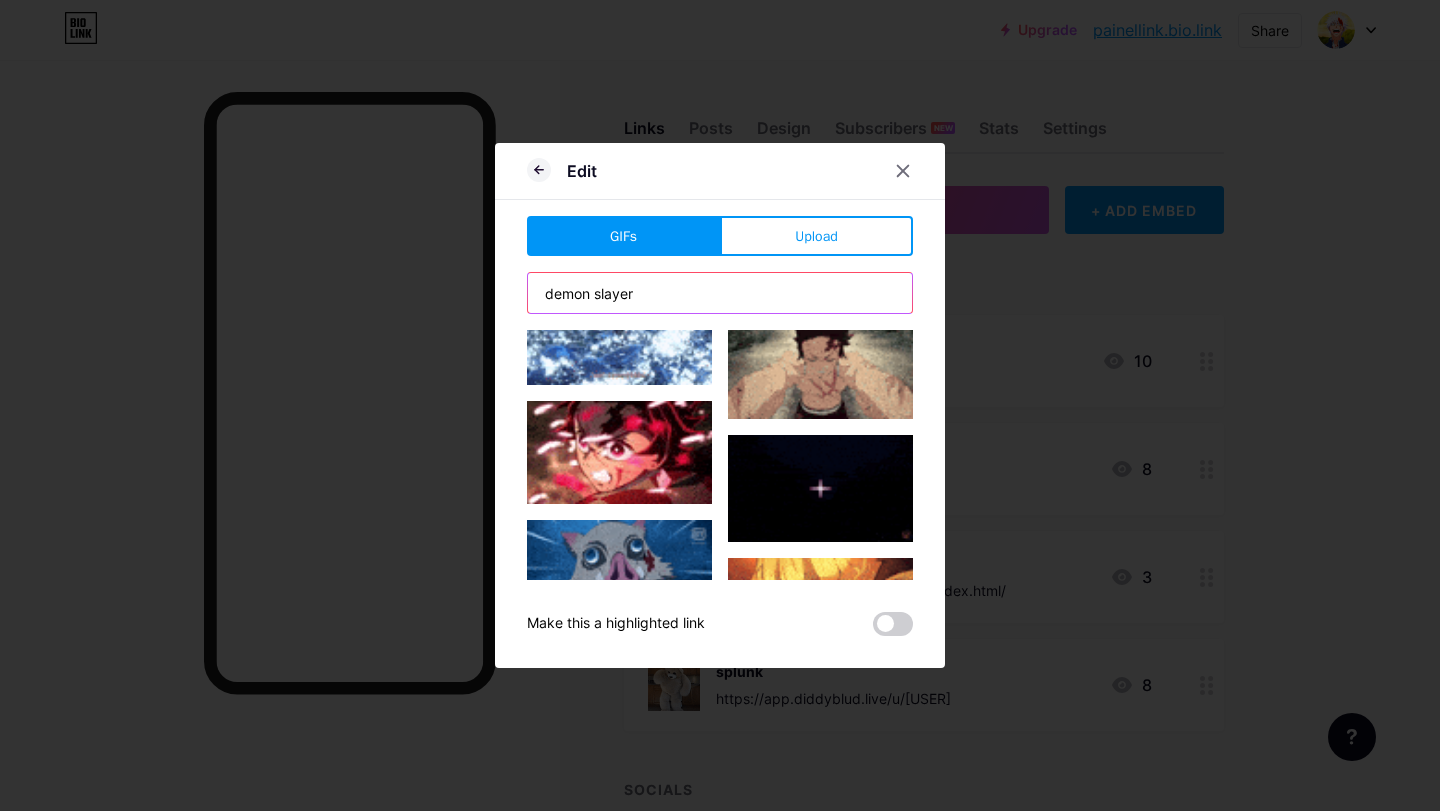 scroll, scrollTop: 833, scrollLeft: 0, axis: vertical 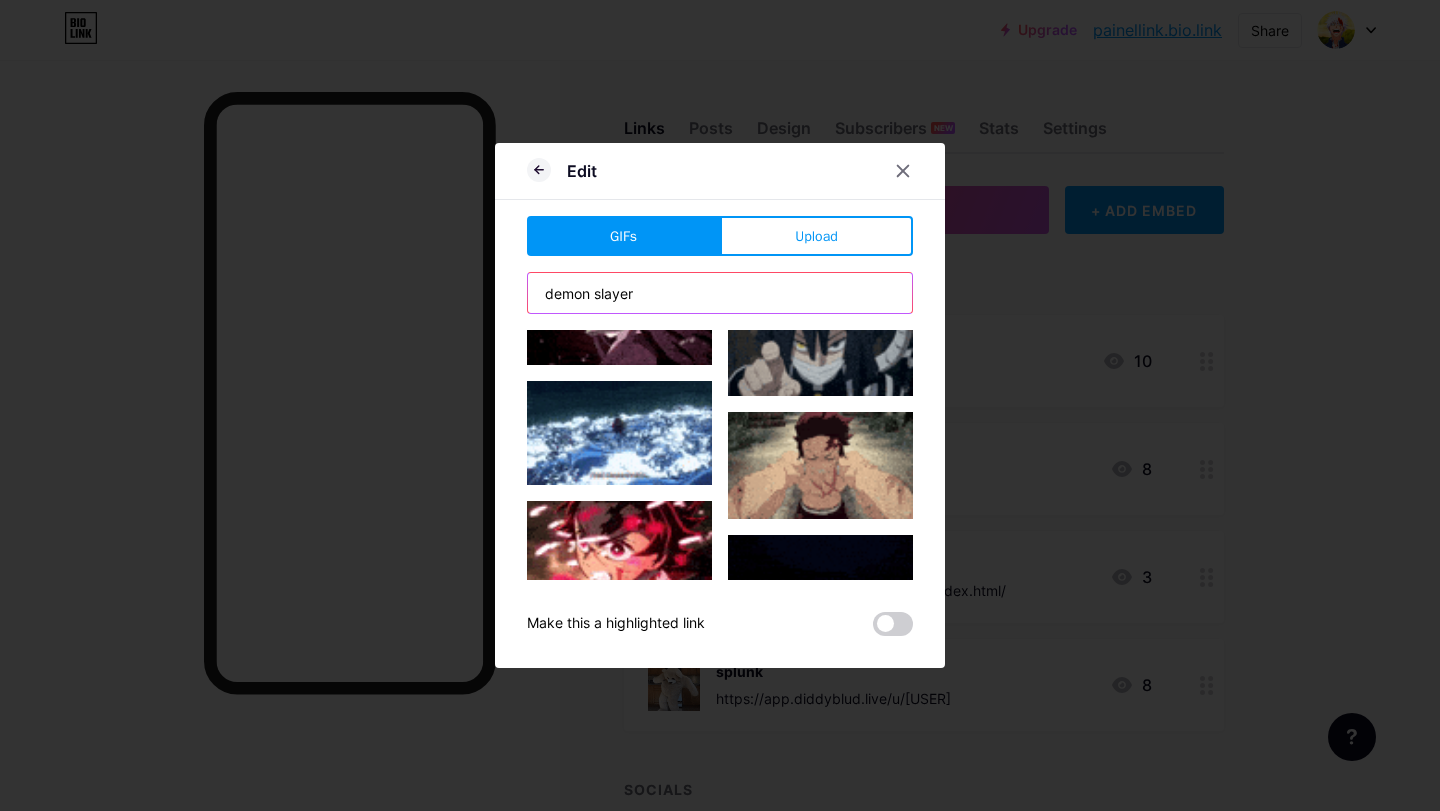 type on "demon slayer" 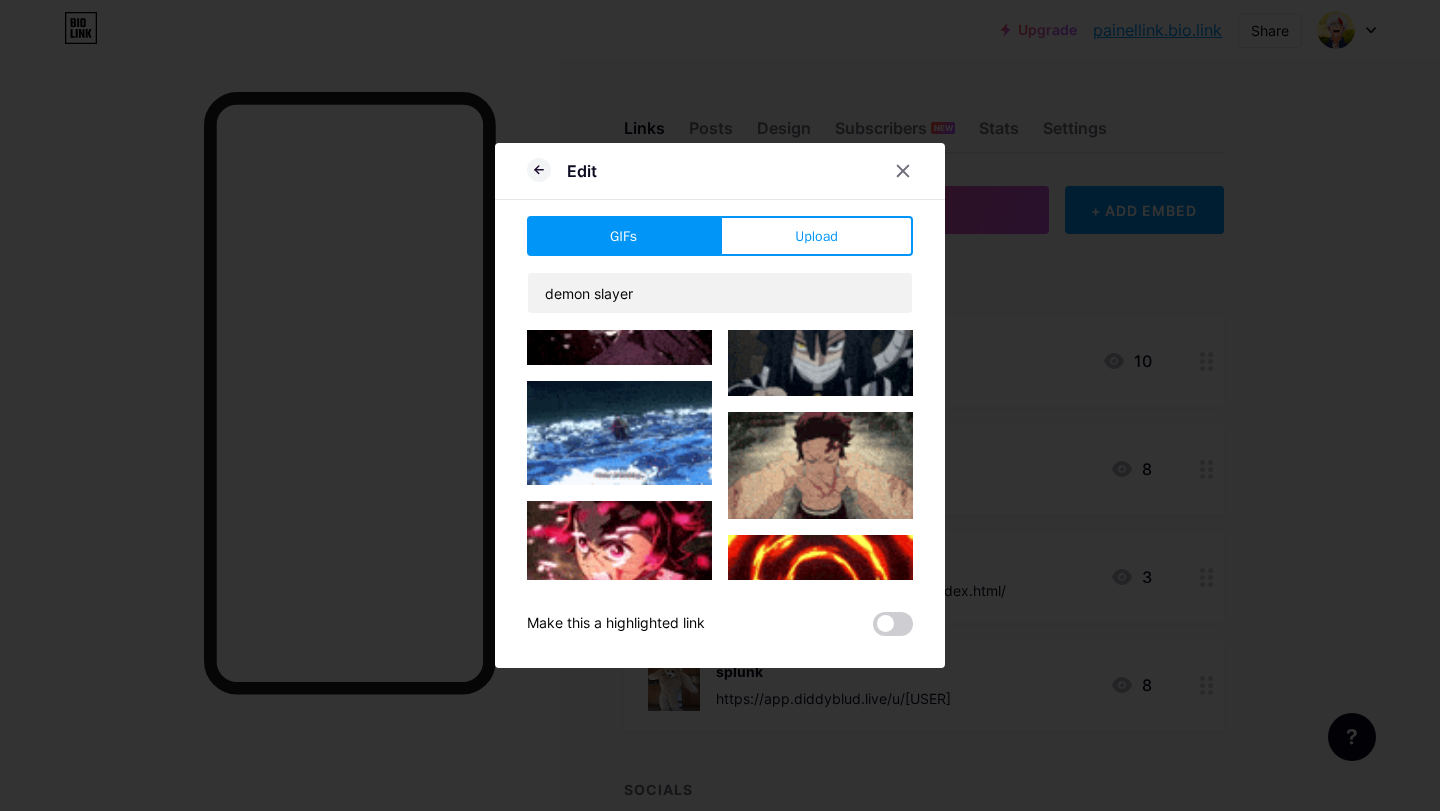 click at bounding box center (619, 433) 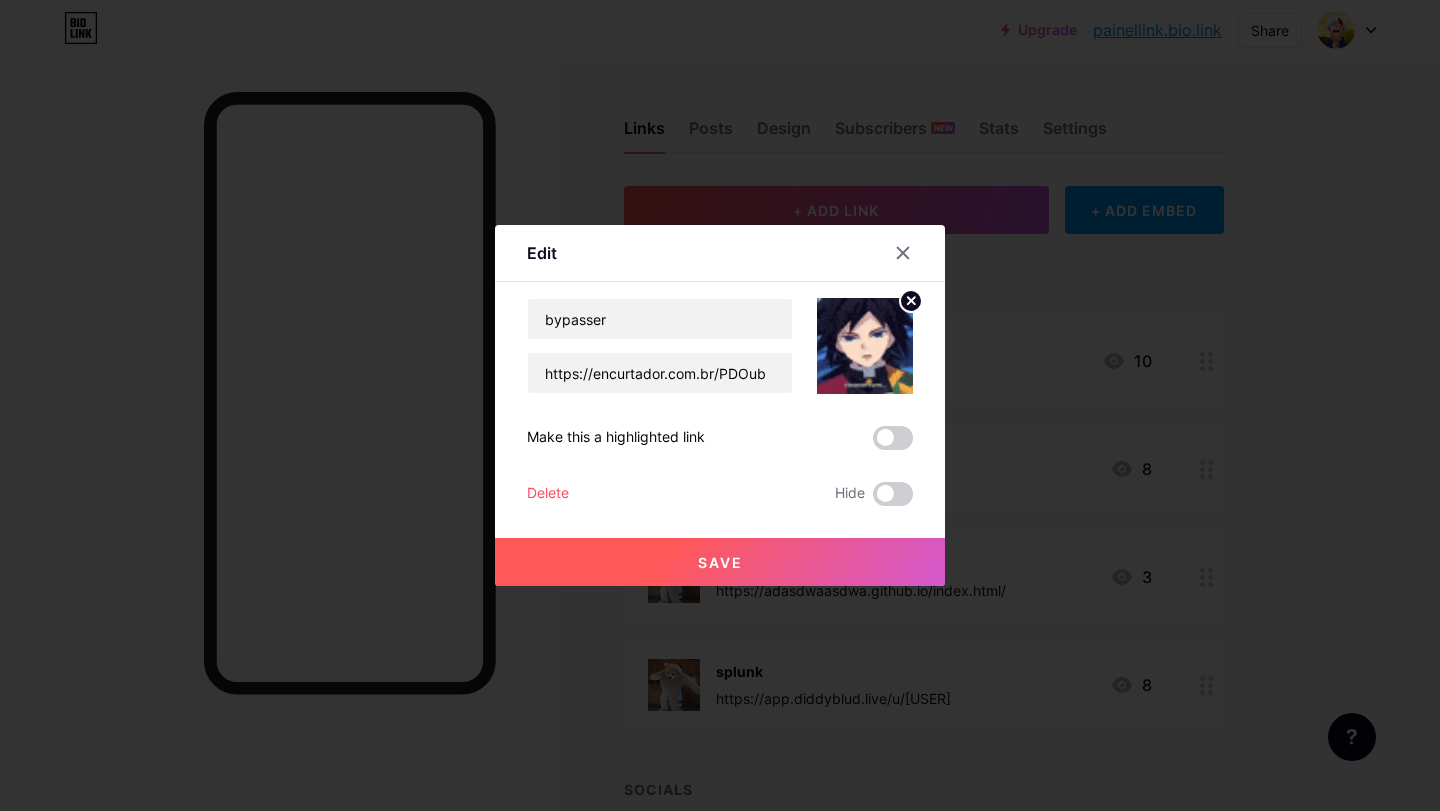 click on "Save" at bounding box center (720, 562) 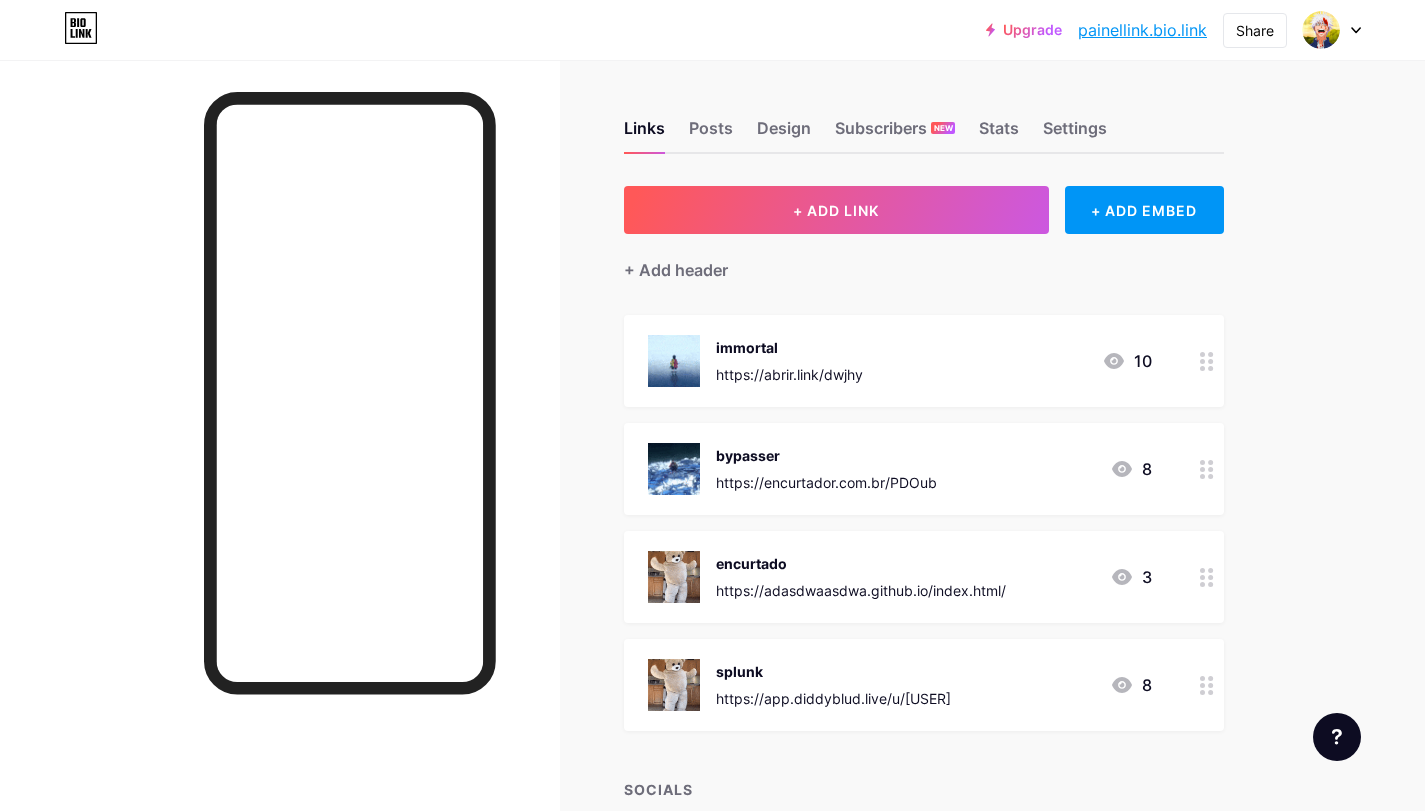 click at bounding box center [1207, 577] 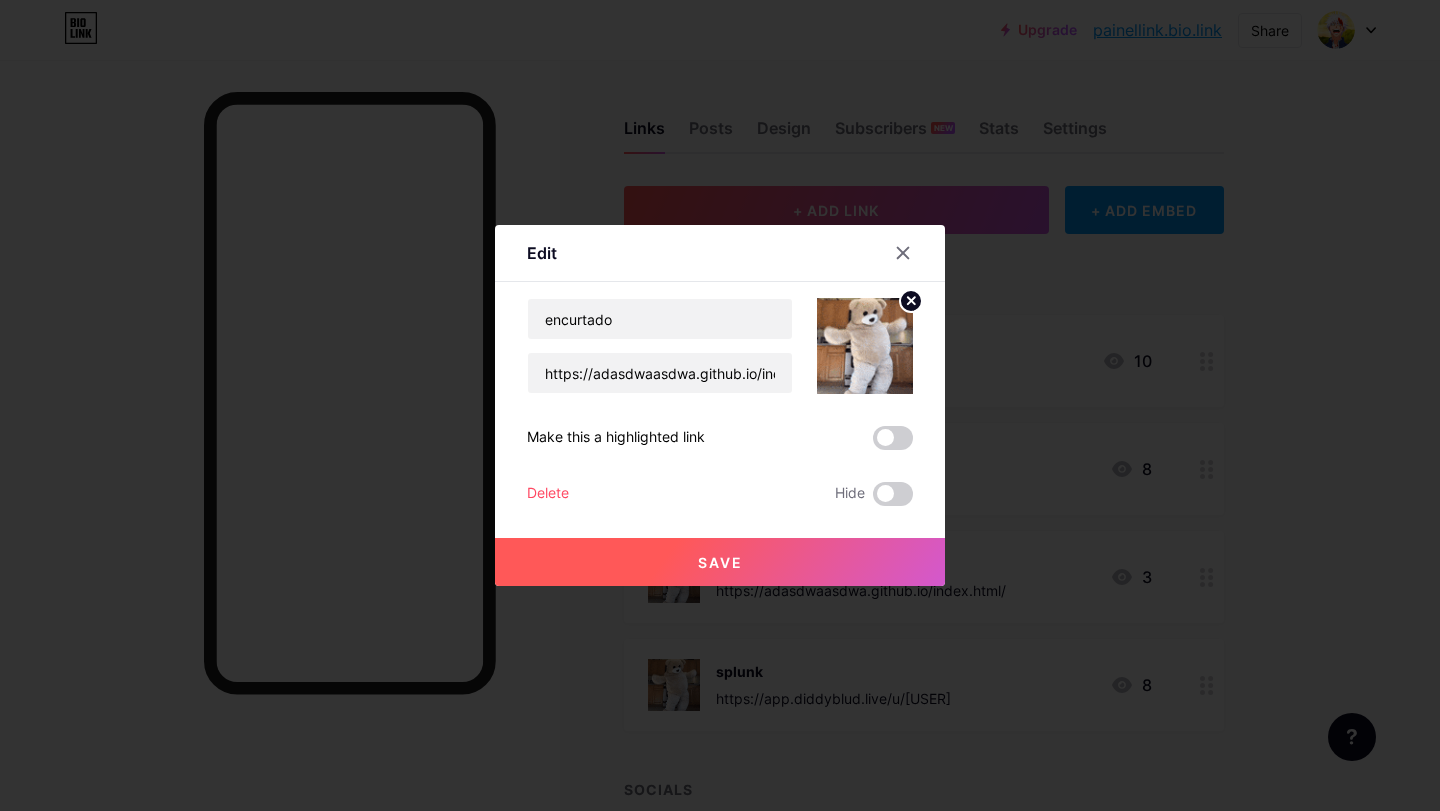 click at bounding box center (865, 346) 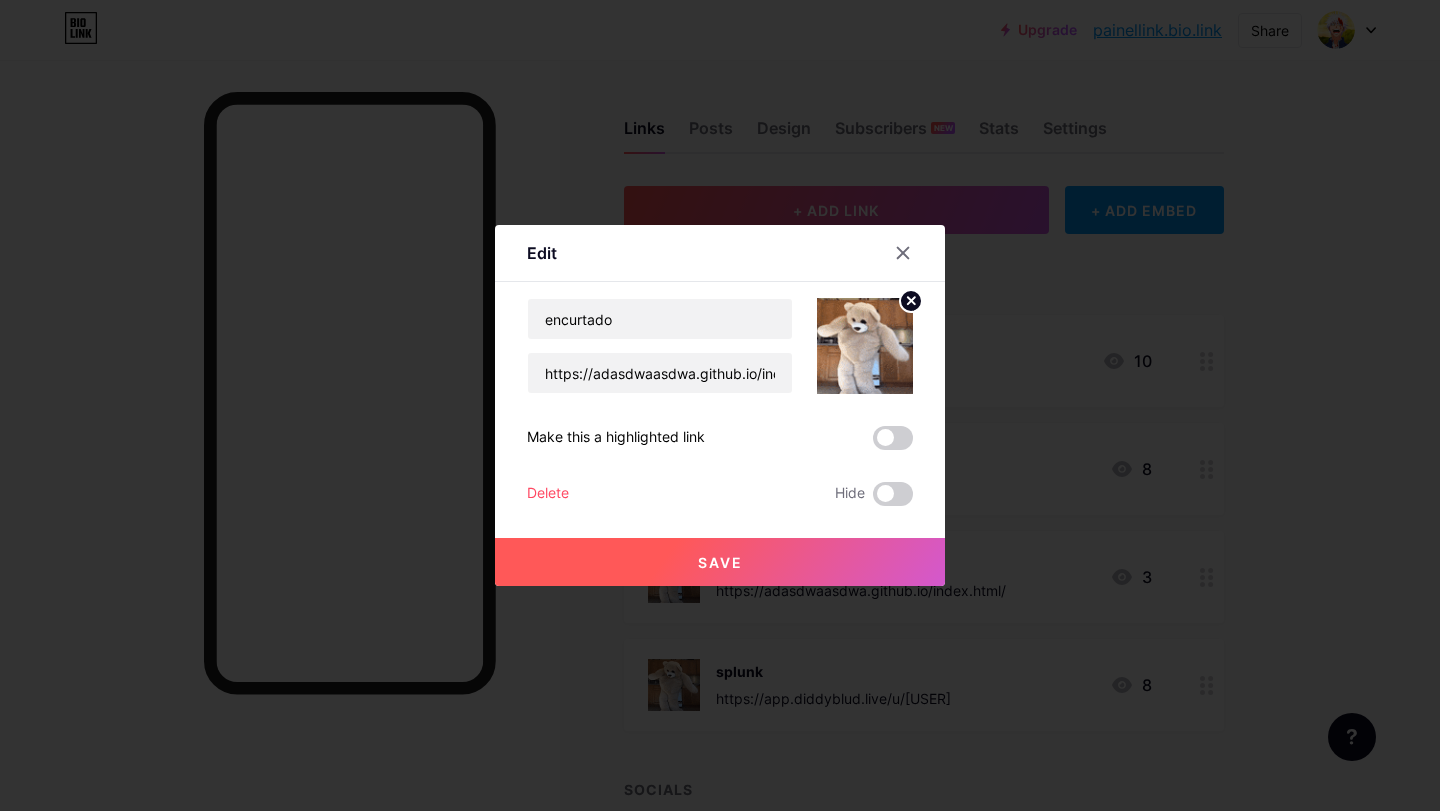 click 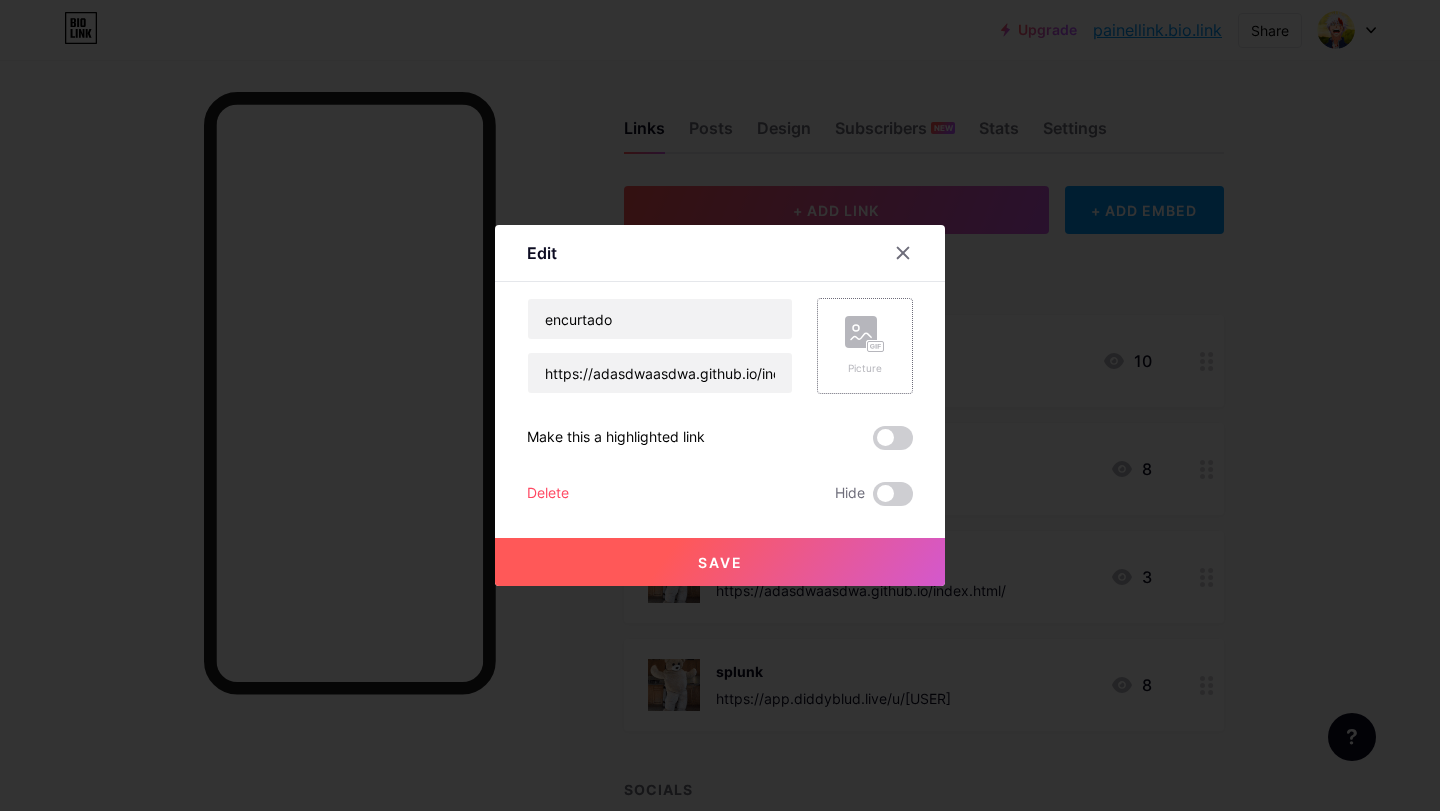 click 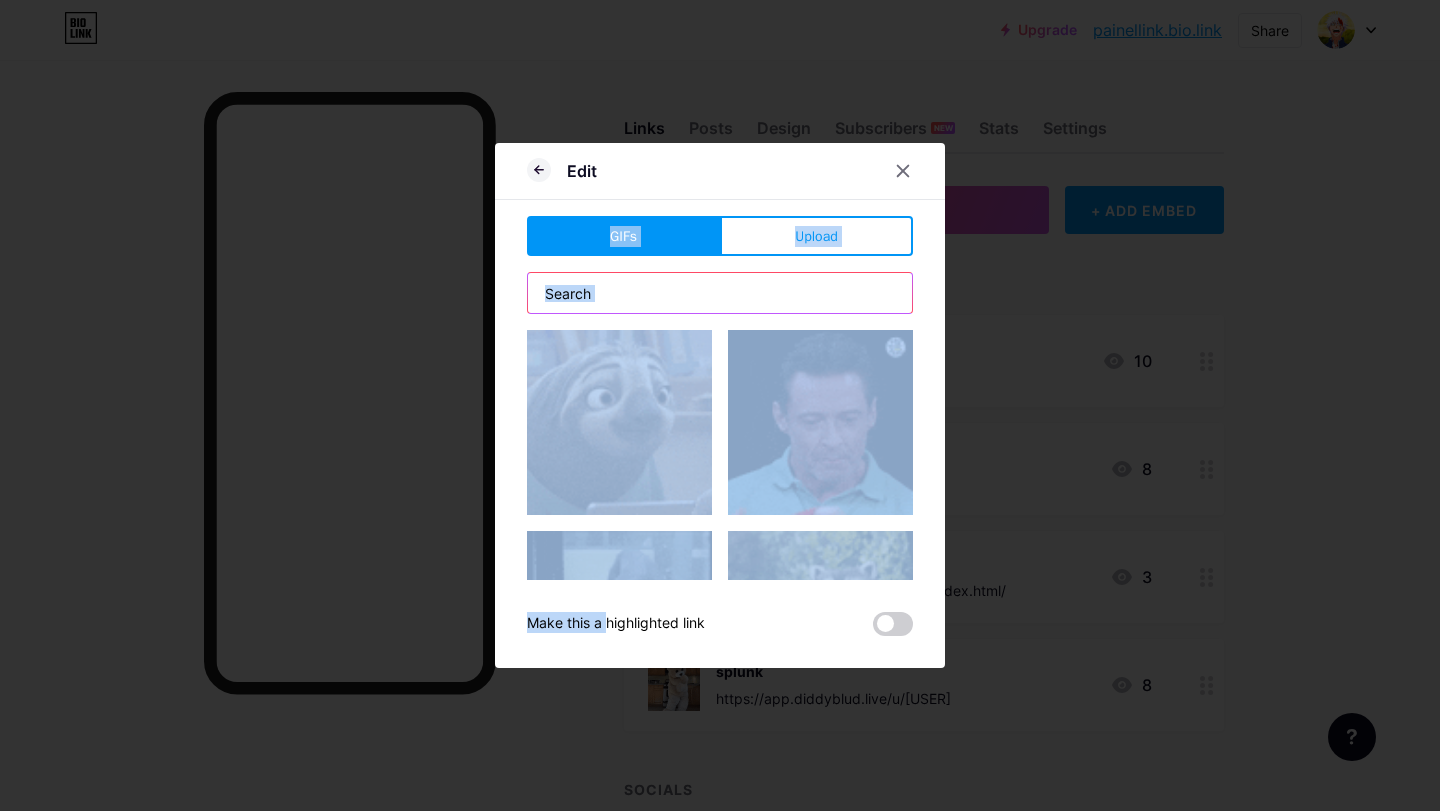 click at bounding box center (720, 293) 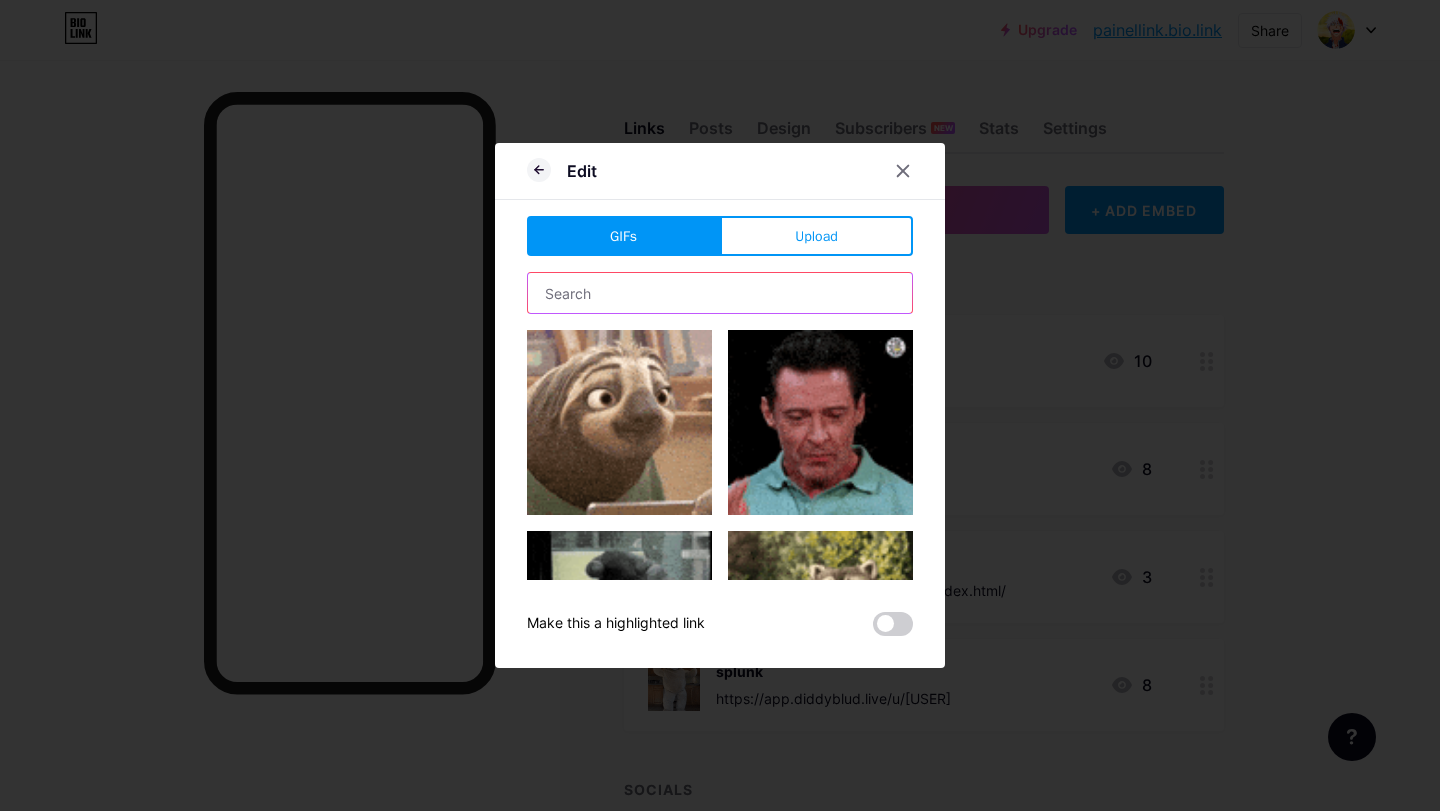 click at bounding box center (720, 293) 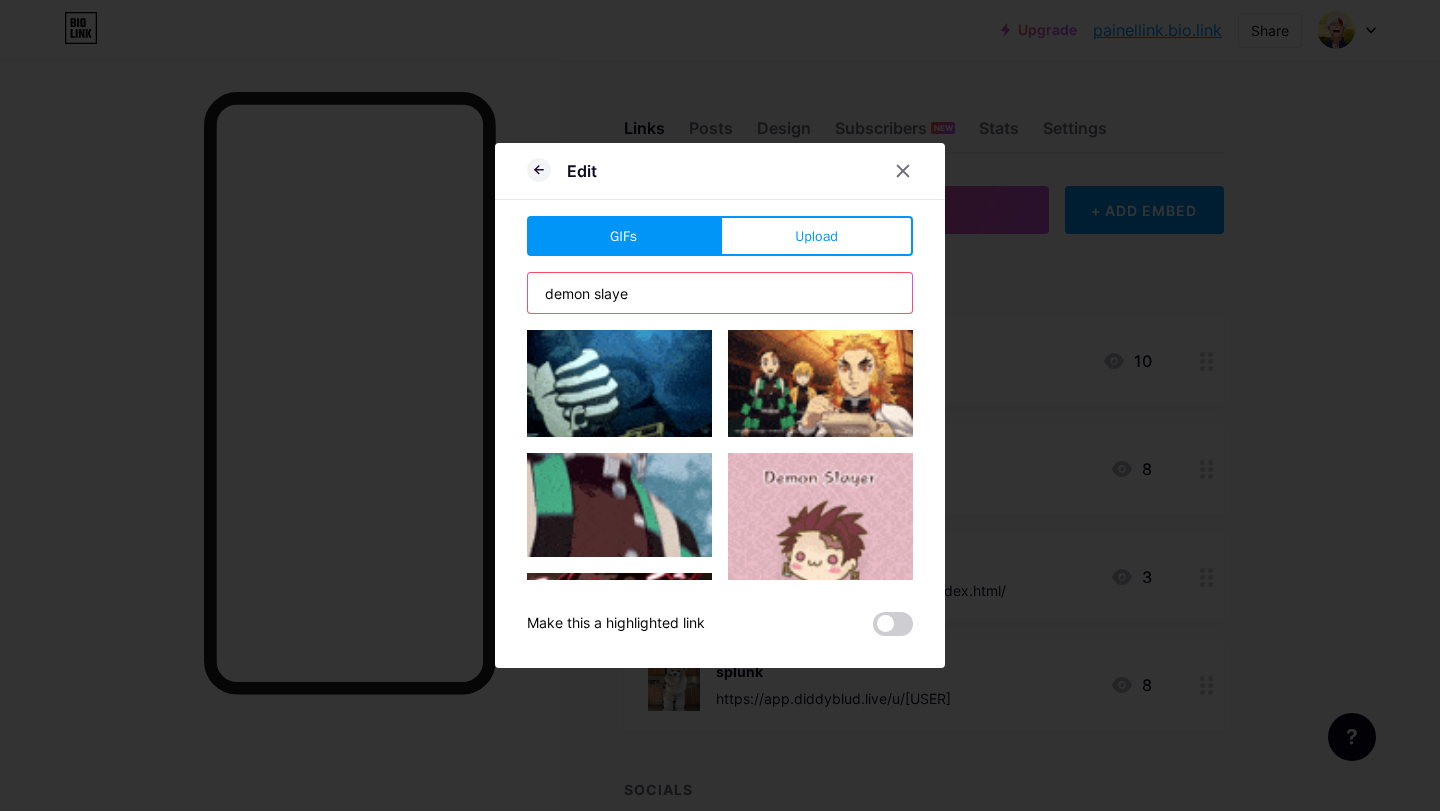 type on "demon slayer" 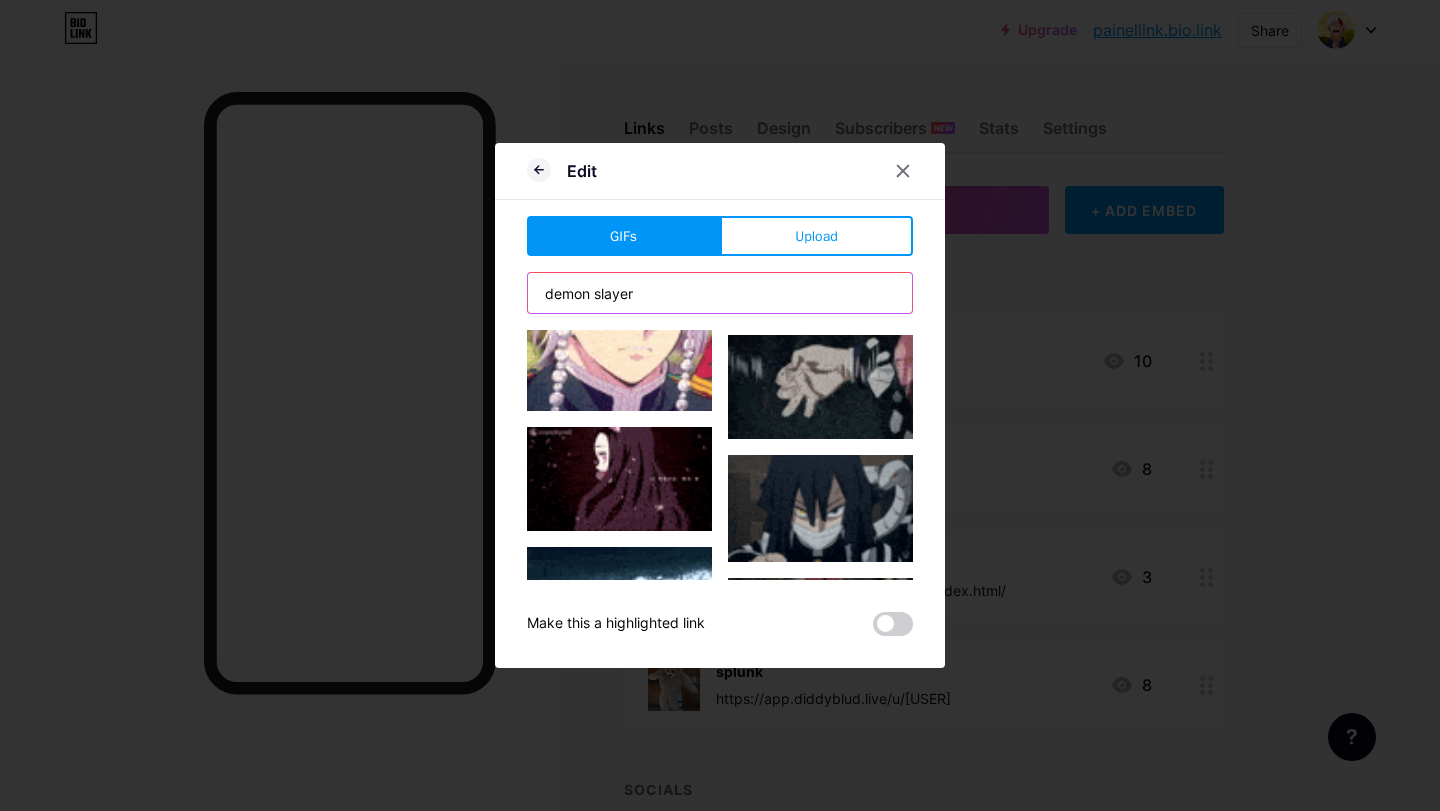 scroll, scrollTop: 833, scrollLeft: 0, axis: vertical 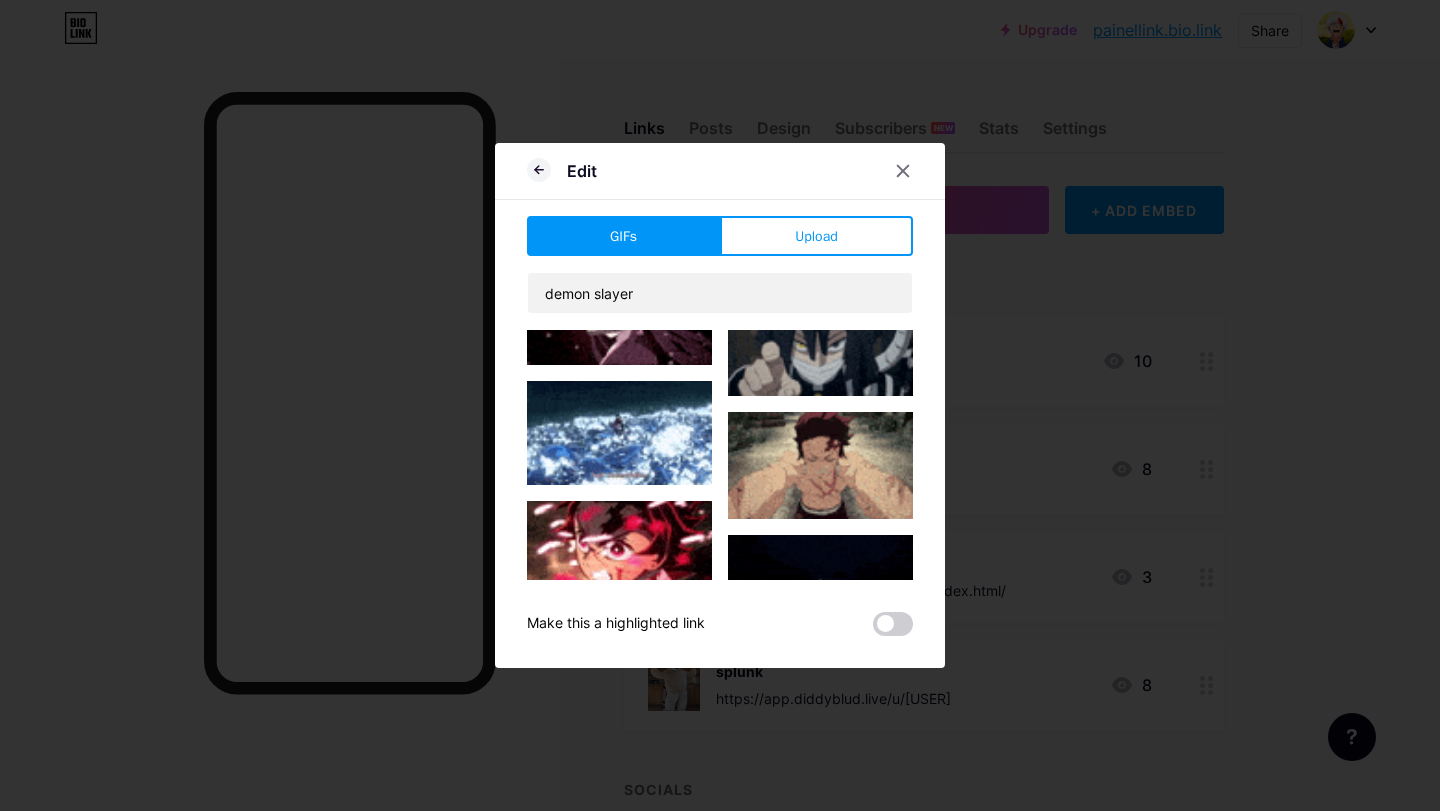 click at bounding box center (619, 433) 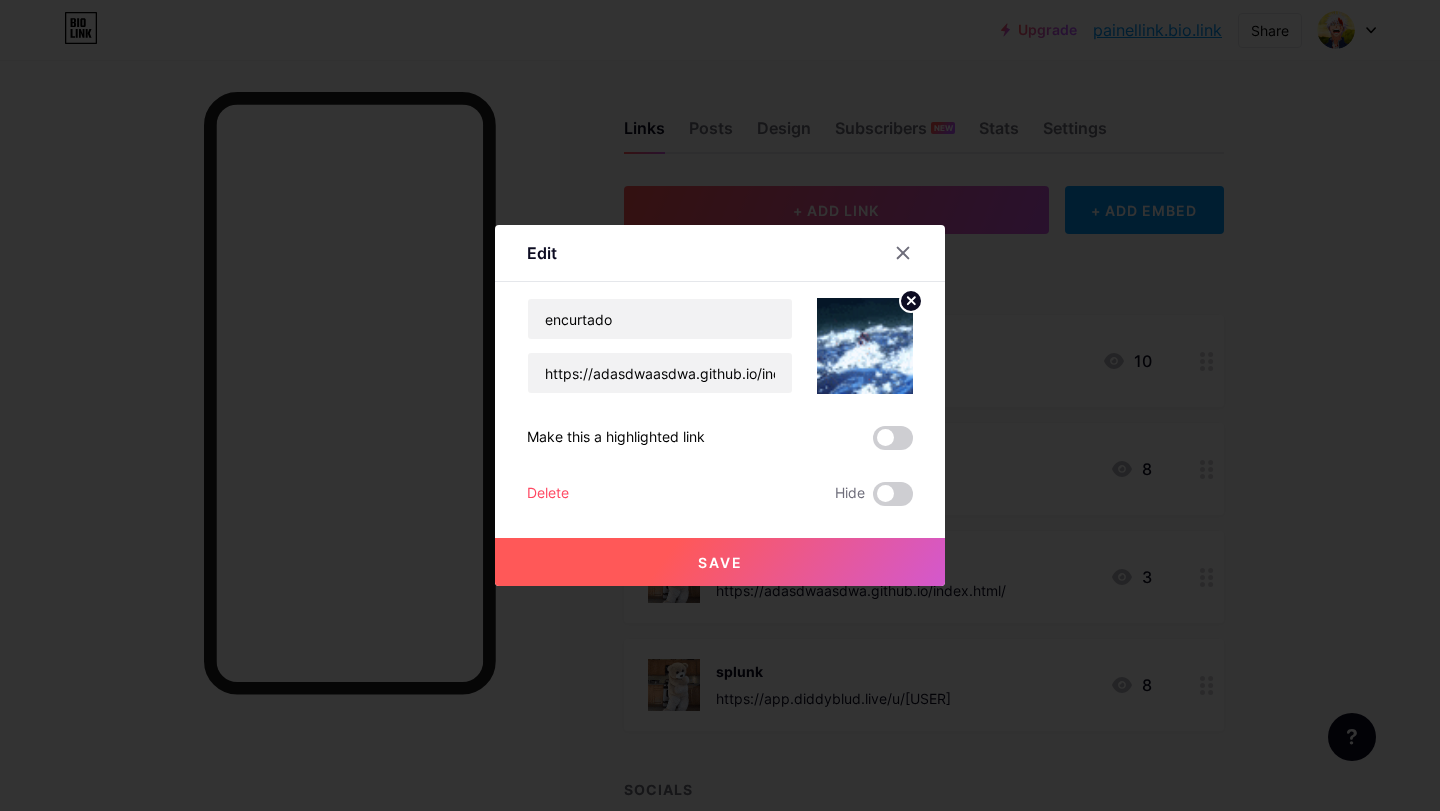 click on "Save" at bounding box center [720, 562] 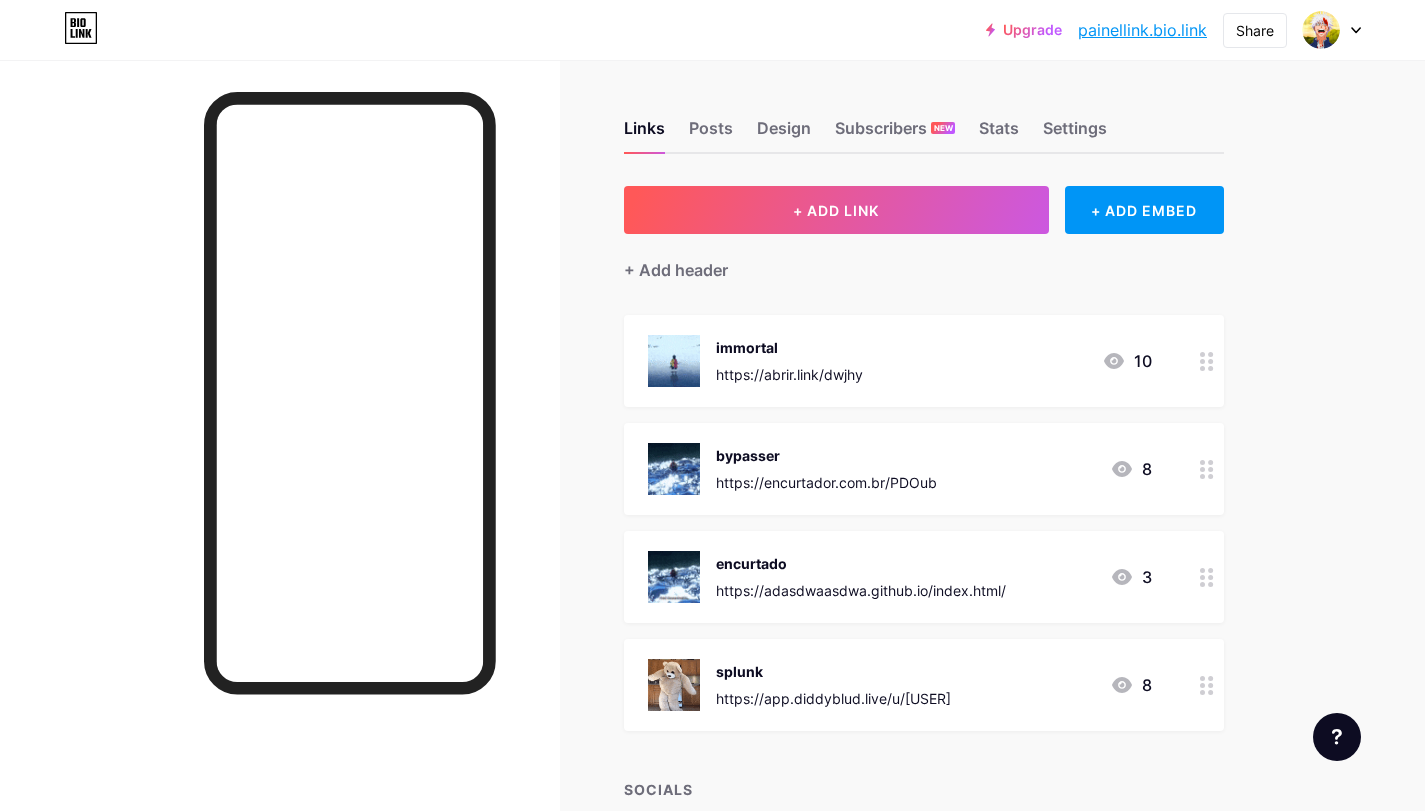 click on "splunk
https://app.diddyblud.live/u/[USER]
8" at bounding box center (900, 685) 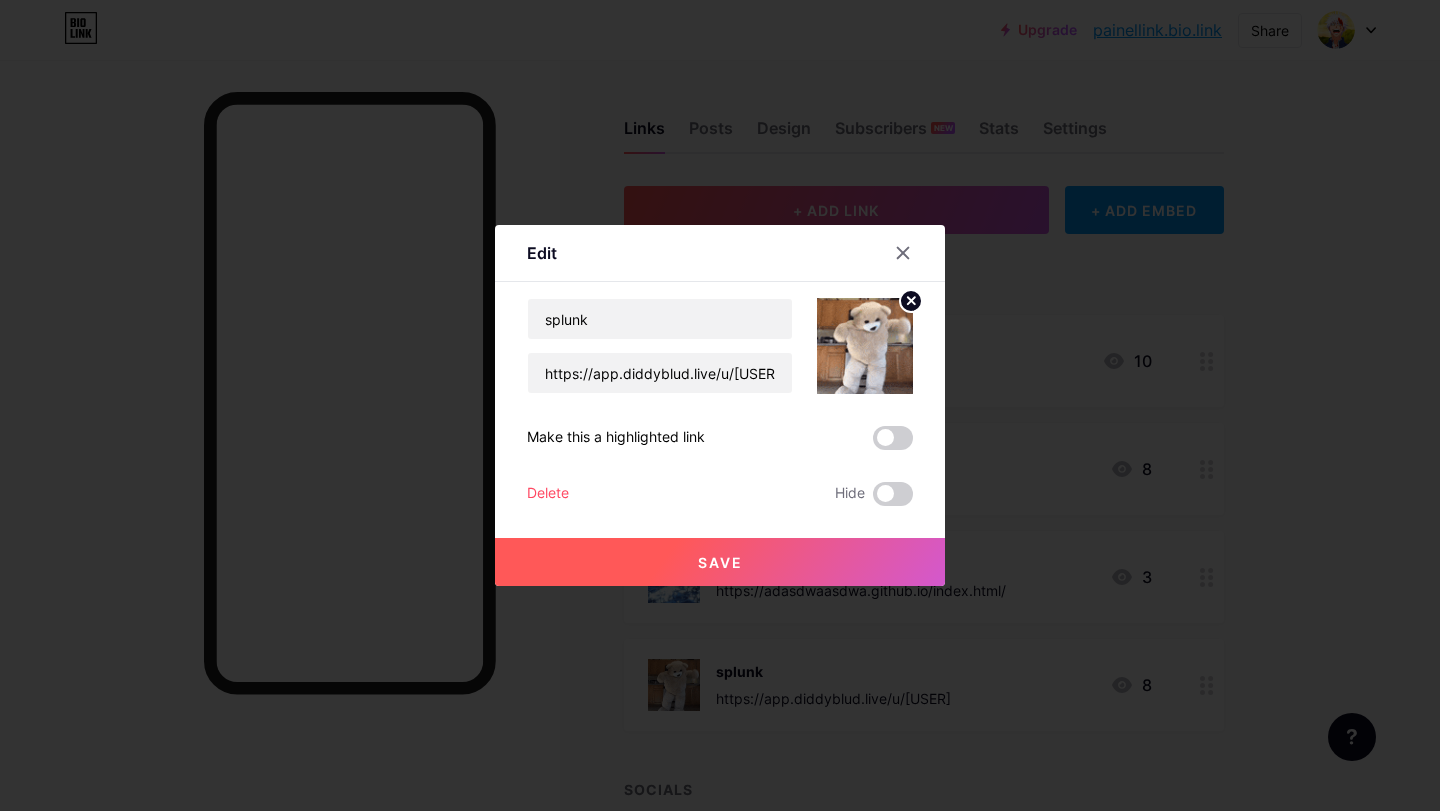 click at bounding box center [865, 346] 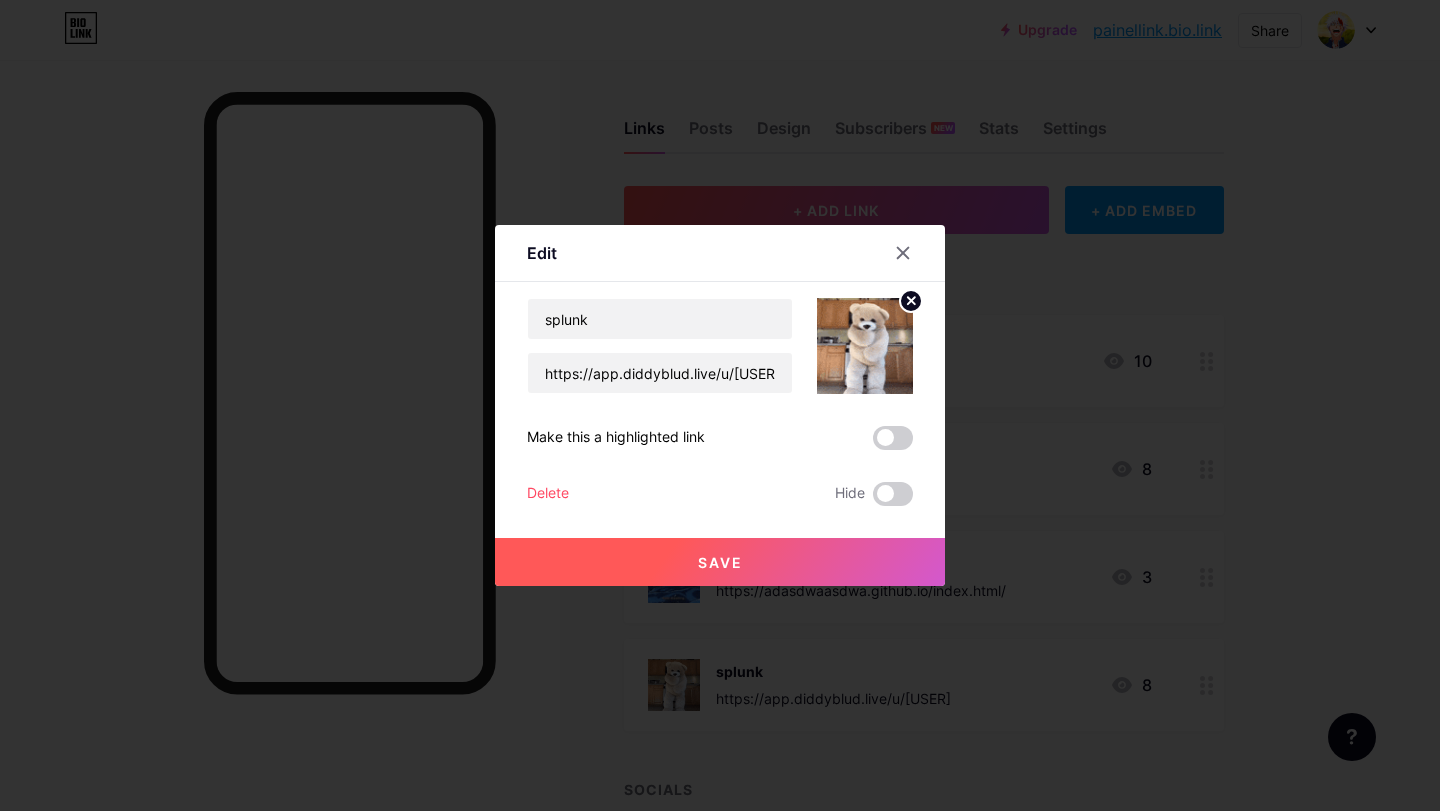click 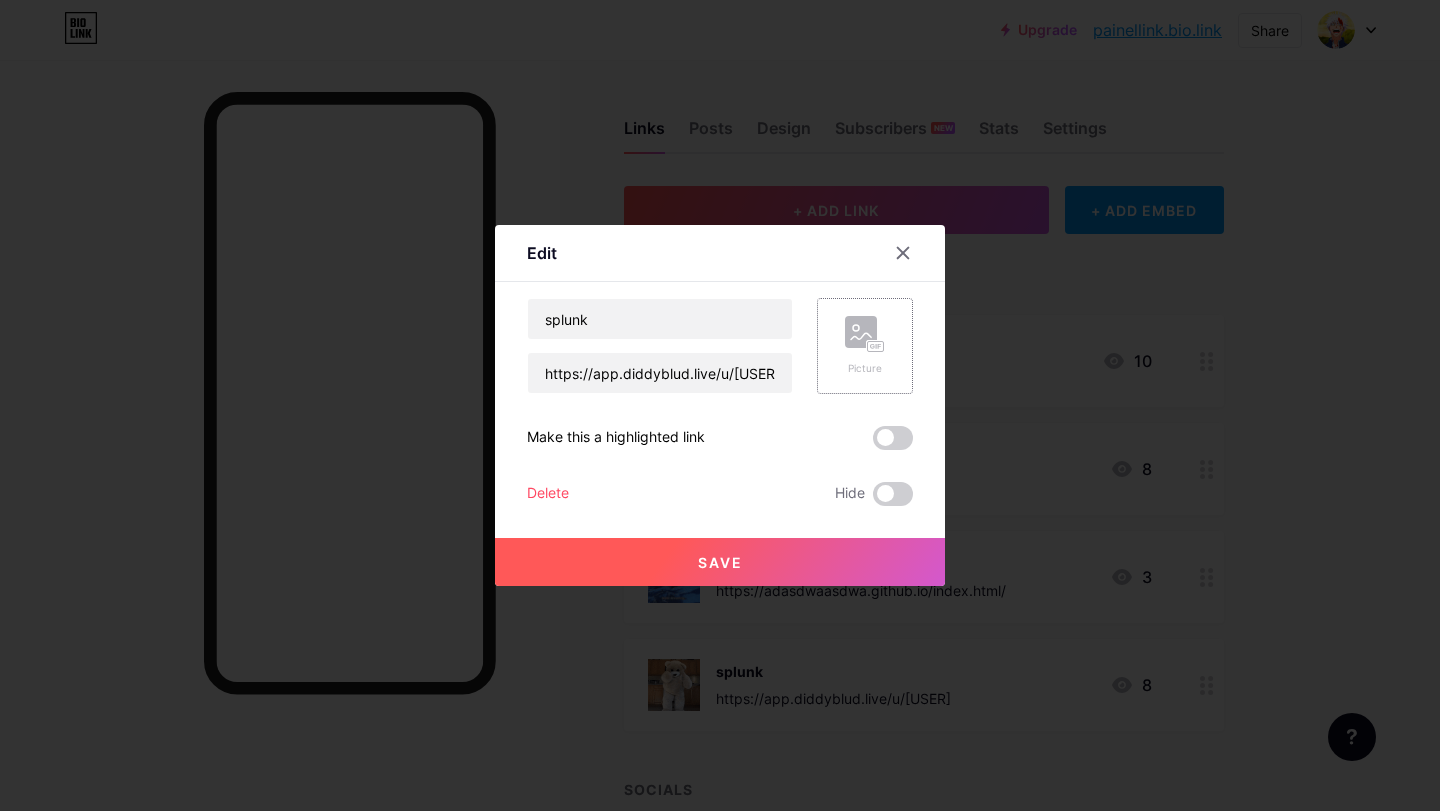 click on "Picture" at bounding box center (865, 346) 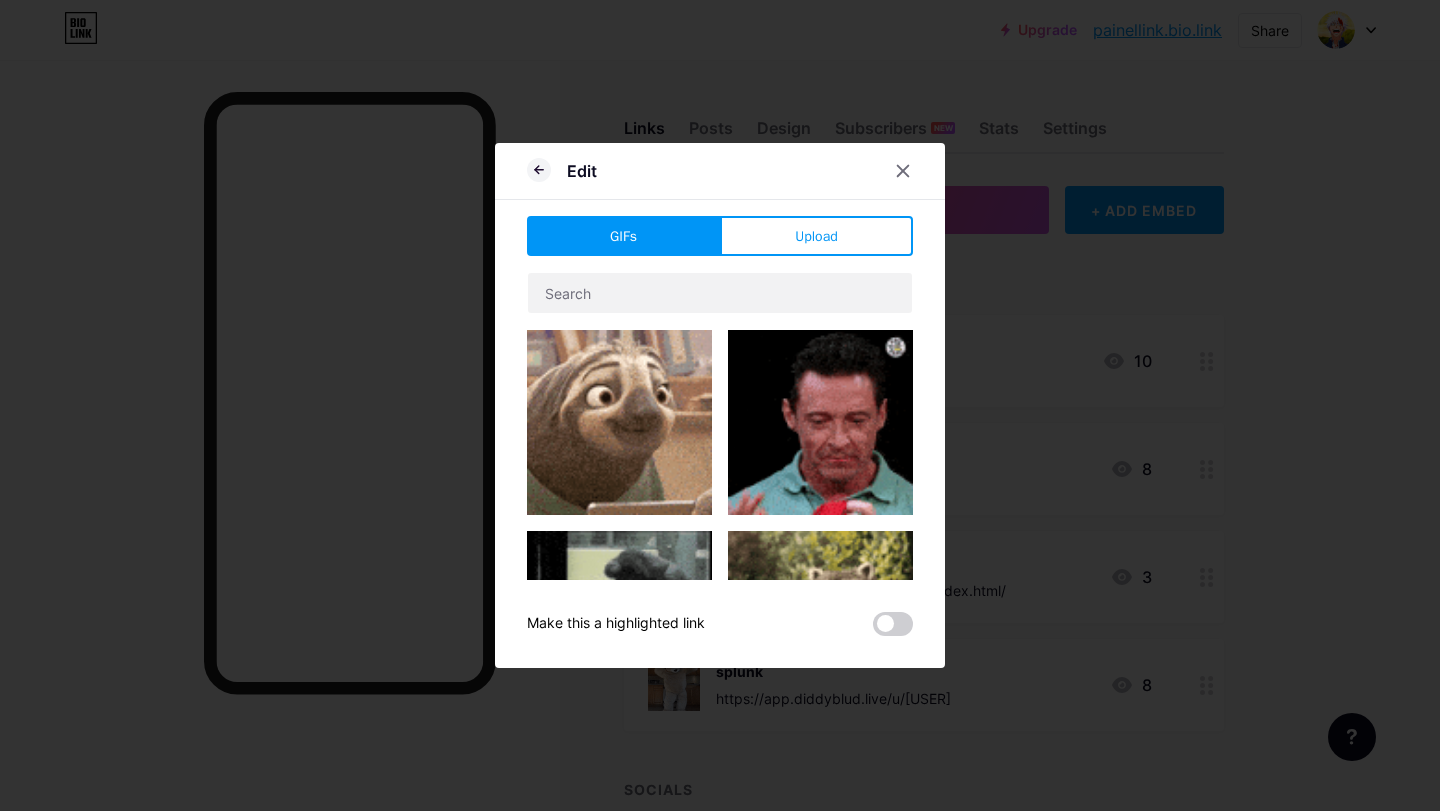 click at bounding box center (820, 422) 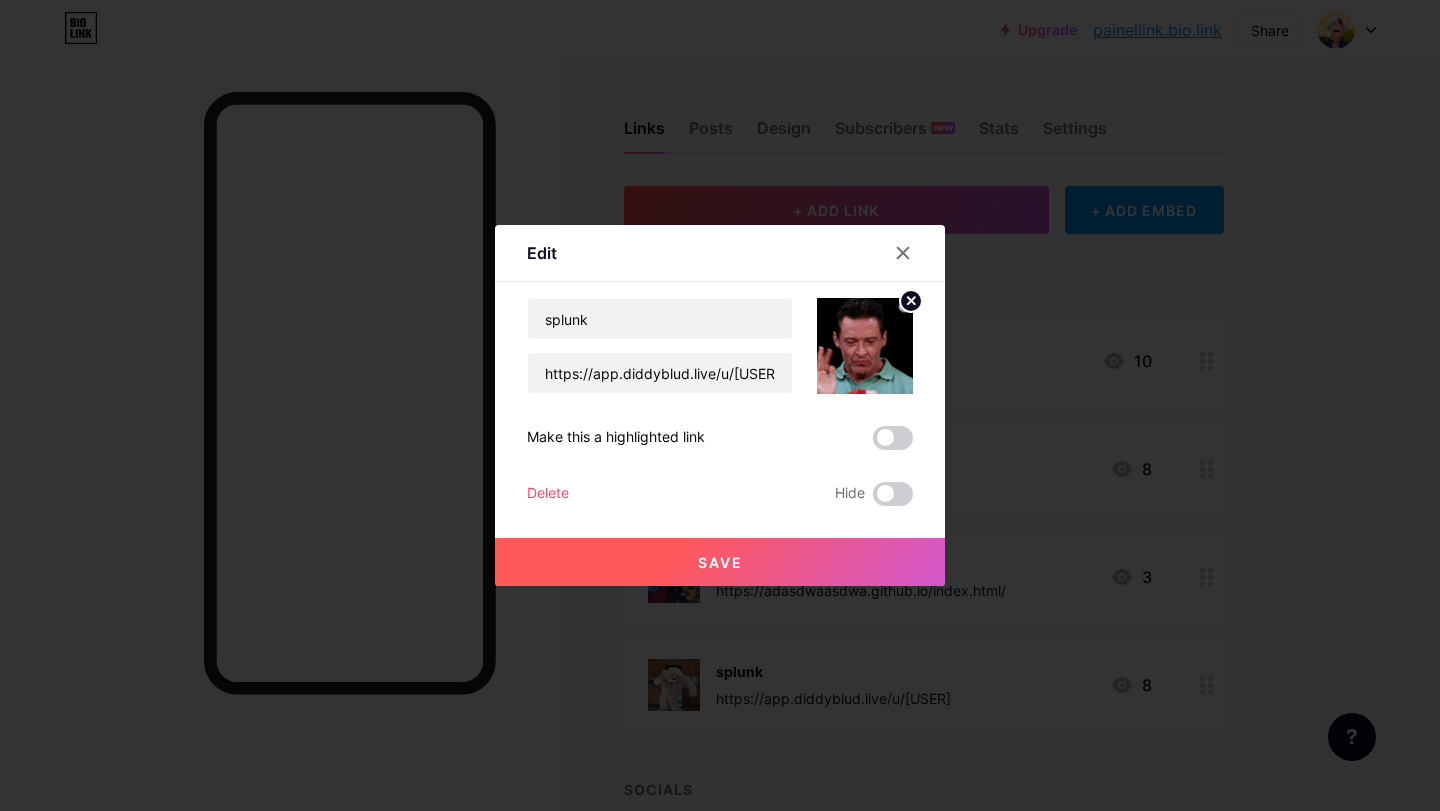 click 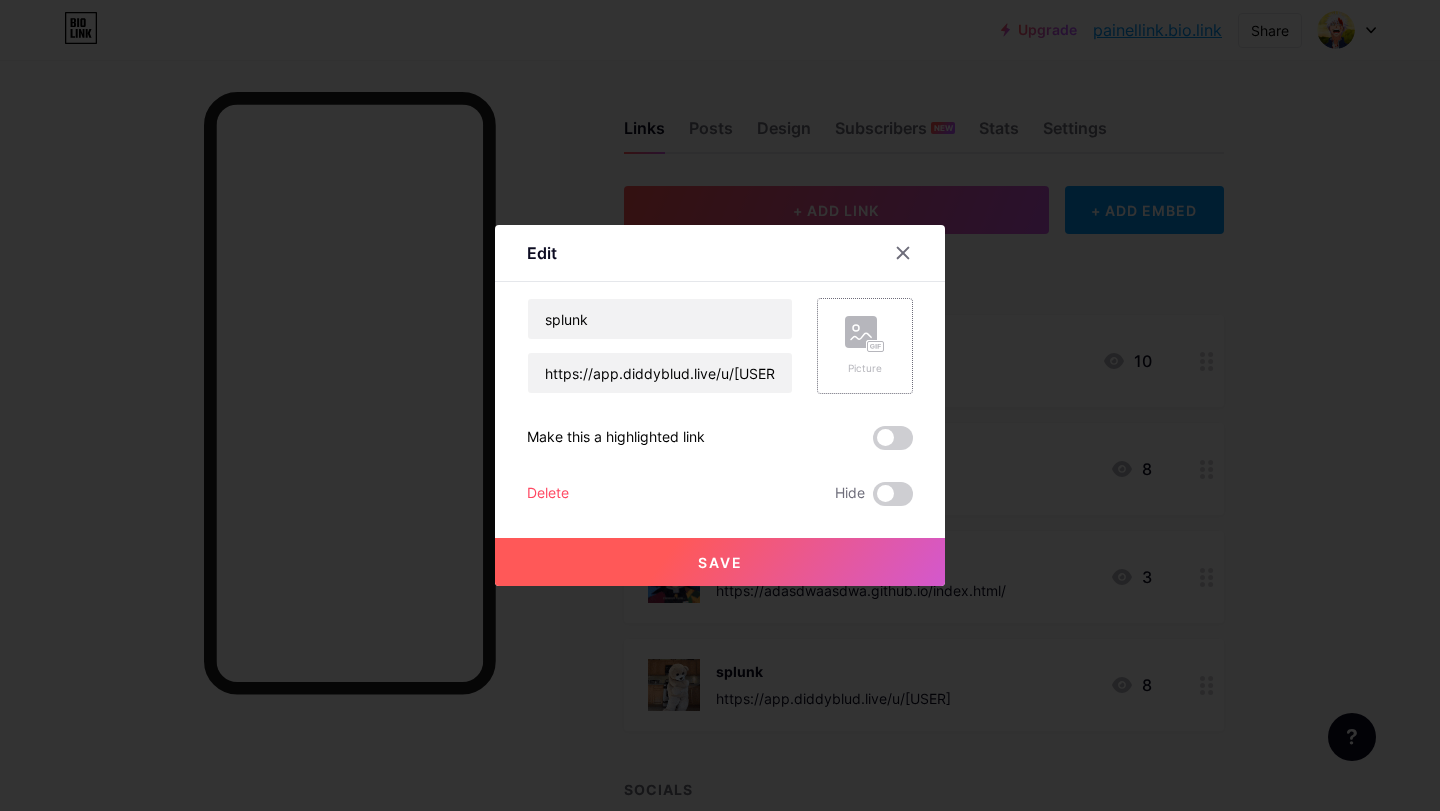 click on "Picture" at bounding box center (865, 368) 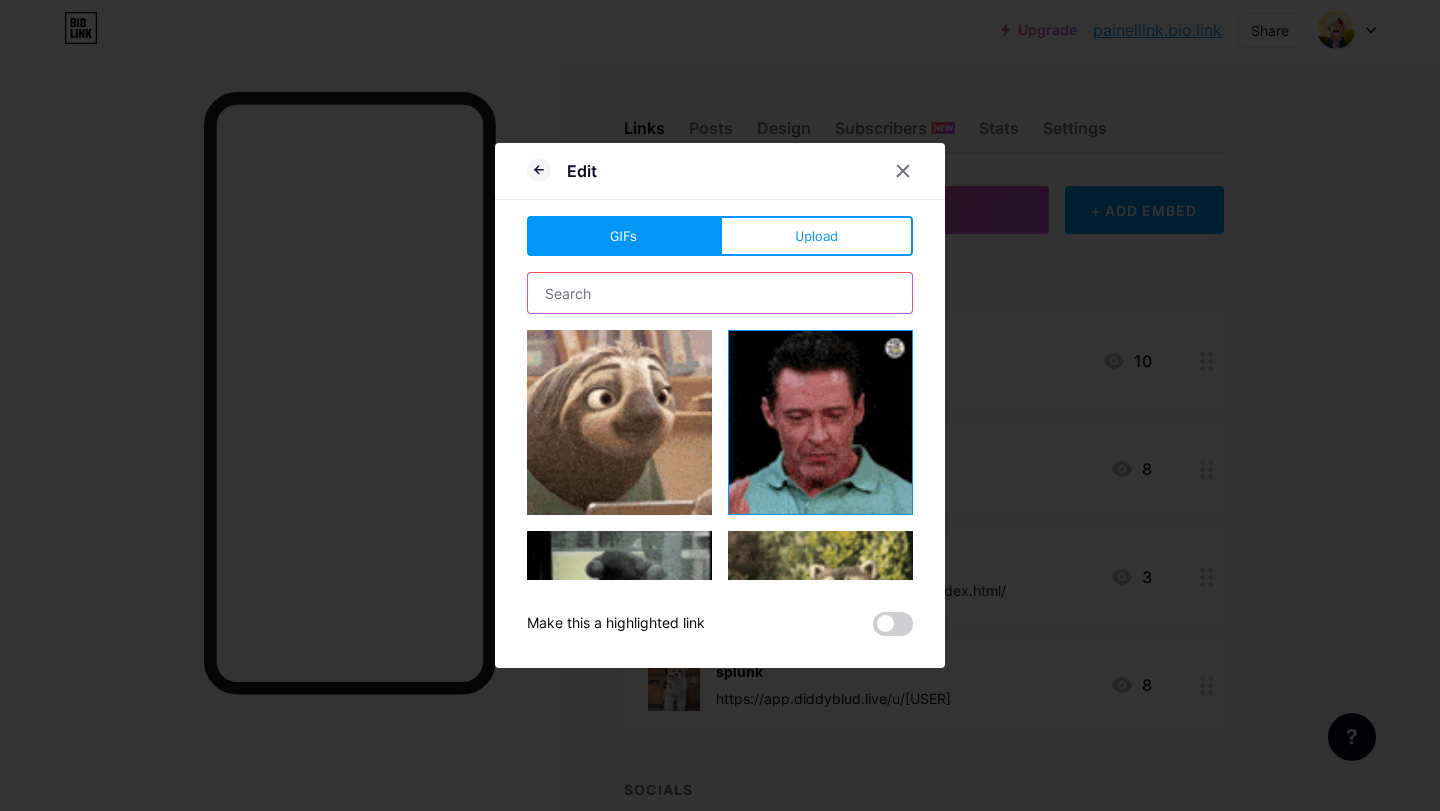 click at bounding box center [720, 293] 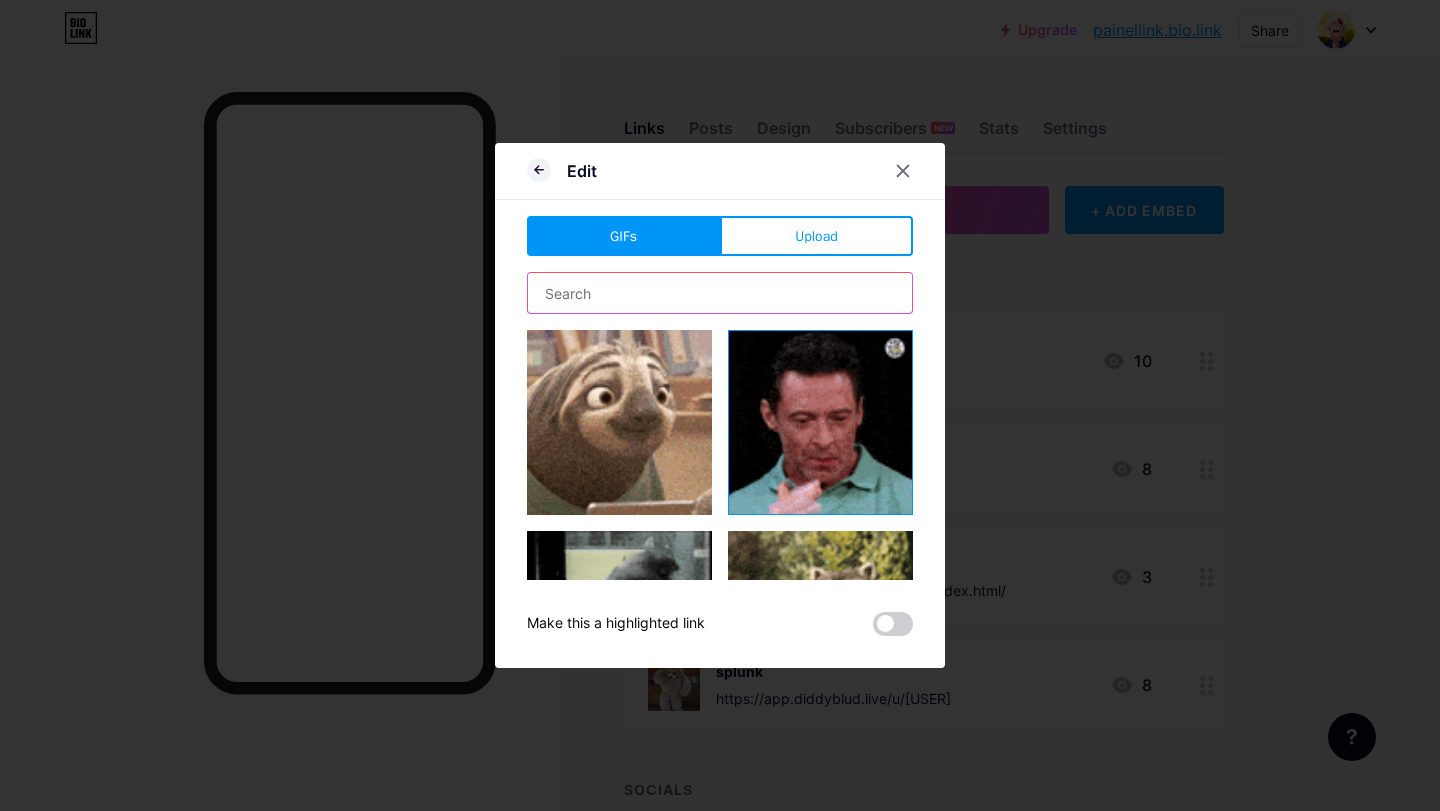 click at bounding box center [720, 293] 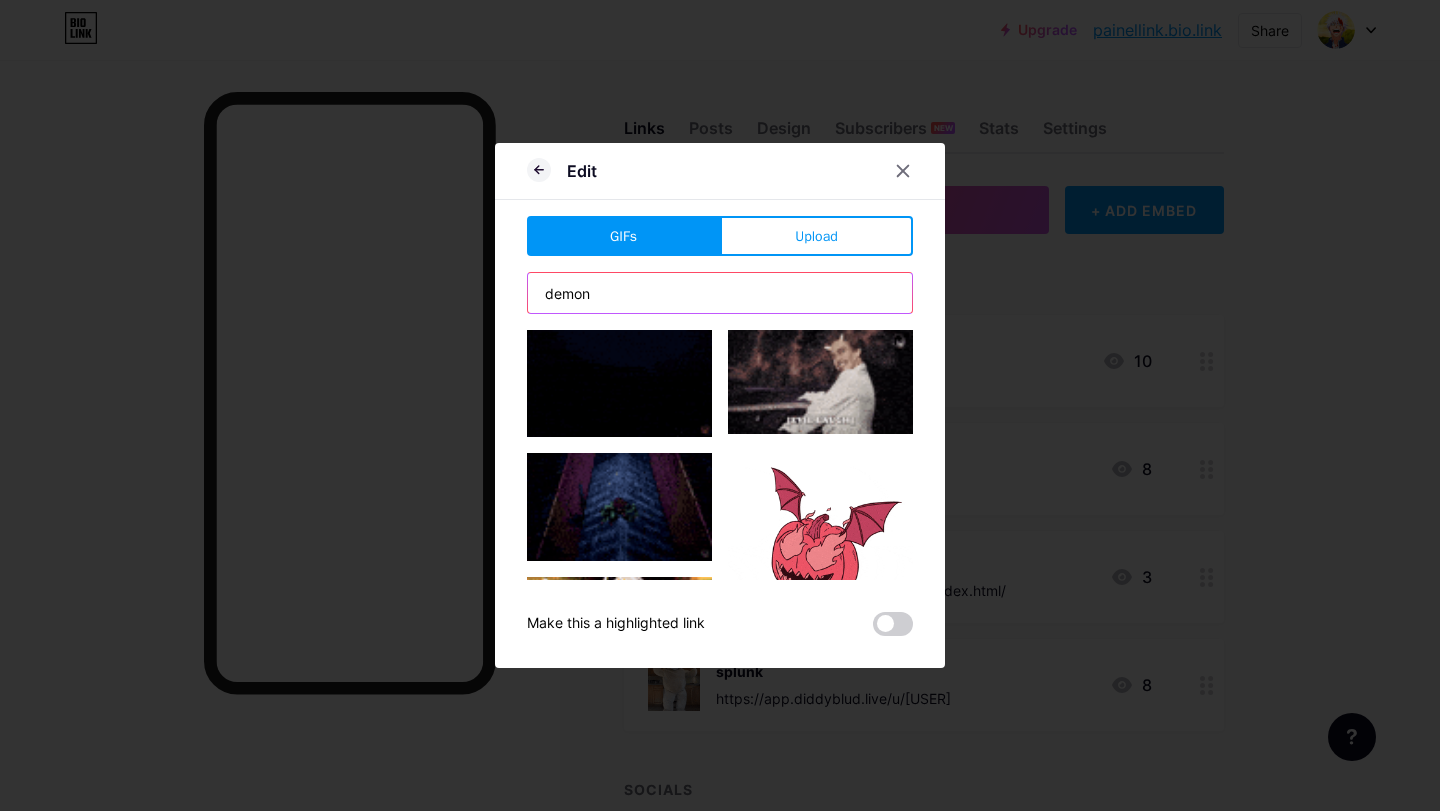 type on "demon slayer" 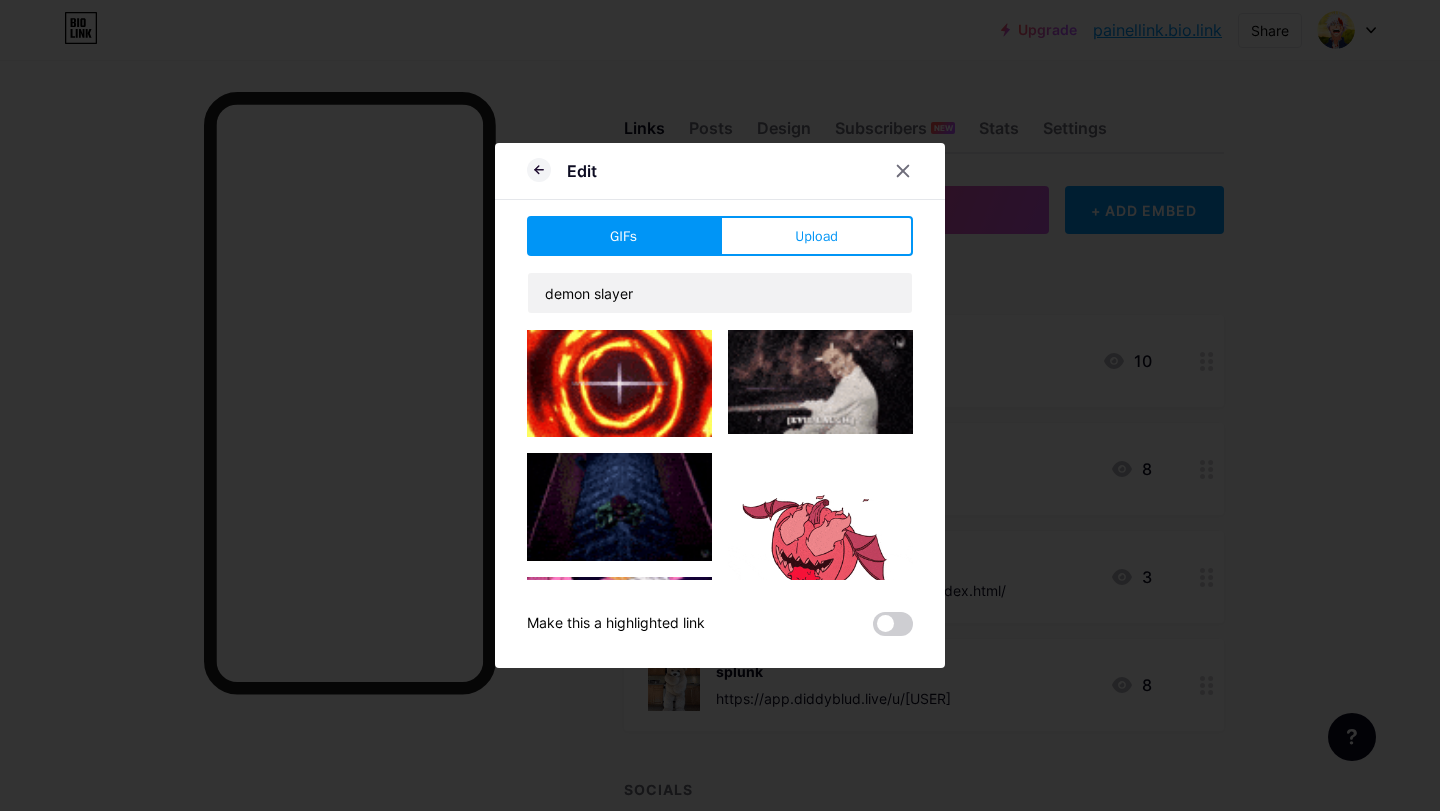 click at bounding box center (619, 383) 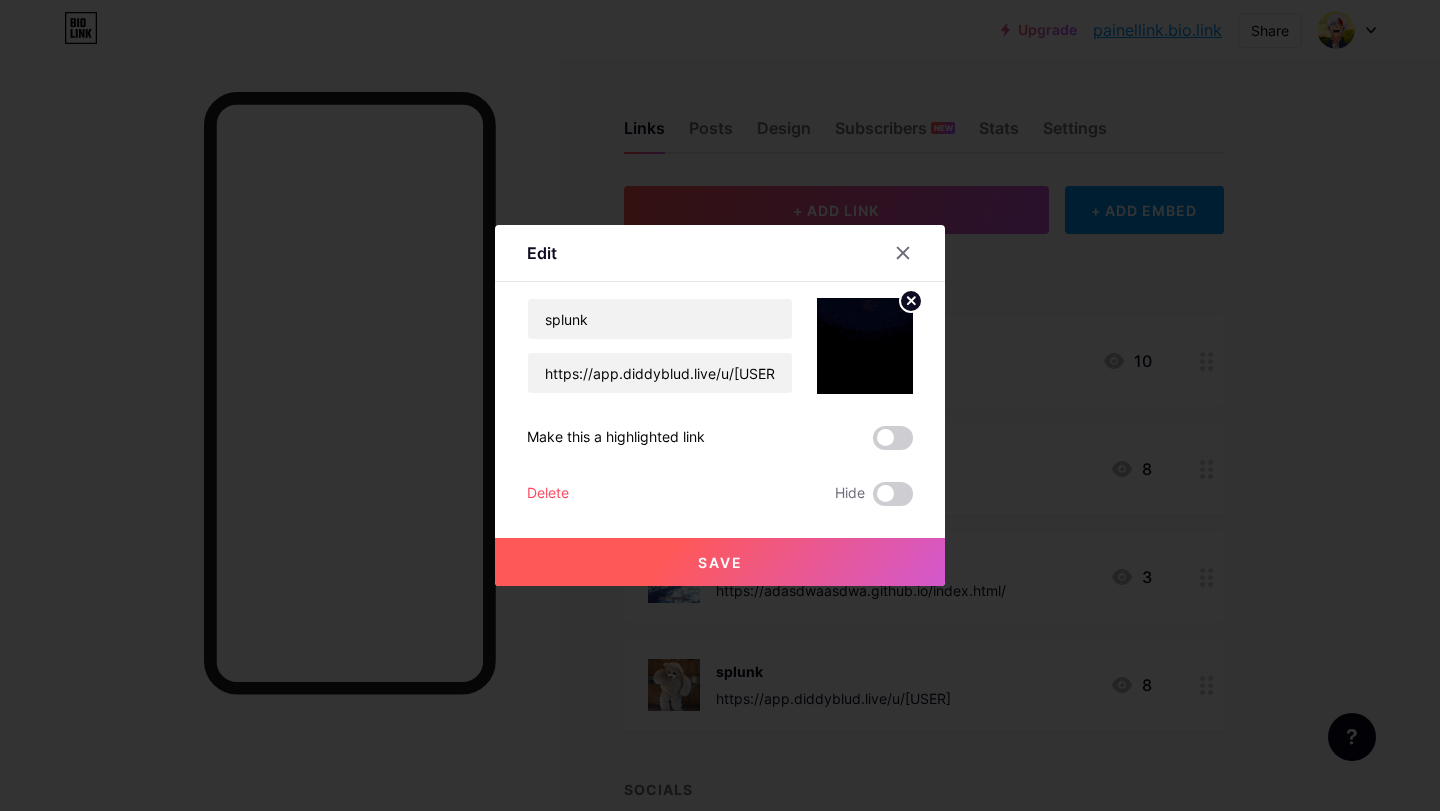 click at bounding box center [865, 346] 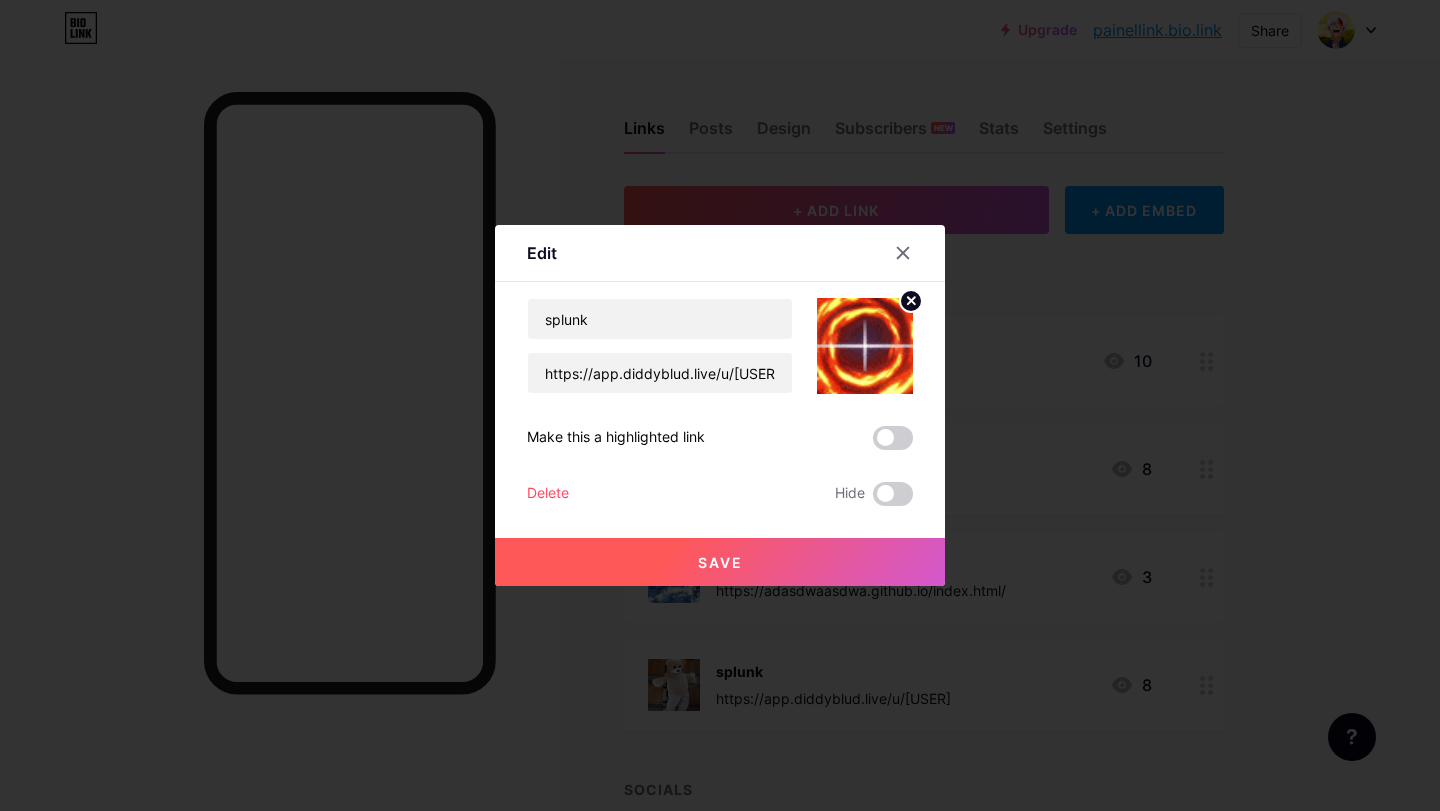 drag, startPoint x: 867, startPoint y: 344, endPoint x: 911, endPoint y: 305, distance: 58.796257 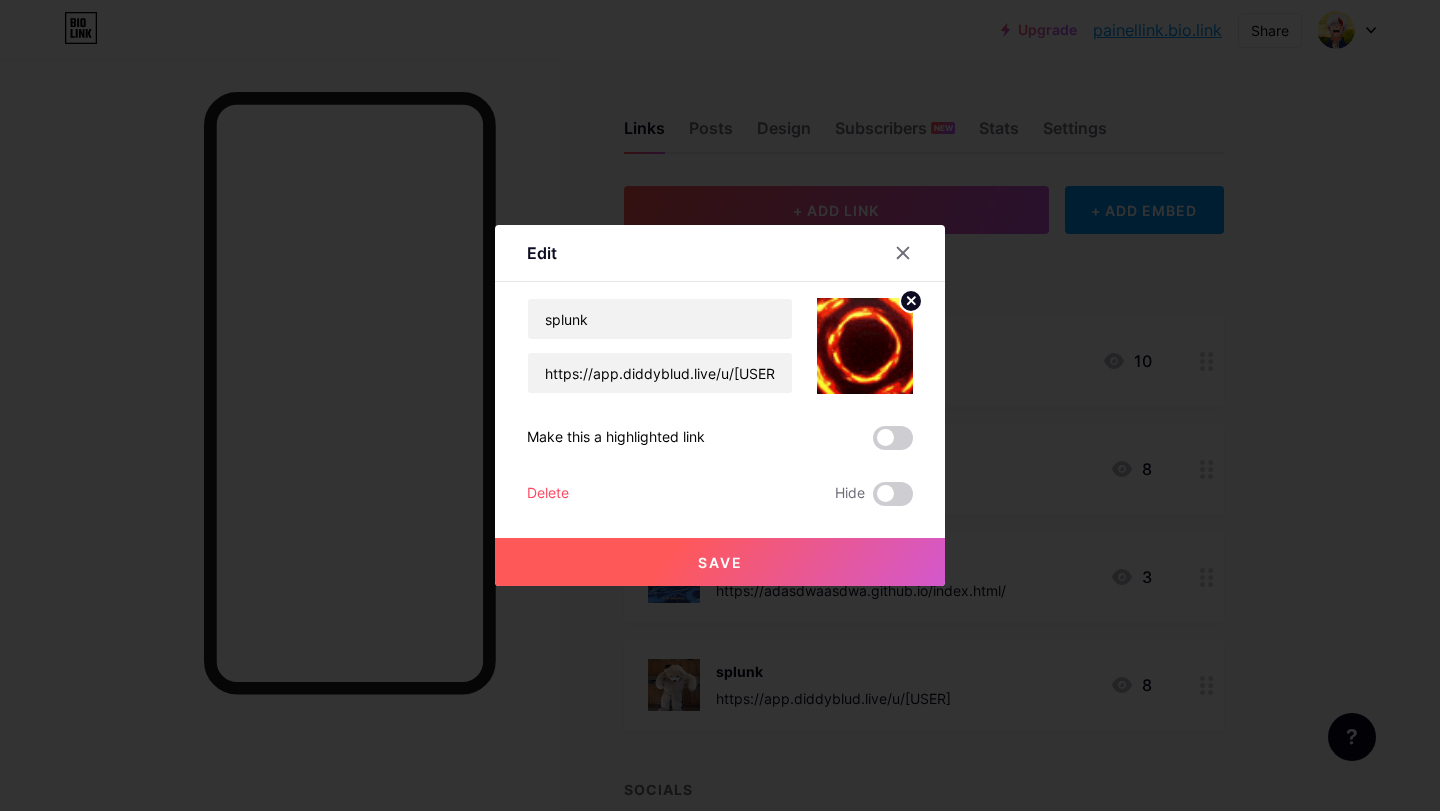click at bounding box center (865, 346) 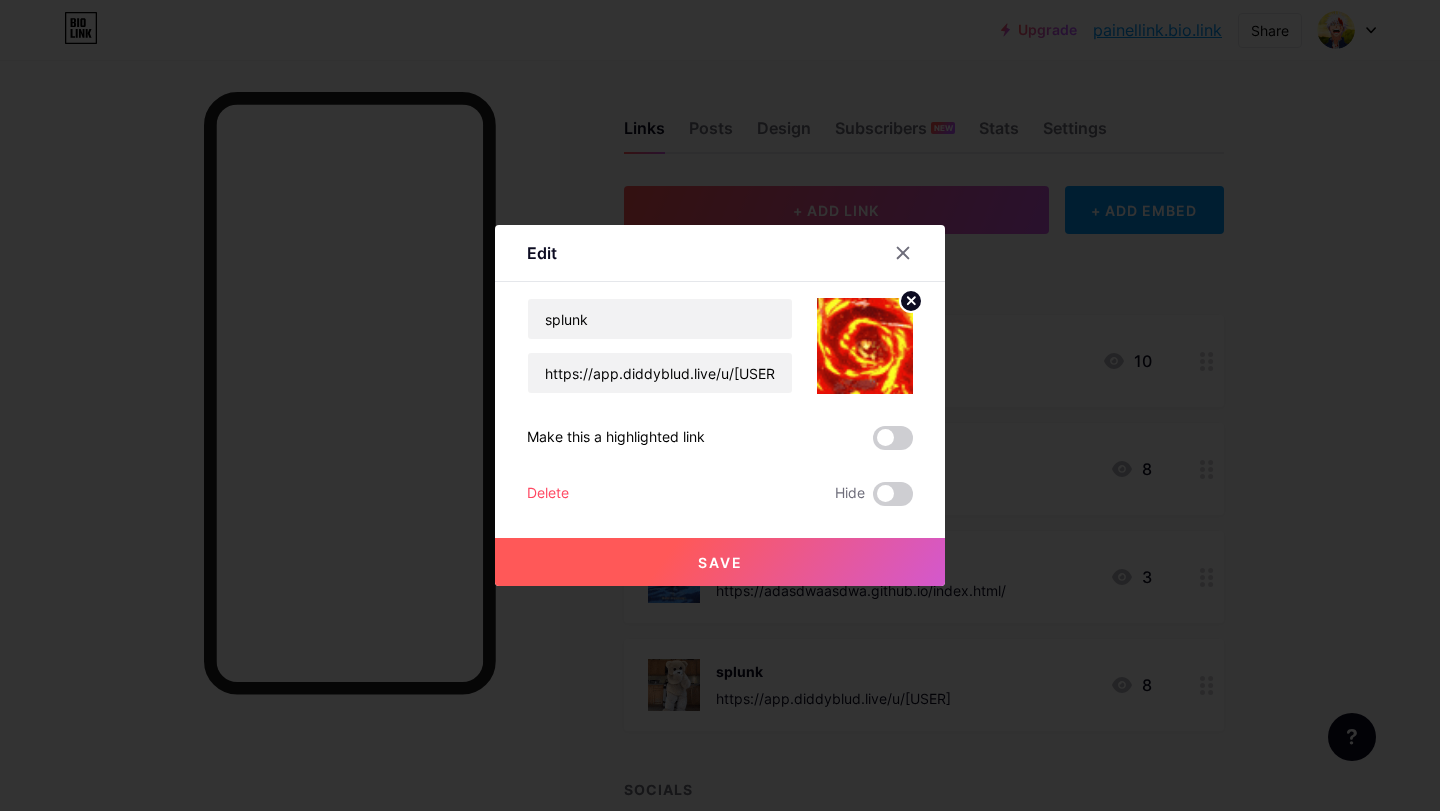click 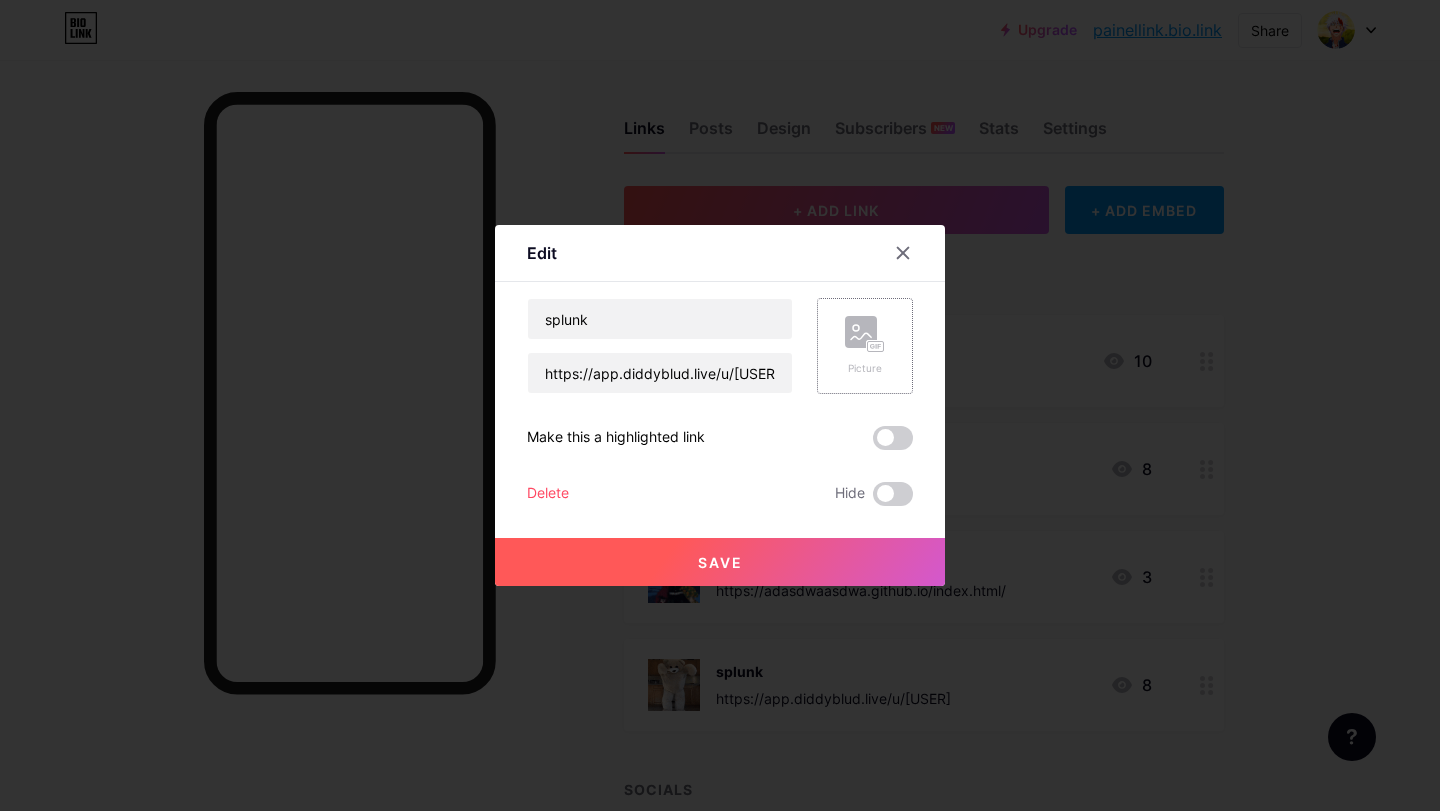 click 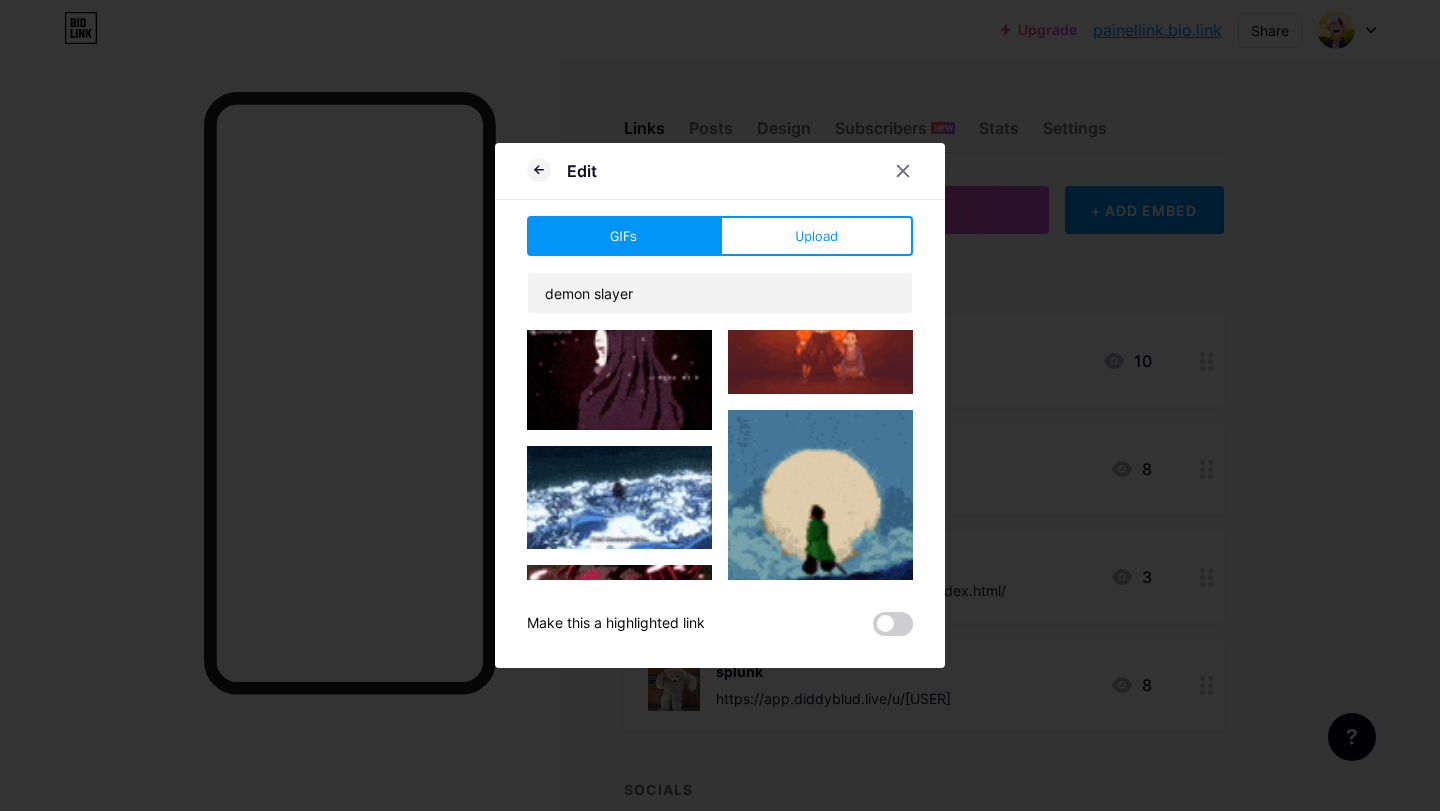 scroll, scrollTop: 3195, scrollLeft: 0, axis: vertical 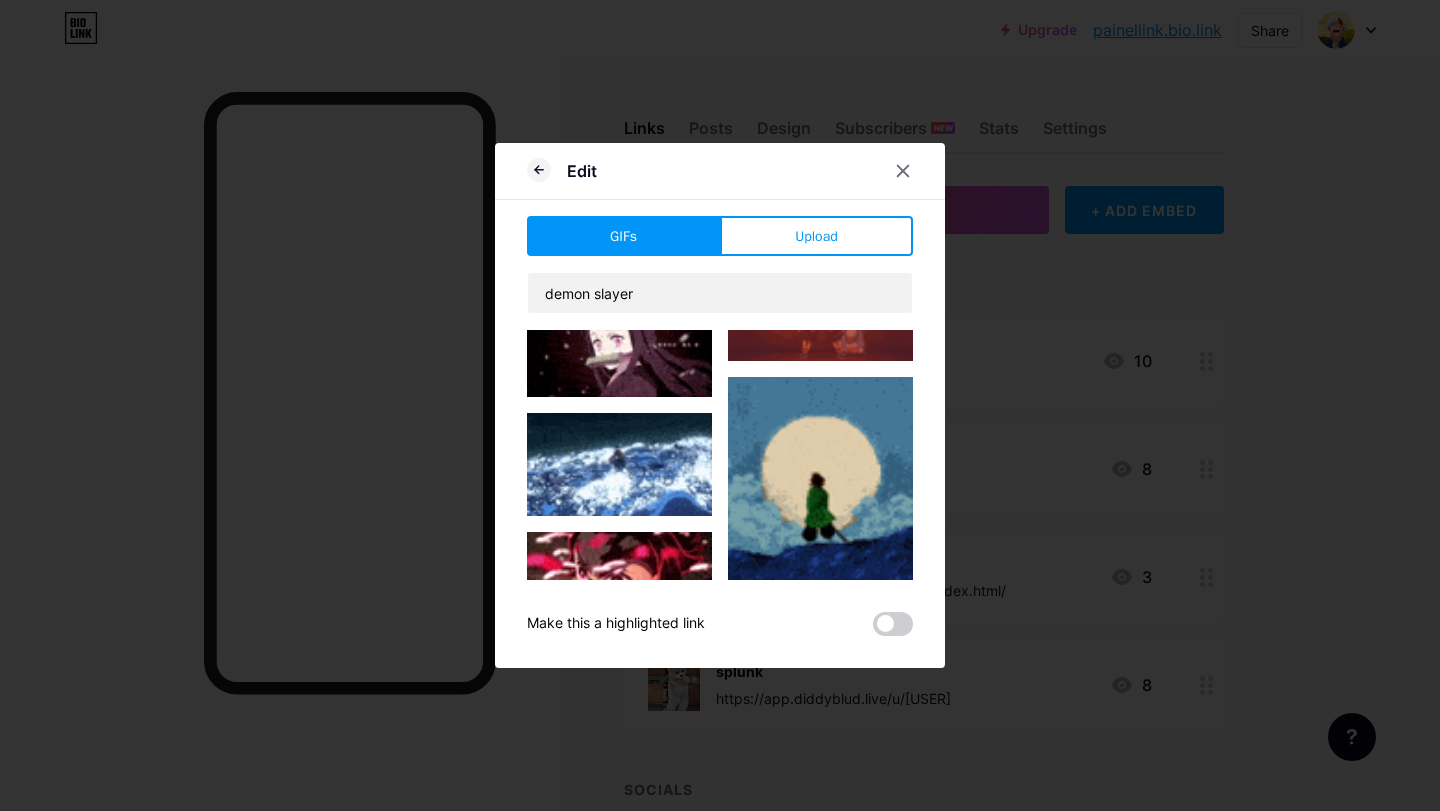 click at bounding box center (619, 465) 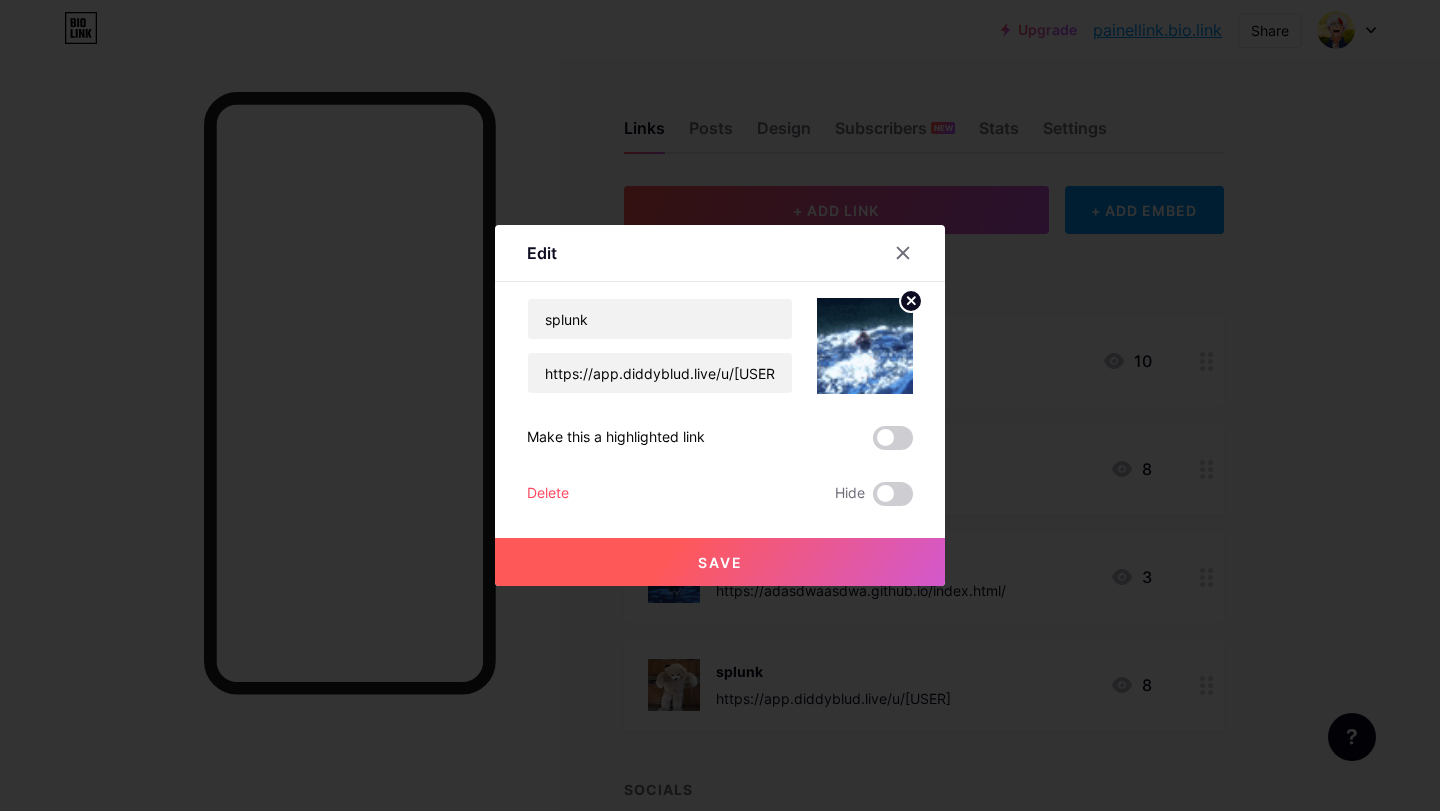 click on "Save" at bounding box center (720, 562) 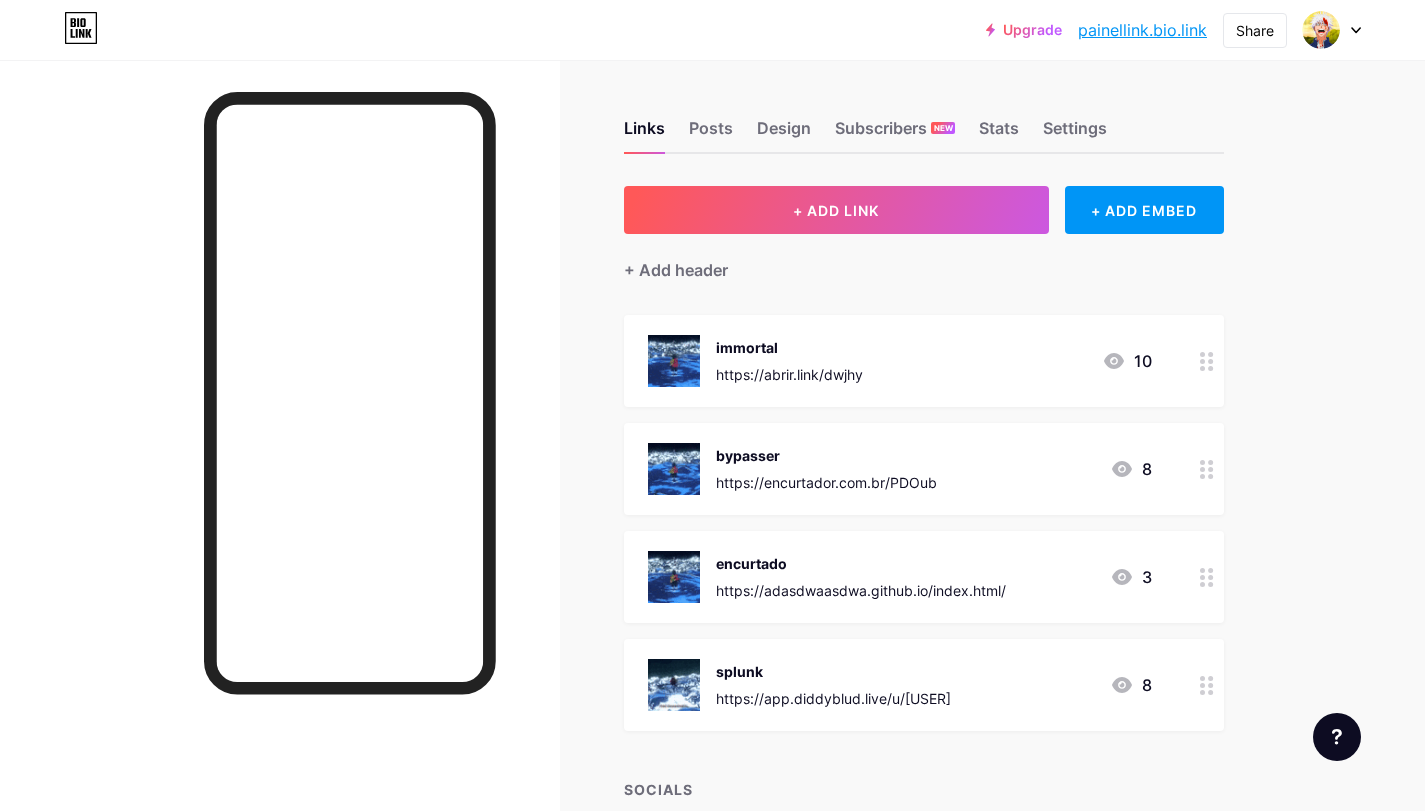 click at bounding box center (674, 361) 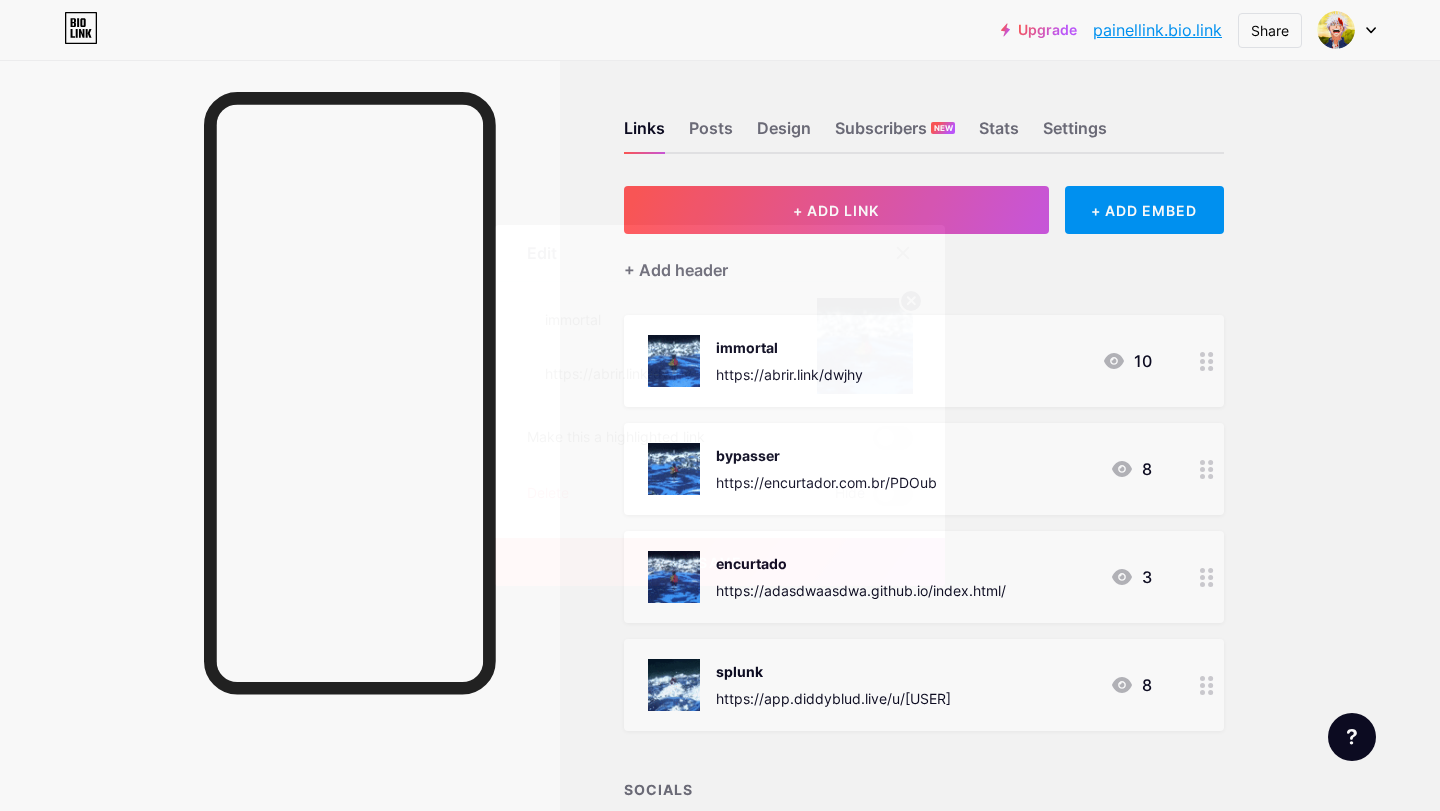 click 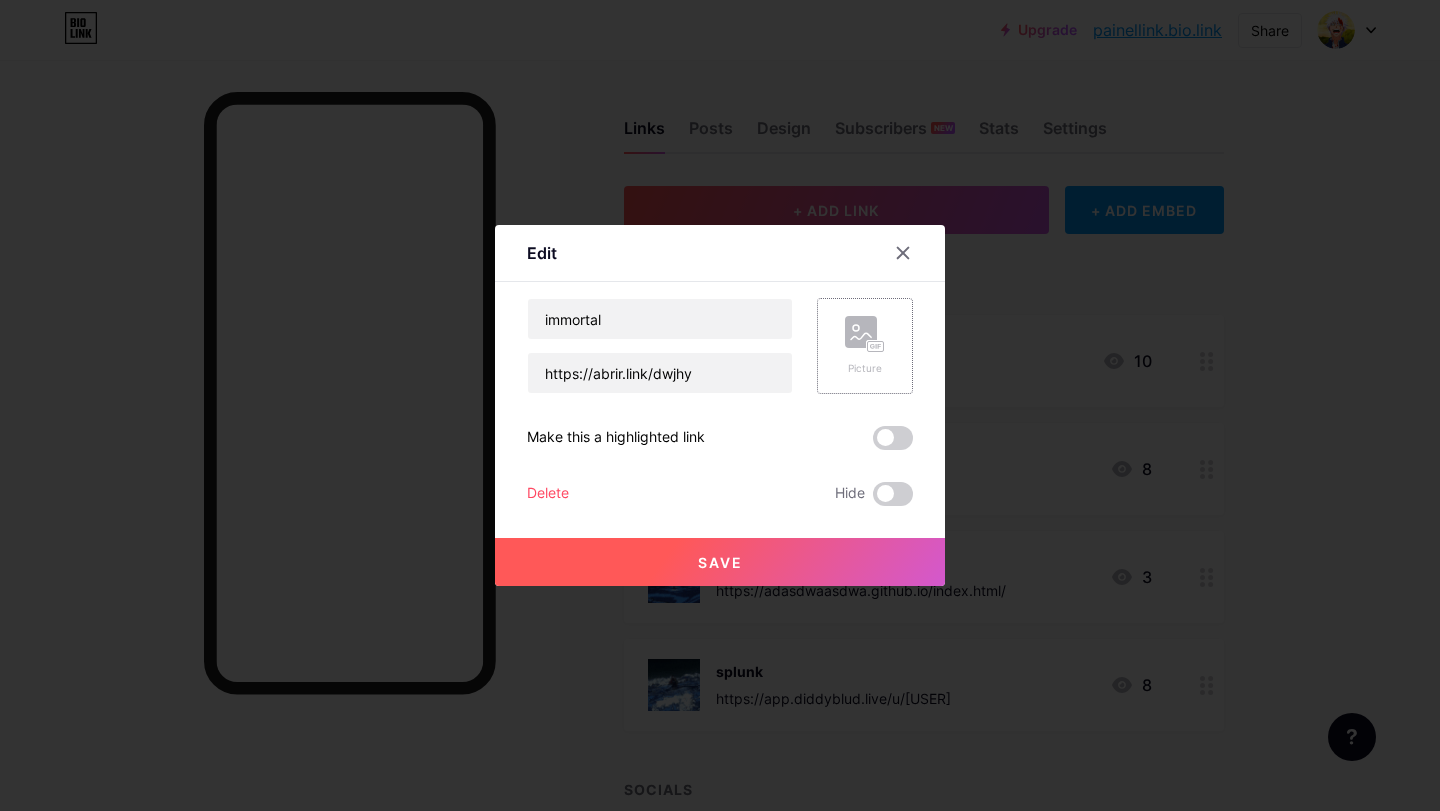 click on "Picture" at bounding box center [865, 346] 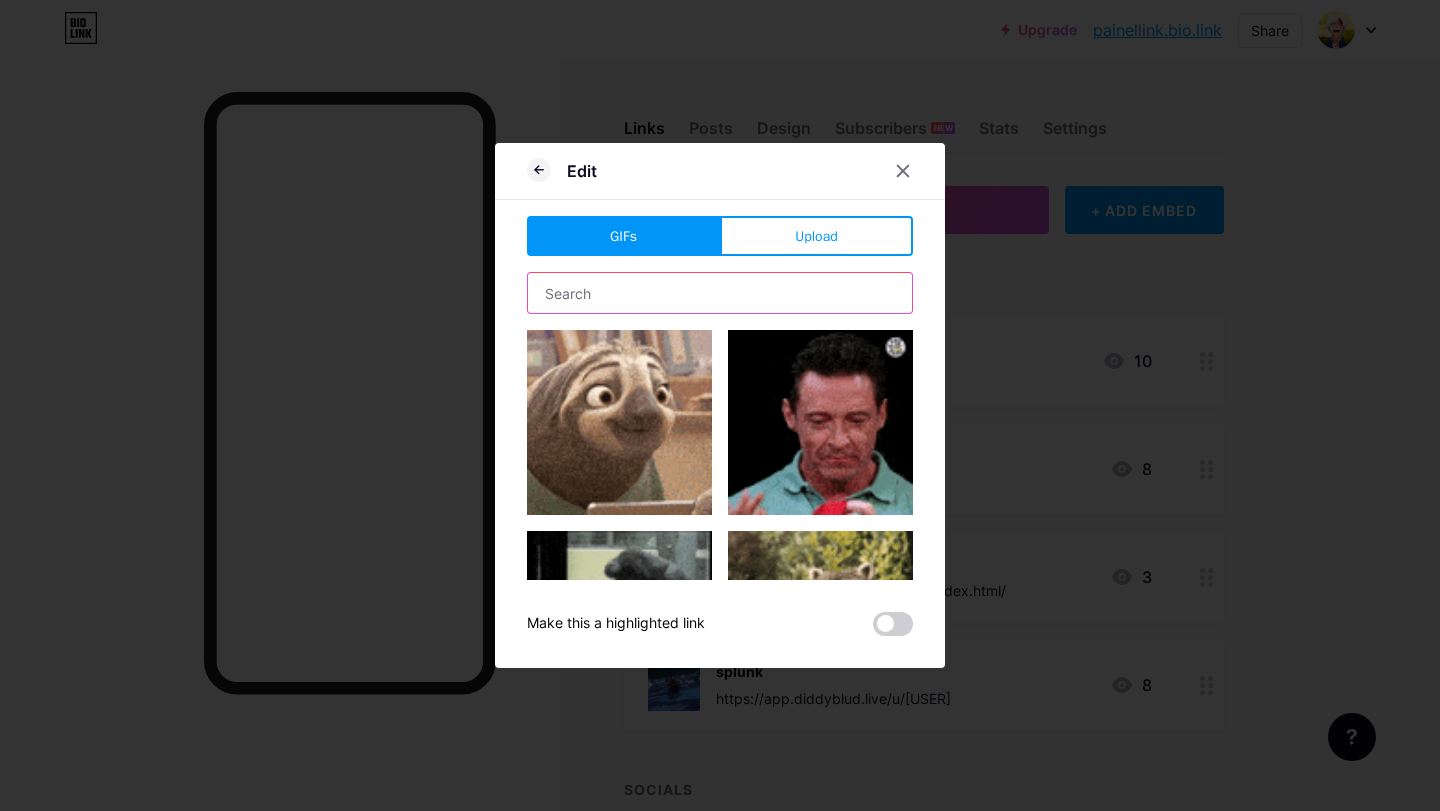 click at bounding box center [720, 293] 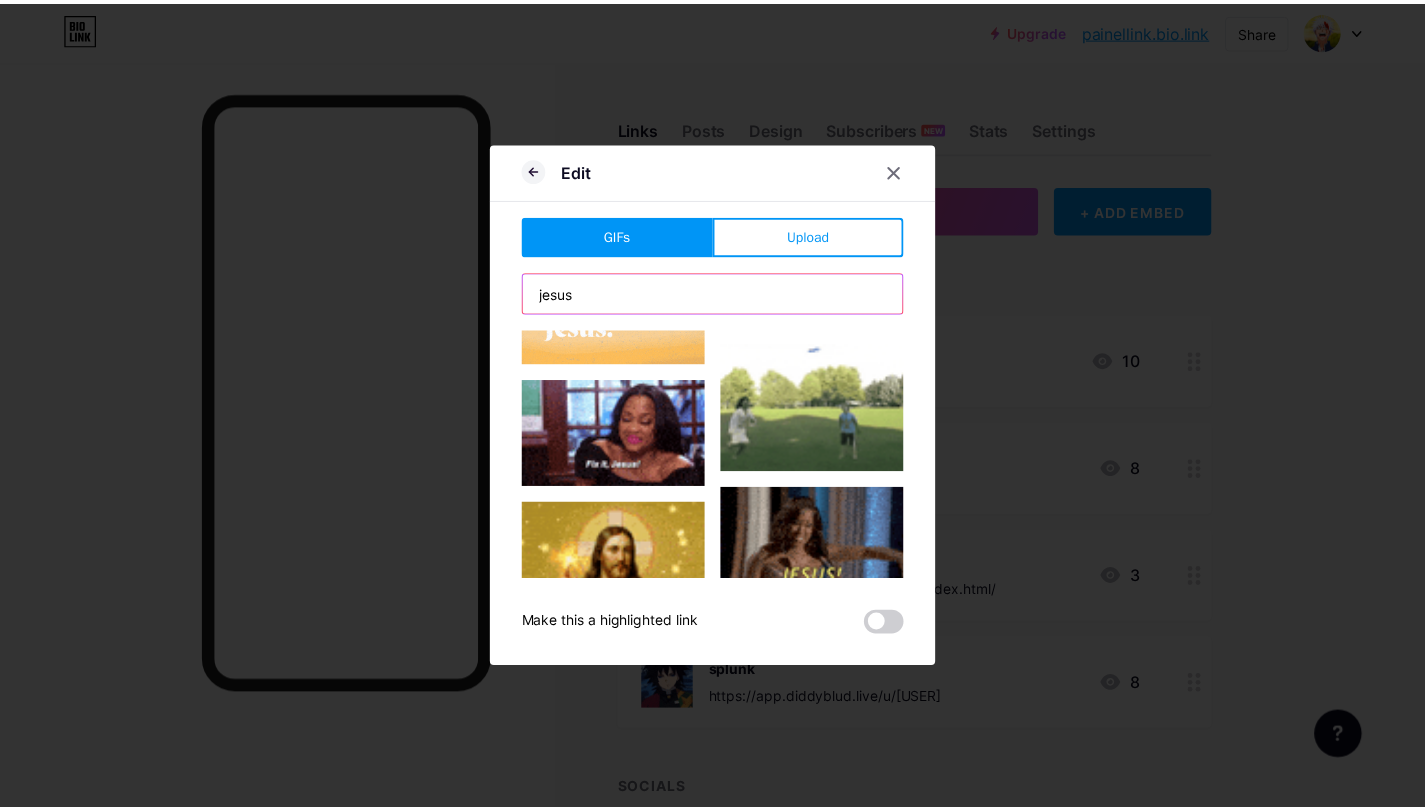 scroll, scrollTop: 5533, scrollLeft: 0, axis: vertical 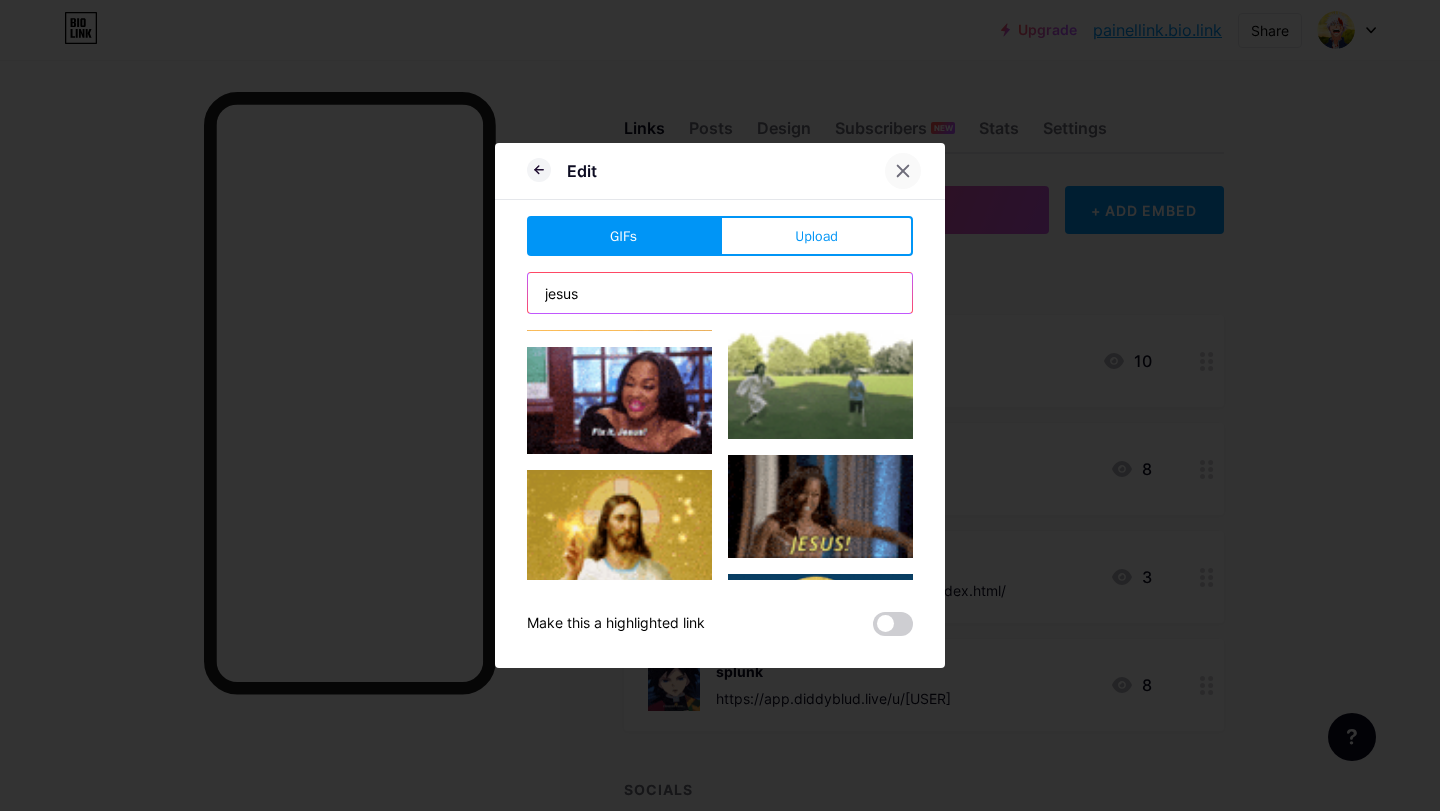 type on "jesus" 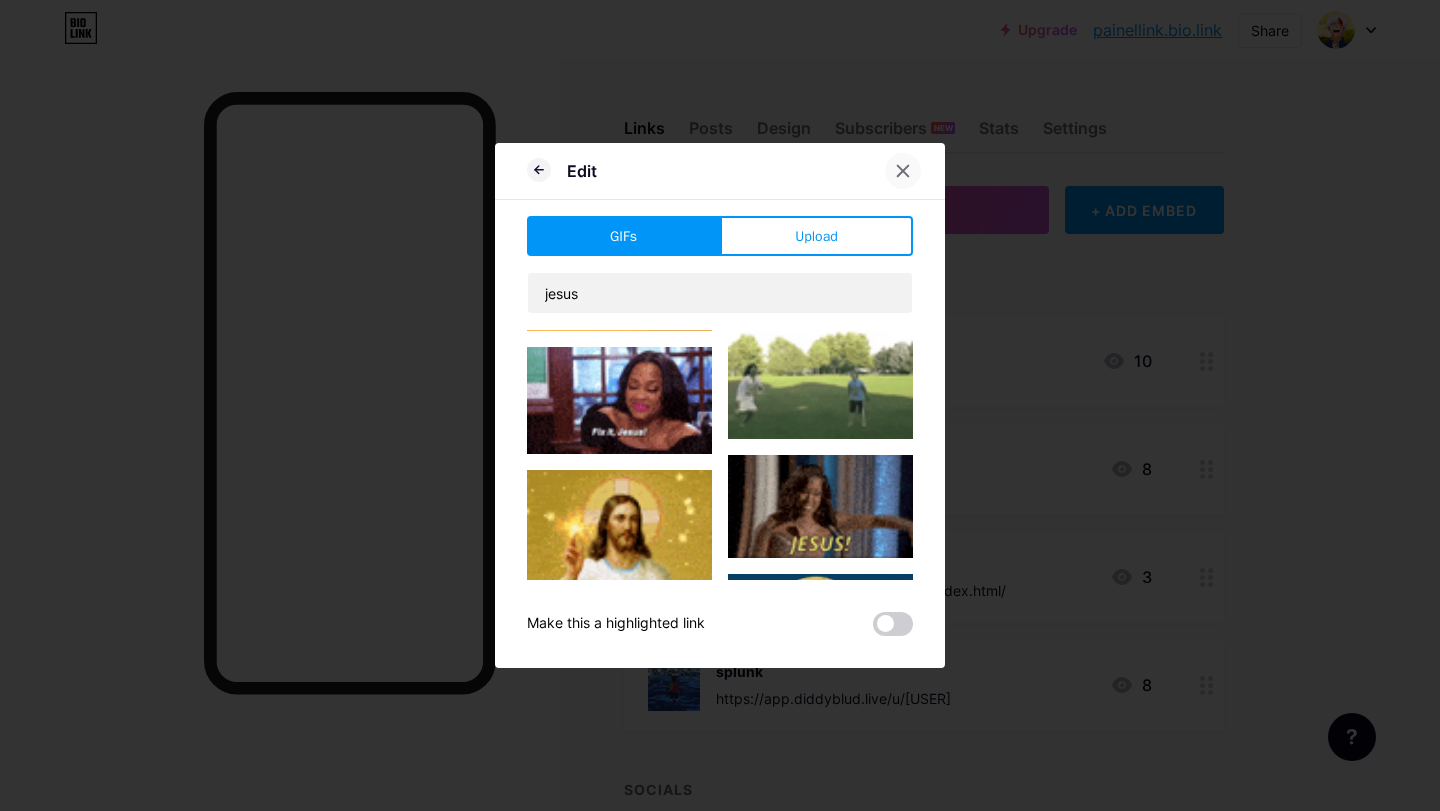 click 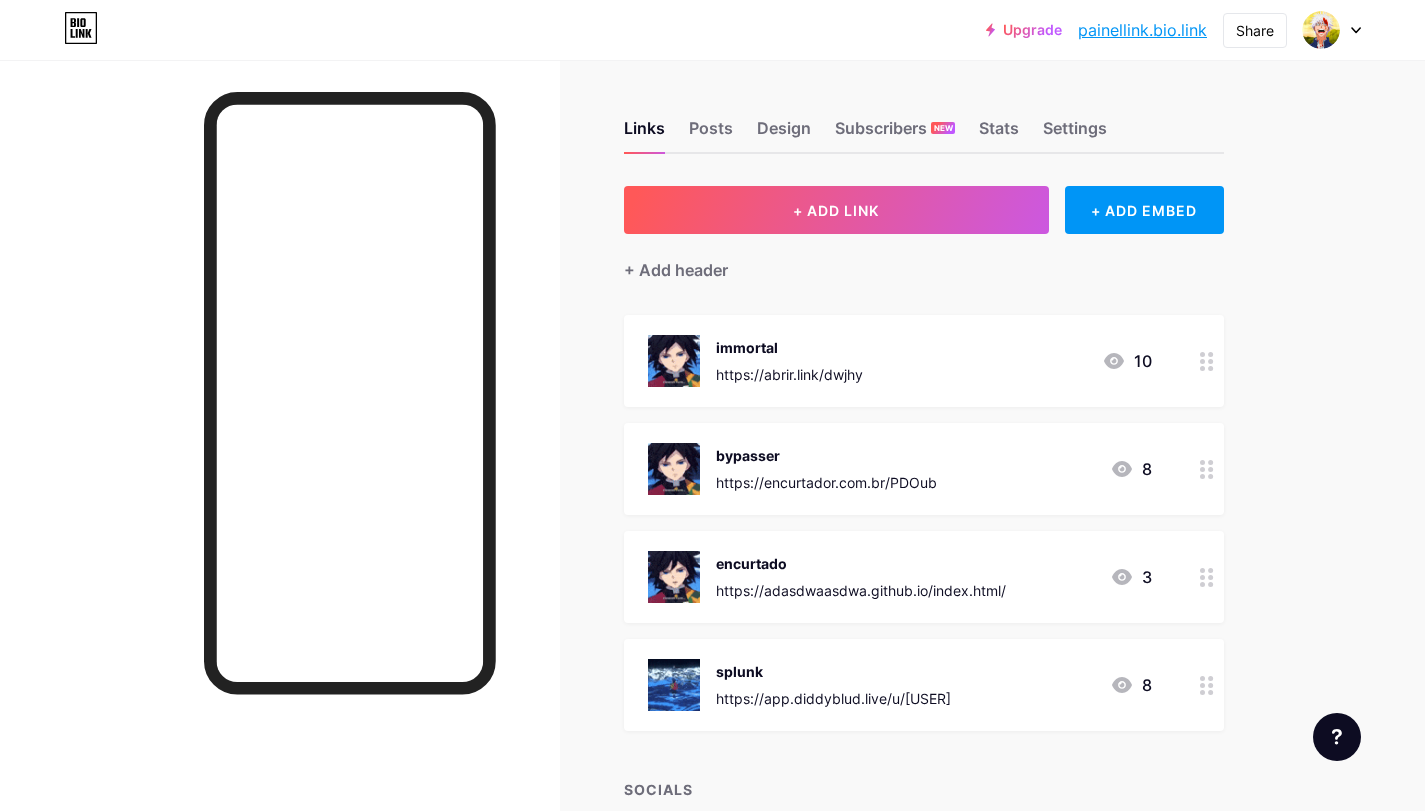 click on "painellink.bio.link" at bounding box center (1142, 30) 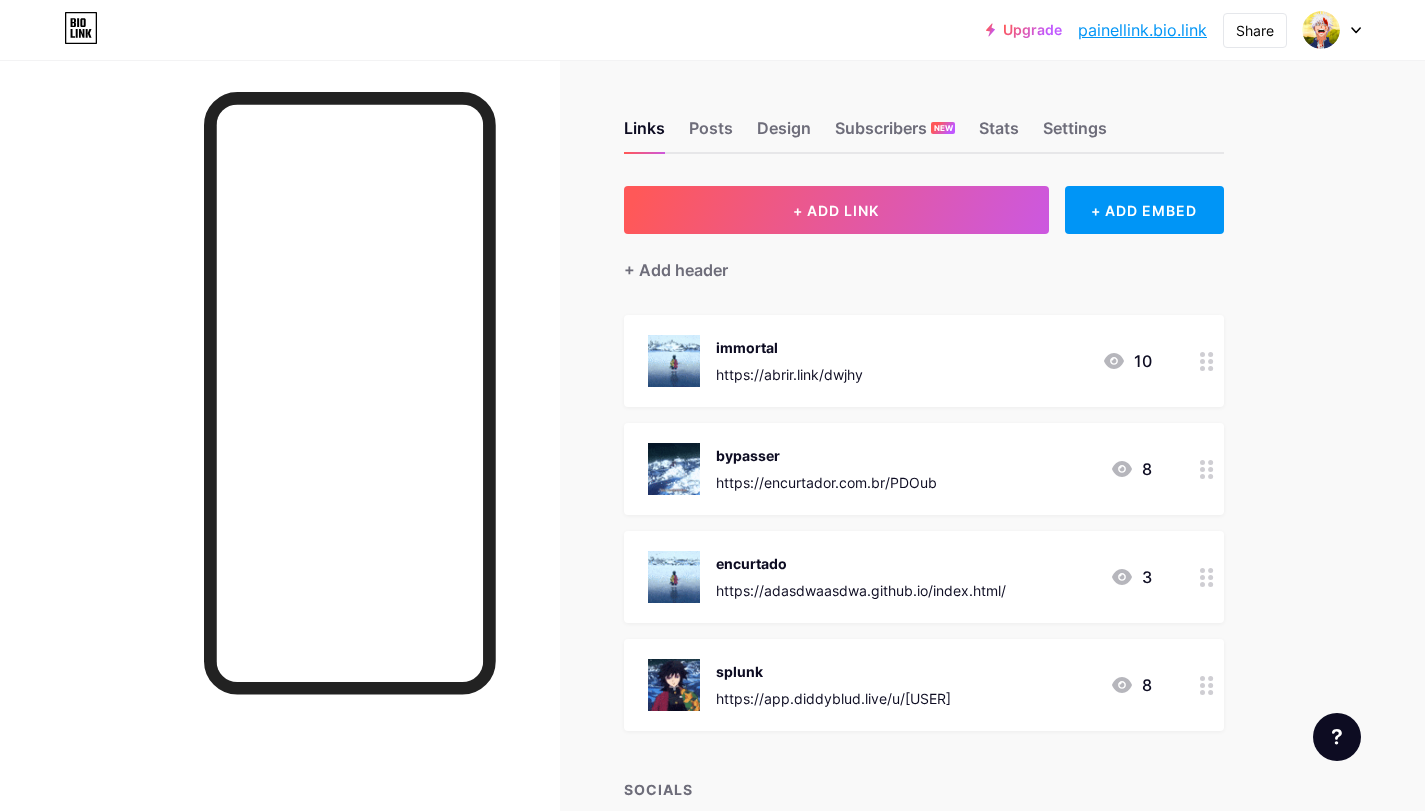 click on "bypasser
https://encurtador.com.br/[URL]
8" at bounding box center (900, 469) 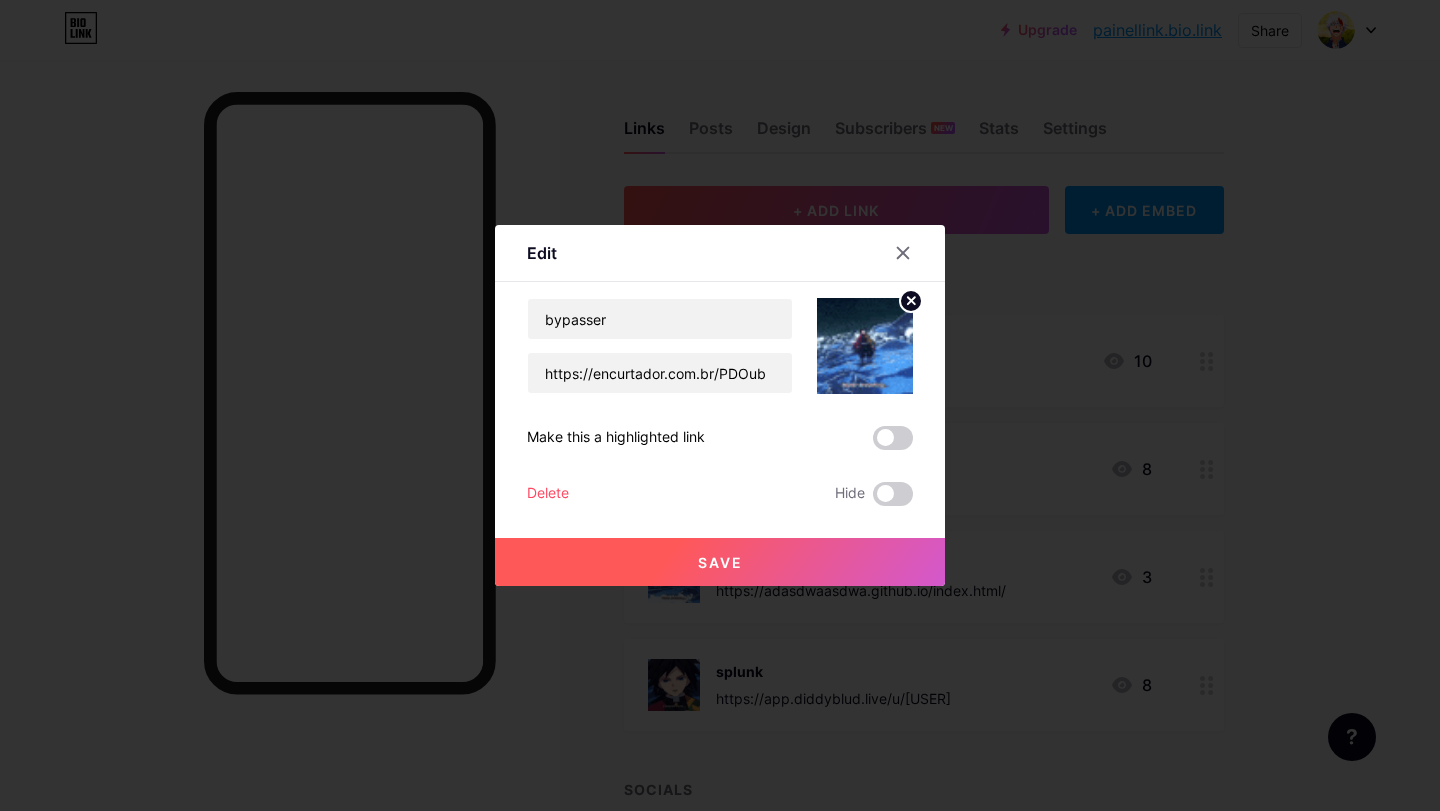 click on "bypasser     https://encurtador.com.br/PDOub
Make this a highlighted link
Delete
Hide         Save" at bounding box center (720, 402) 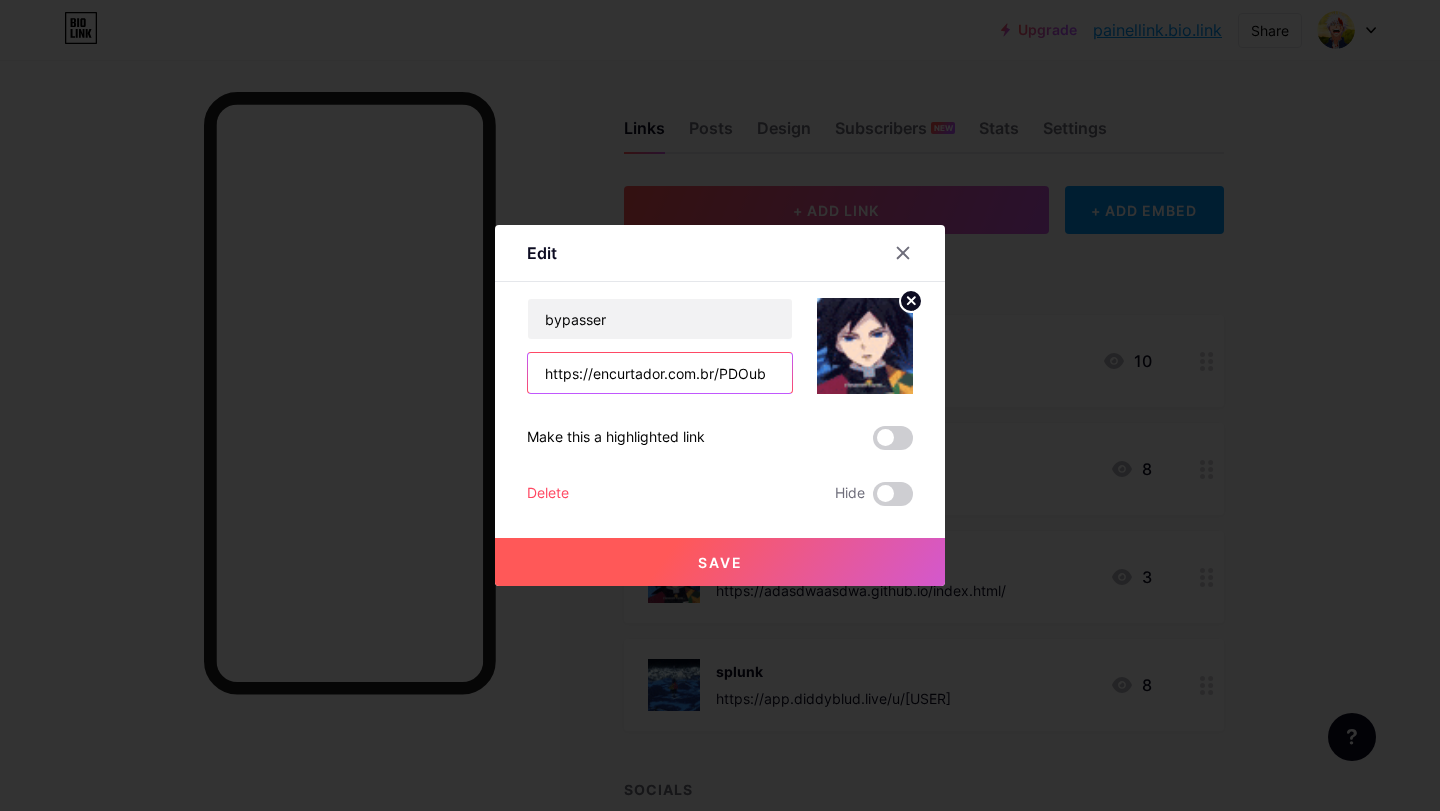 click on "https://encurtador.com.br/PDOub" at bounding box center [660, 373] 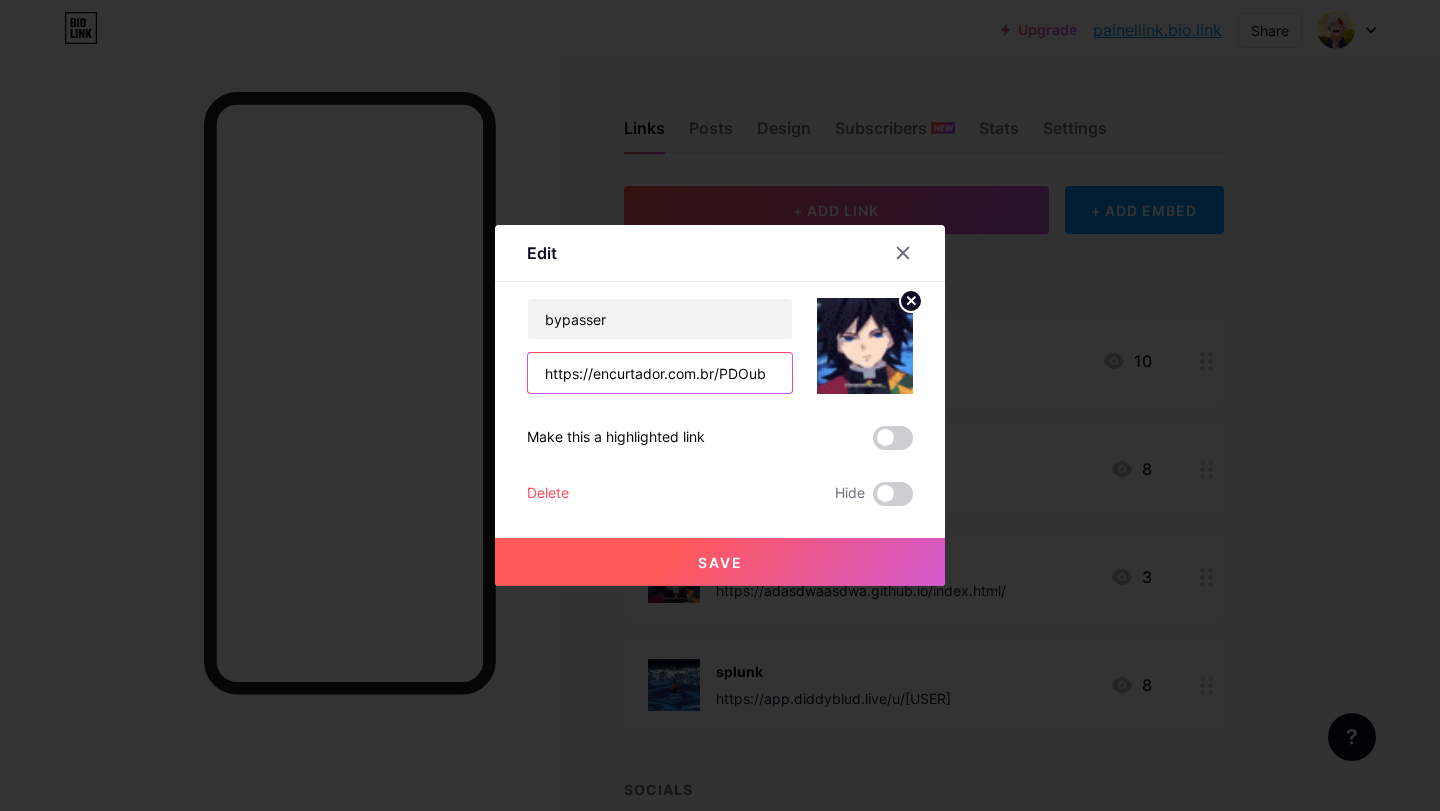 paste on "VkqCy" 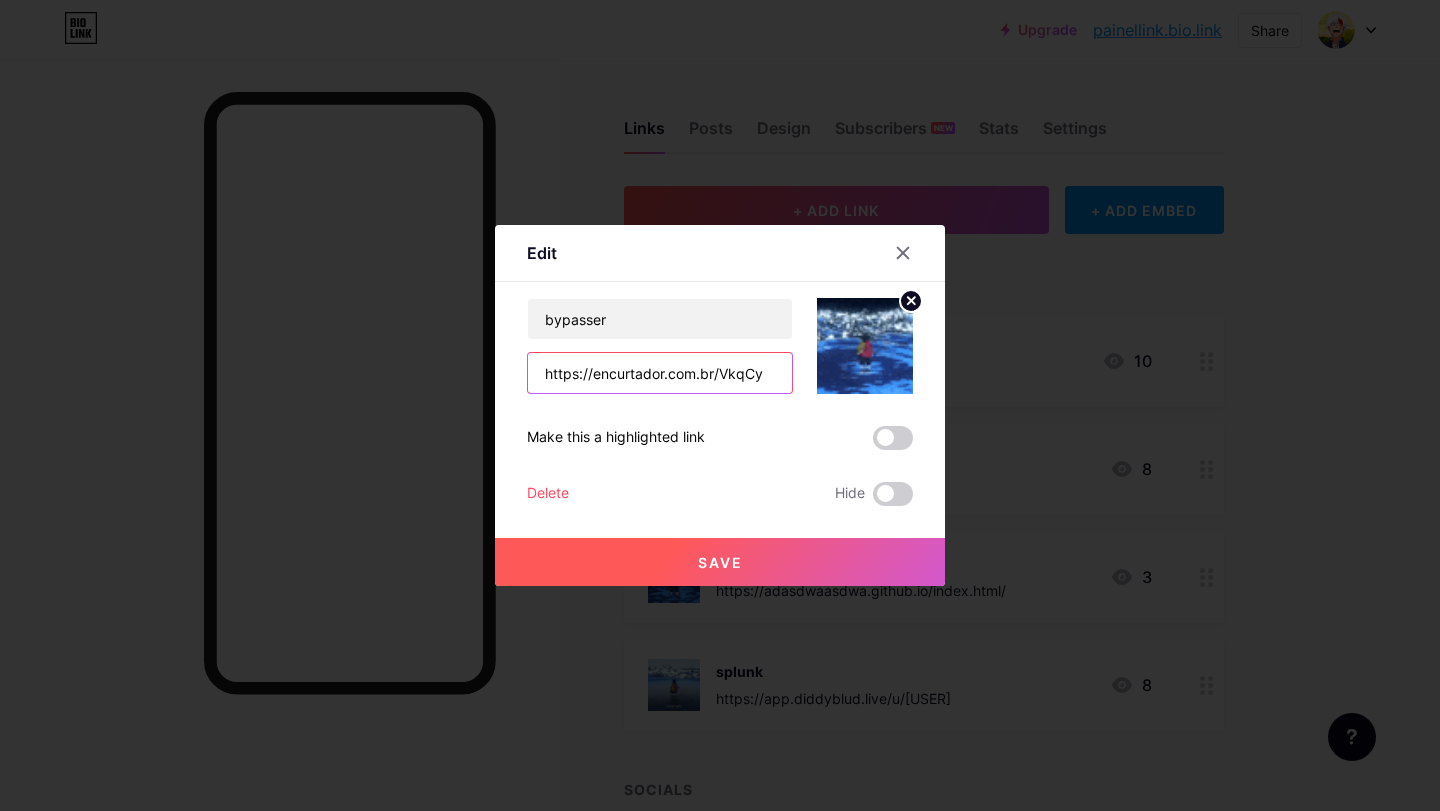 type on "https://encurtador.com.br/VkqCy" 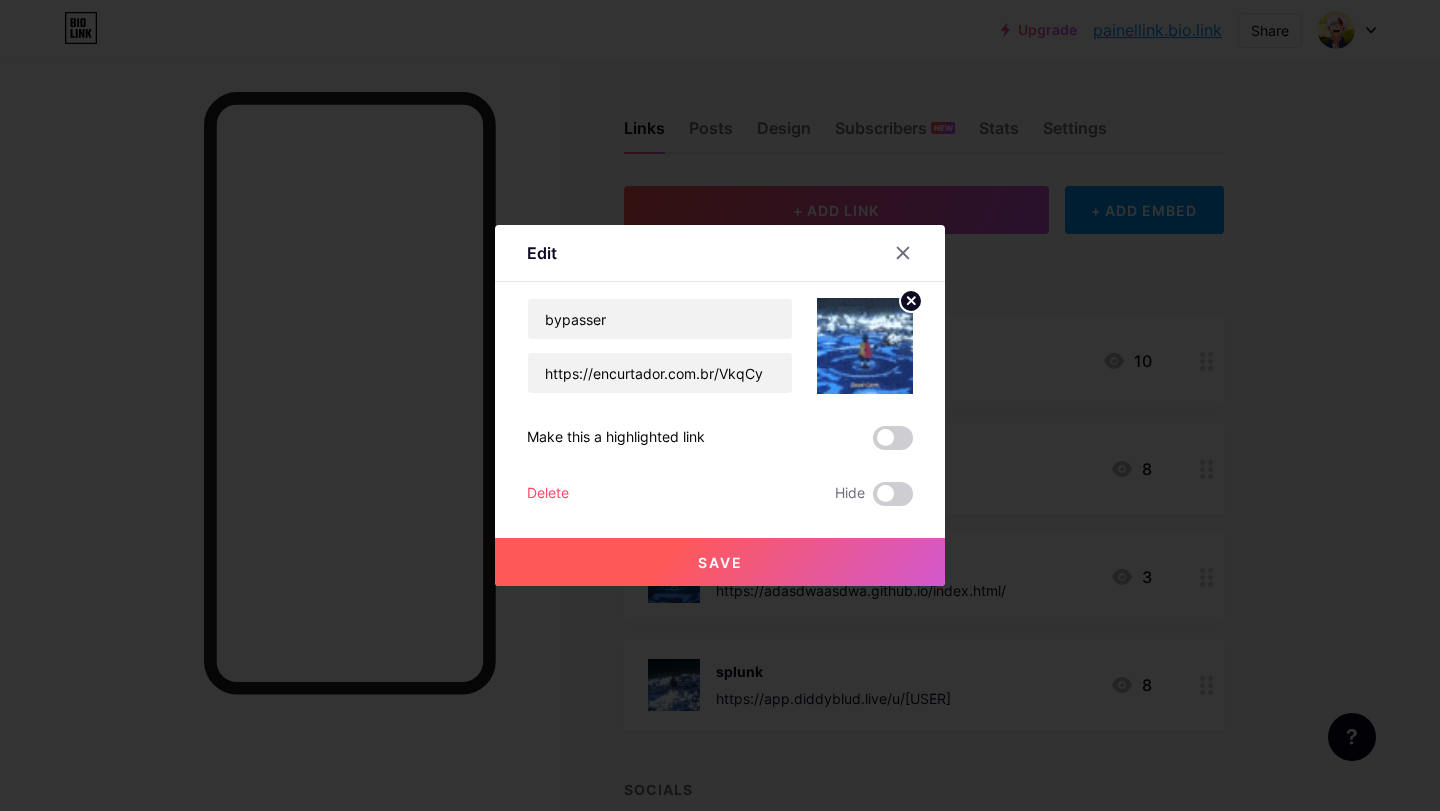 click on "Save" at bounding box center [720, 562] 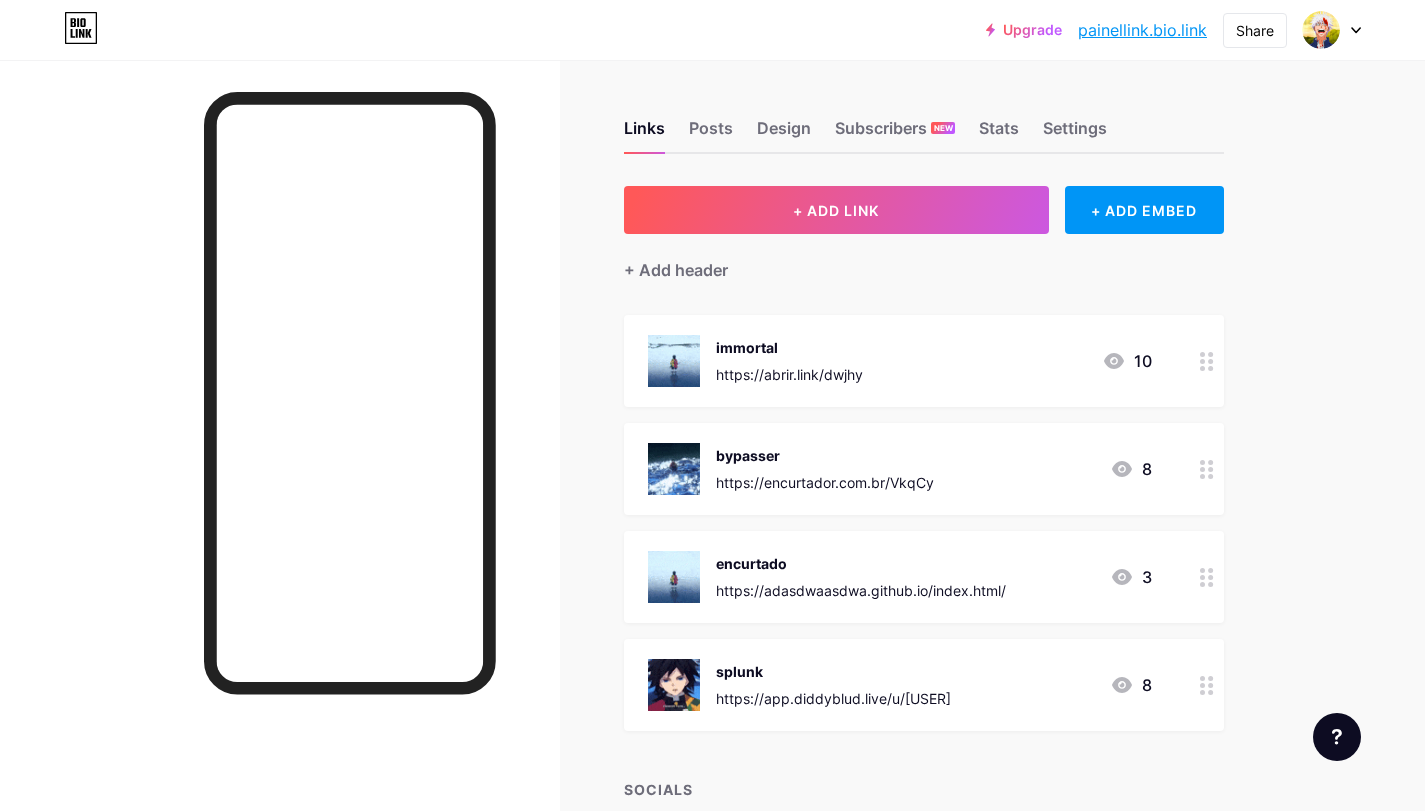 click on "painellink.bio.link" at bounding box center (1142, 30) 